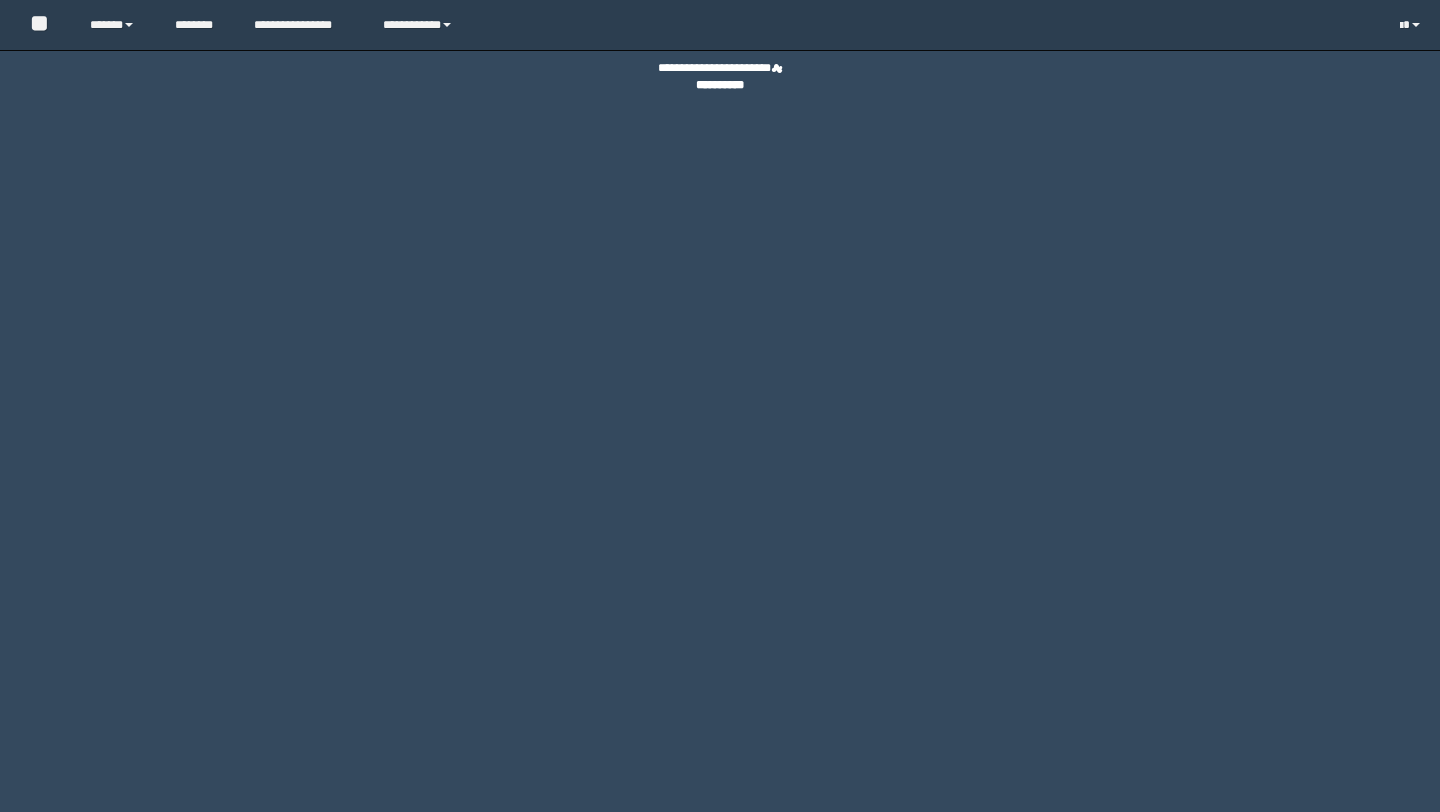 scroll, scrollTop: 0, scrollLeft: 0, axis: both 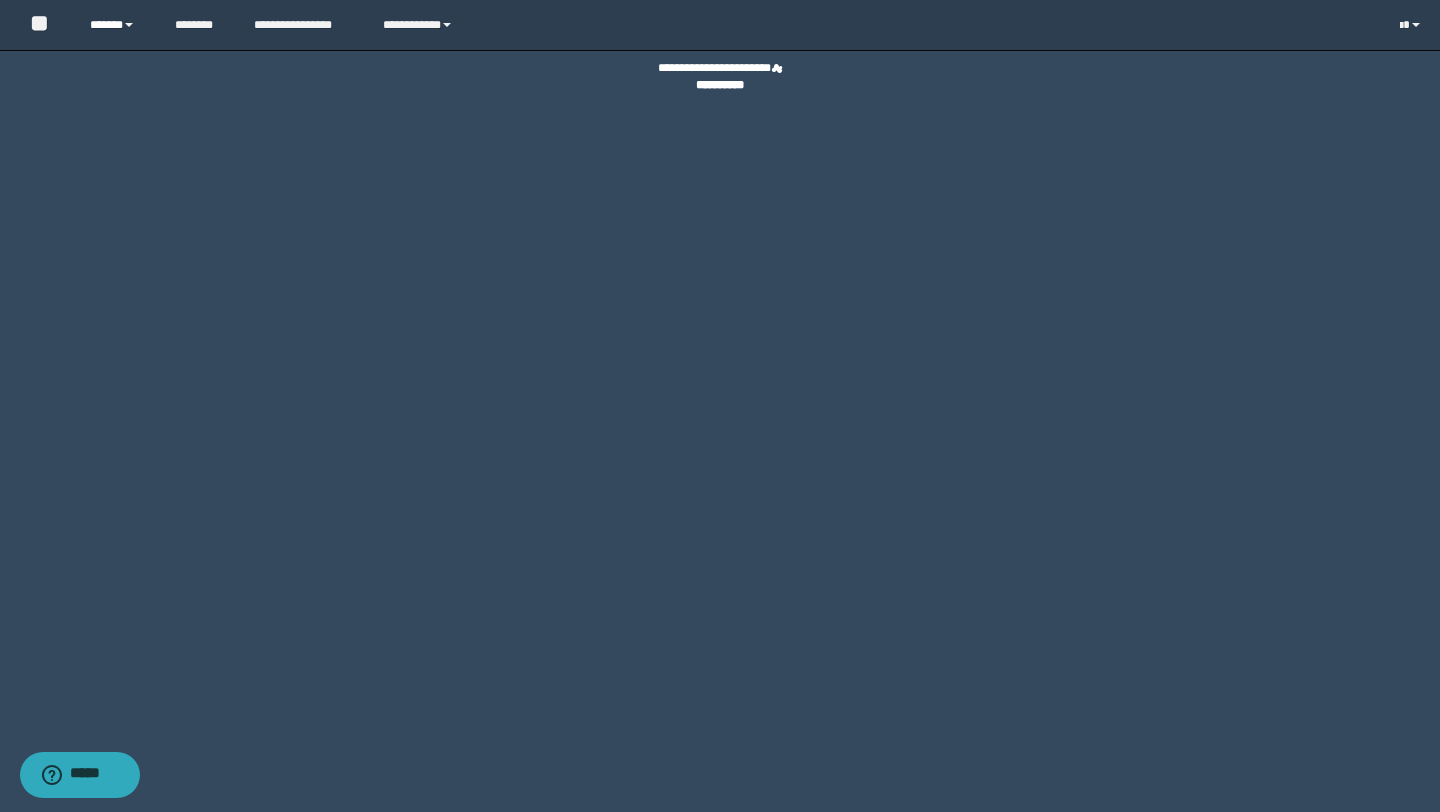click on "******" at bounding box center (117, 25) 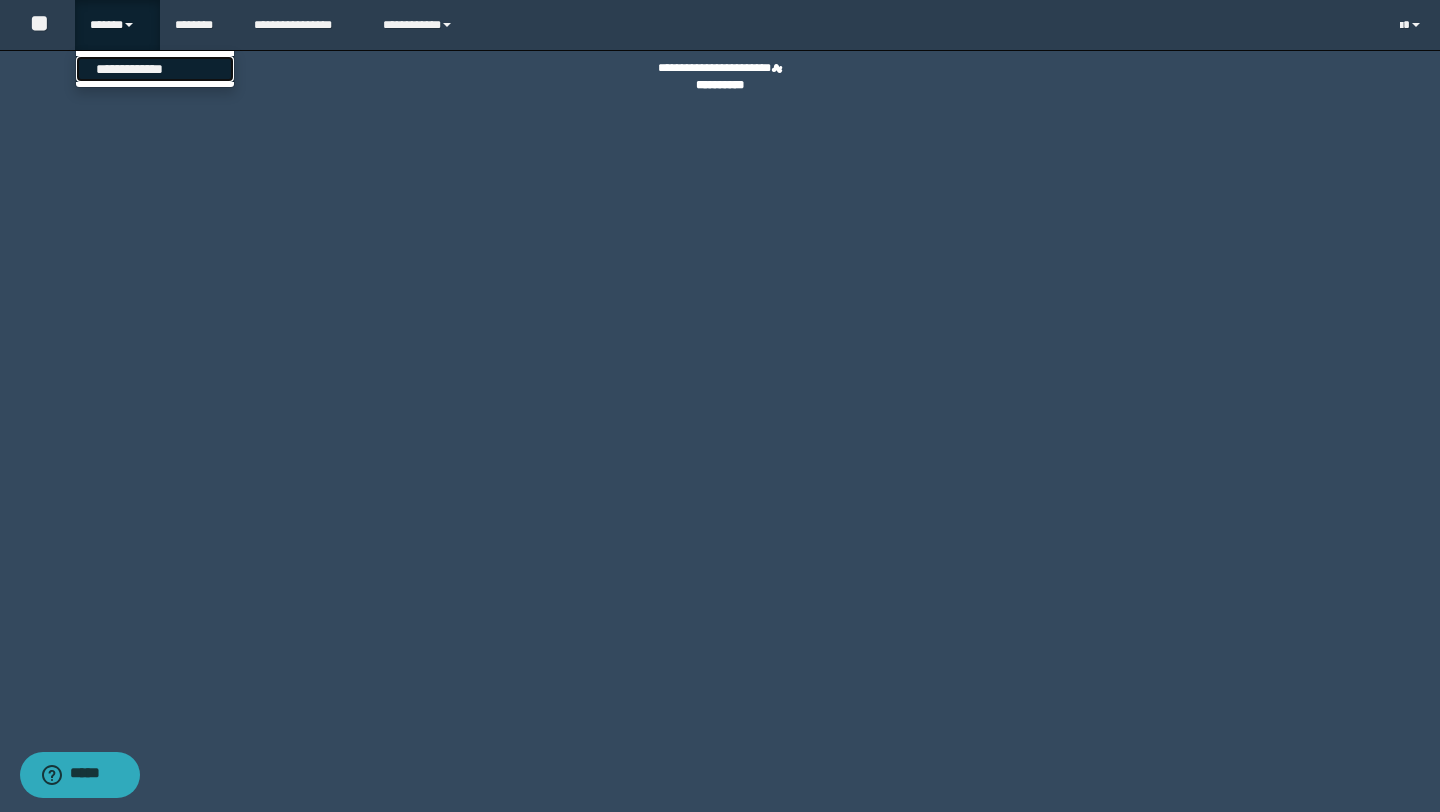 click on "**********" at bounding box center (155, 69) 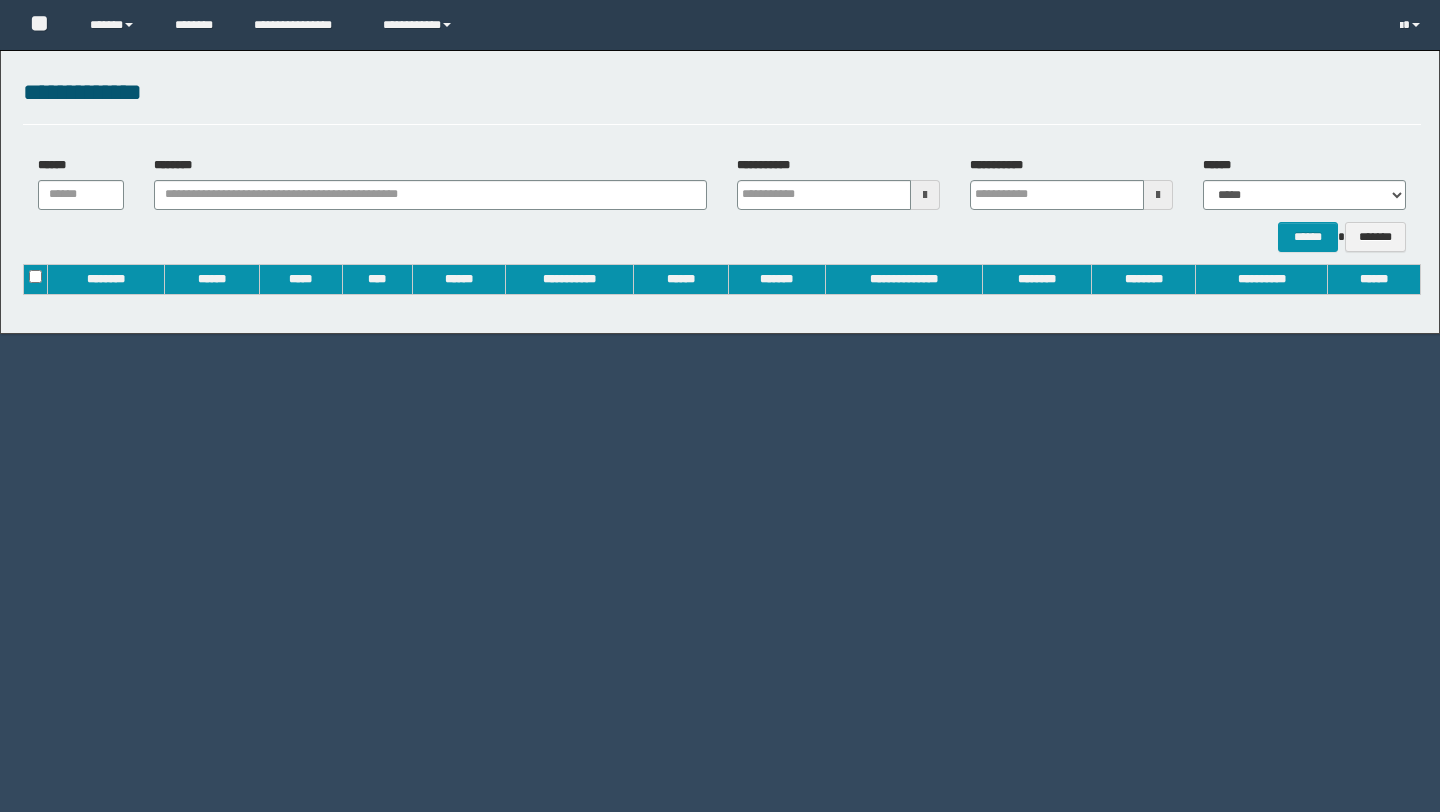 scroll, scrollTop: 0, scrollLeft: 0, axis: both 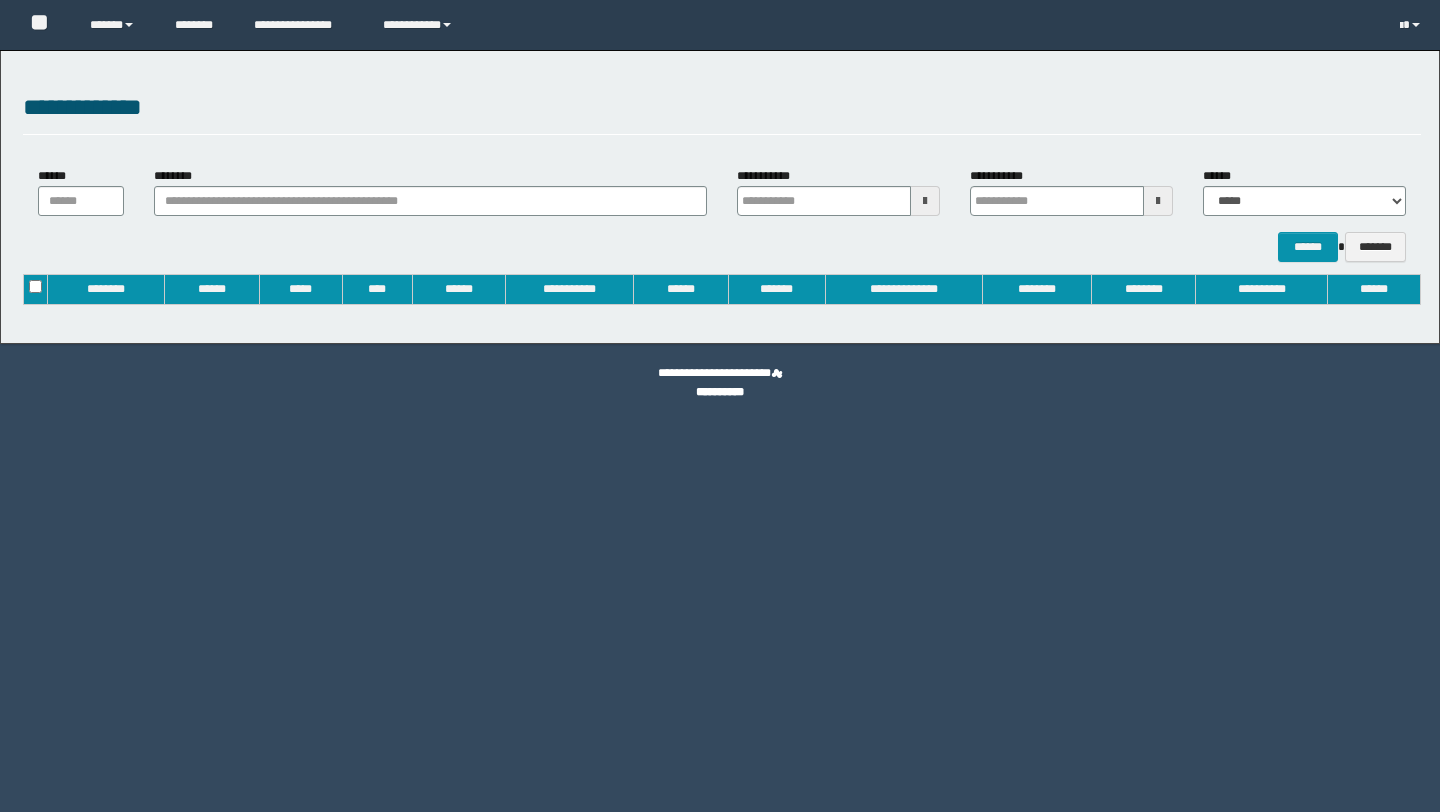 type on "**********" 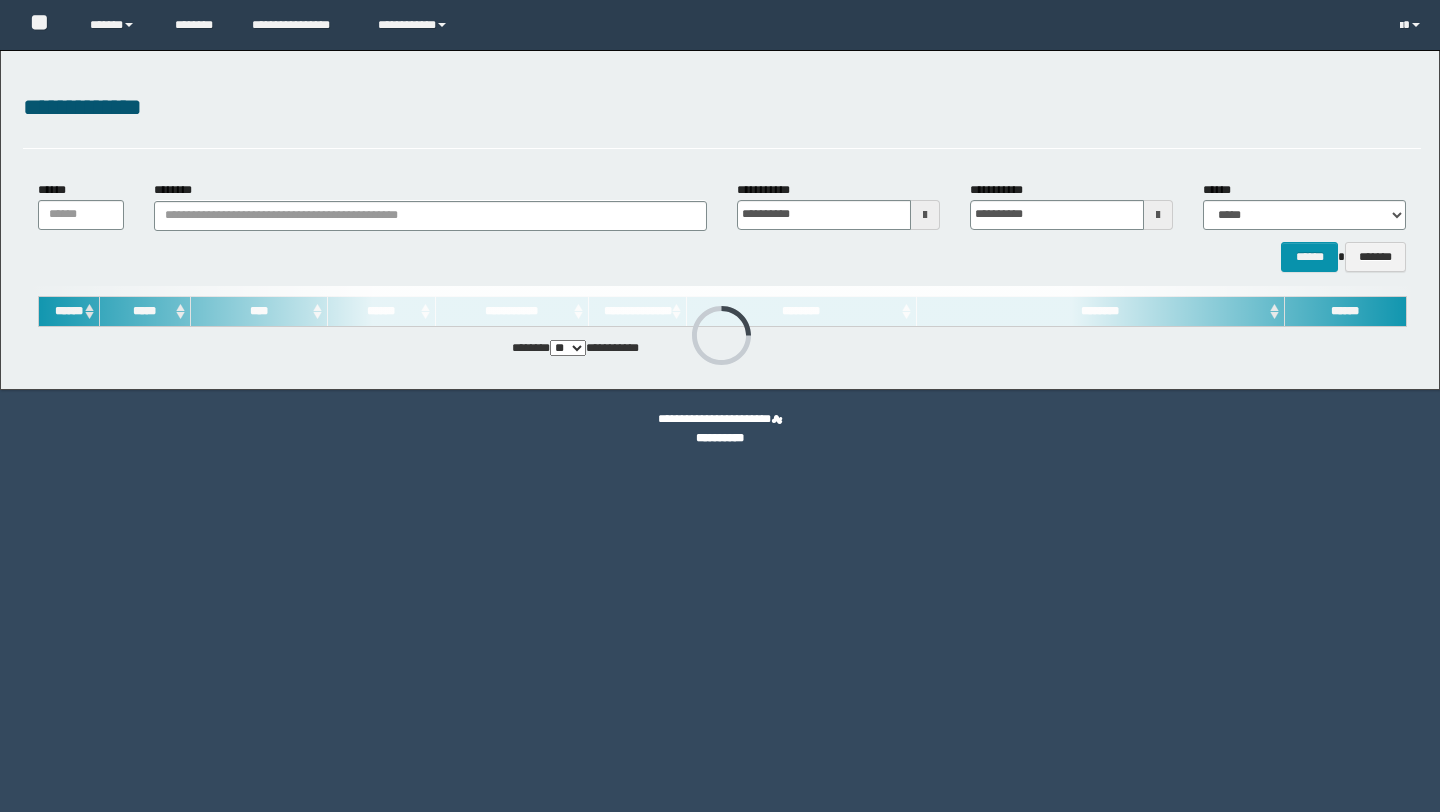 scroll, scrollTop: 0, scrollLeft: 0, axis: both 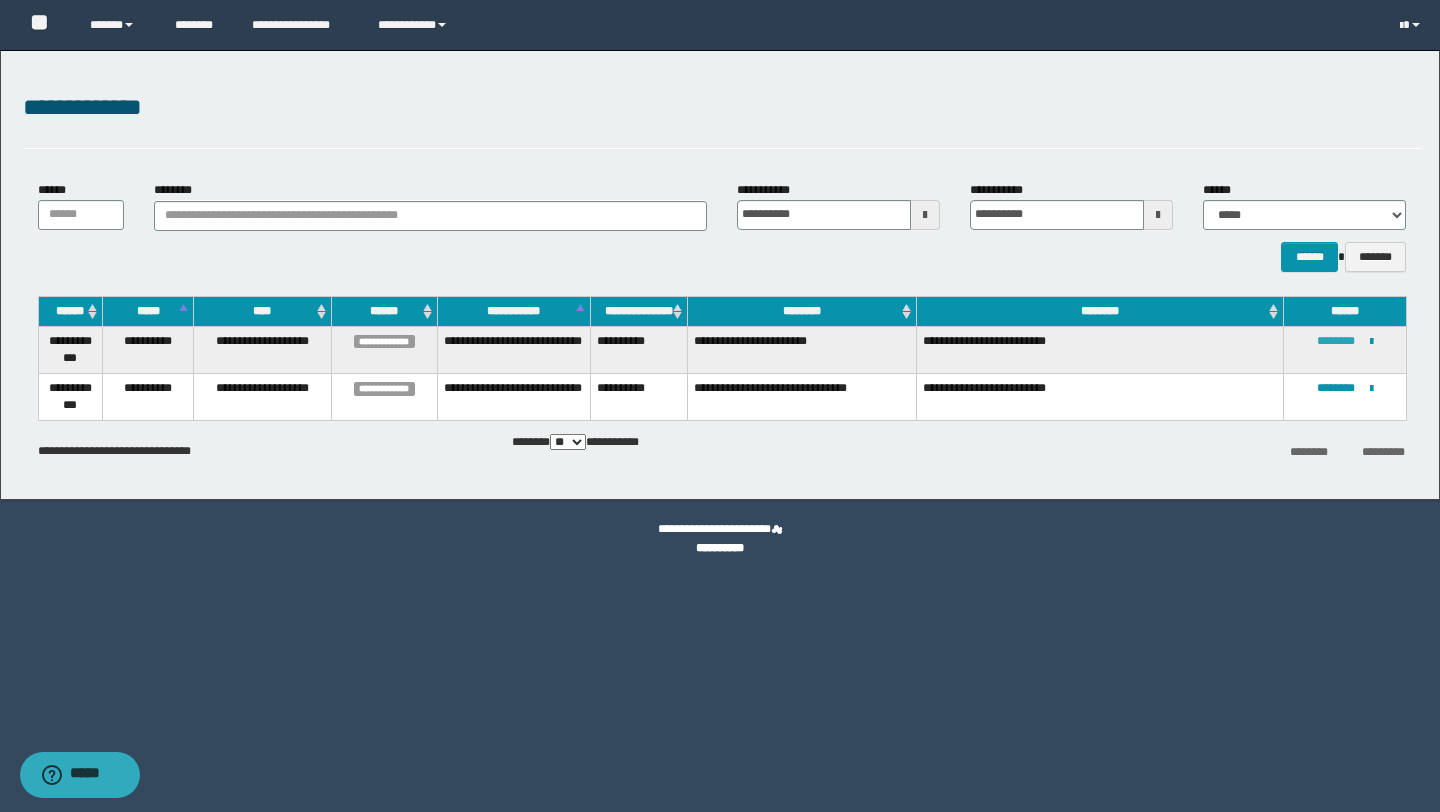 click on "********" at bounding box center (1336, 341) 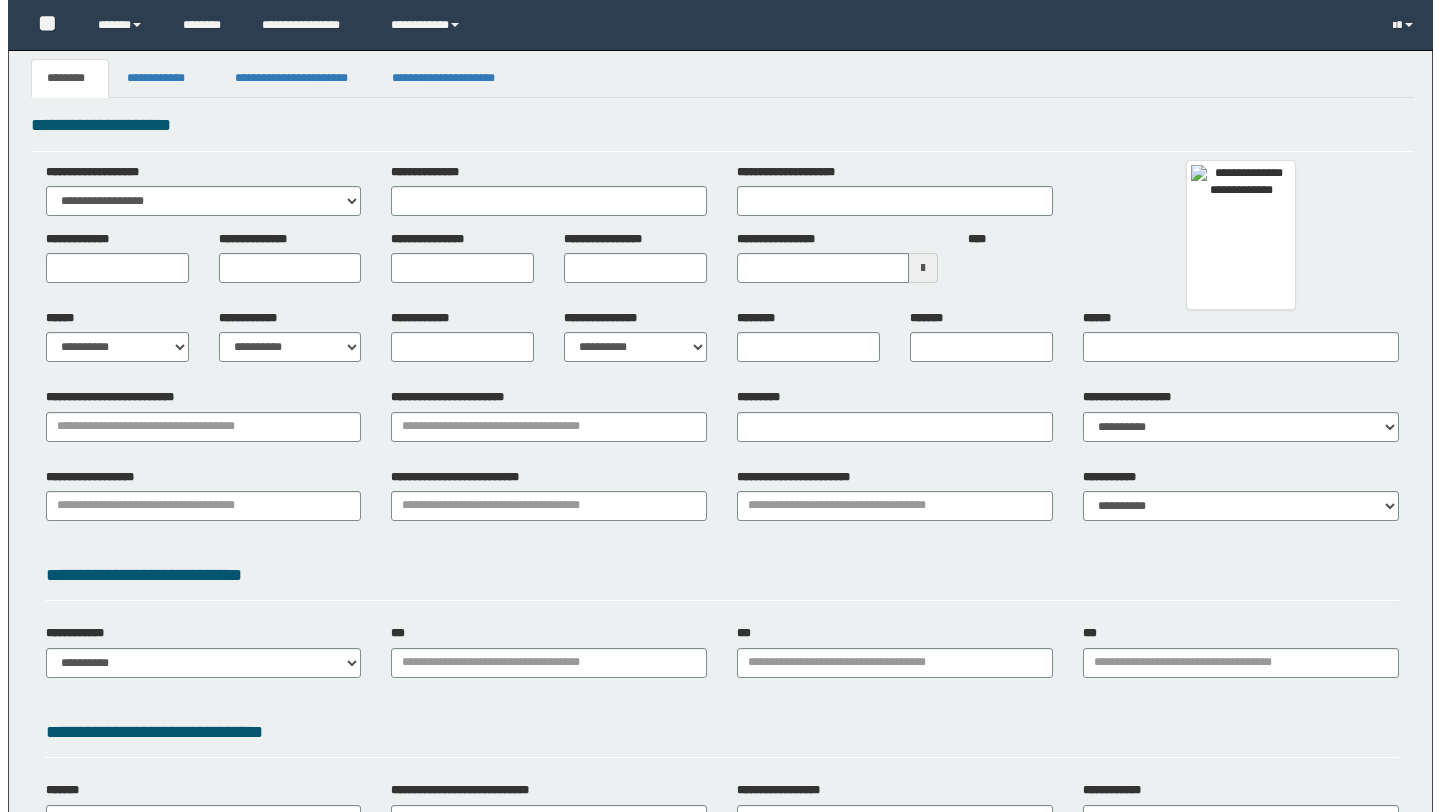scroll, scrollTop: 0, scrollLeft: 0, axis: both 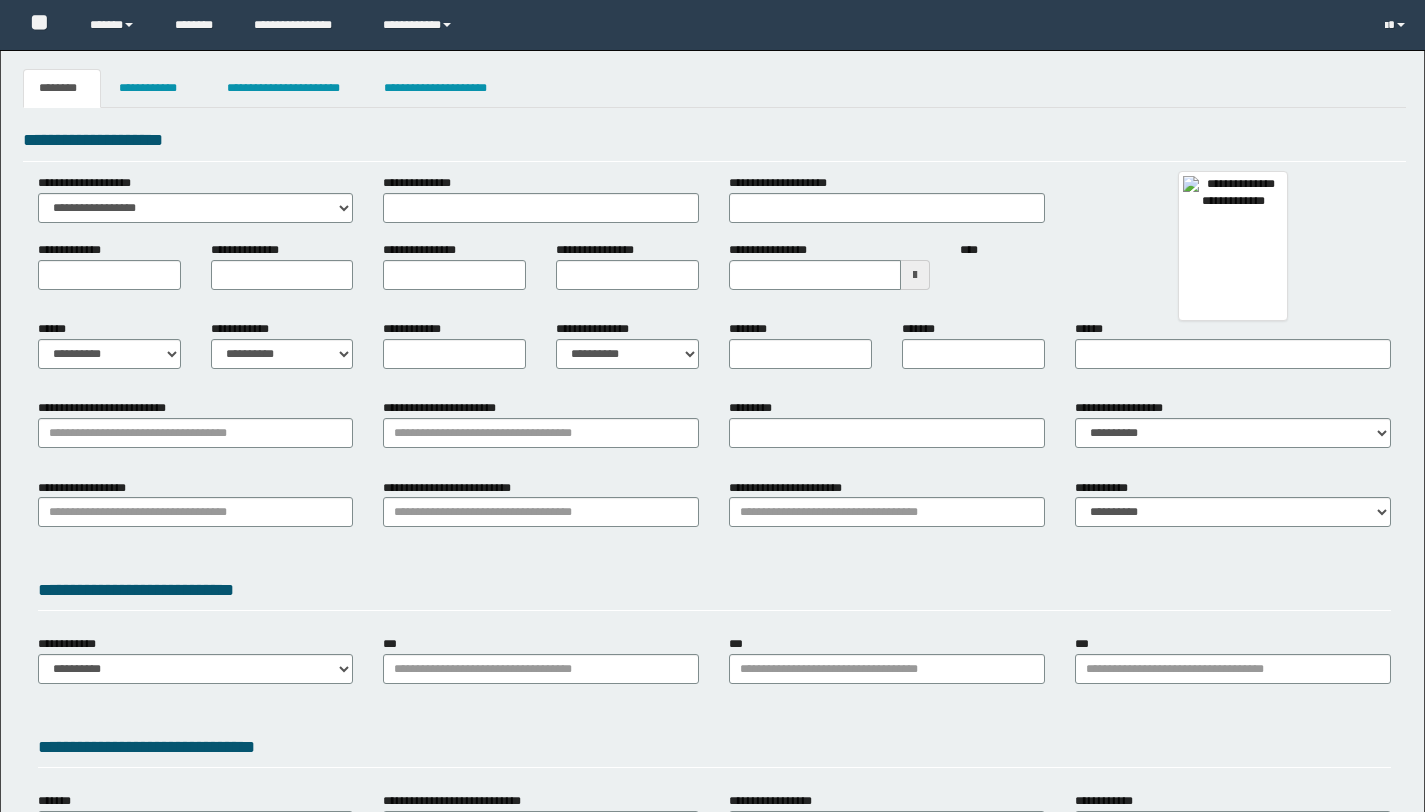 type 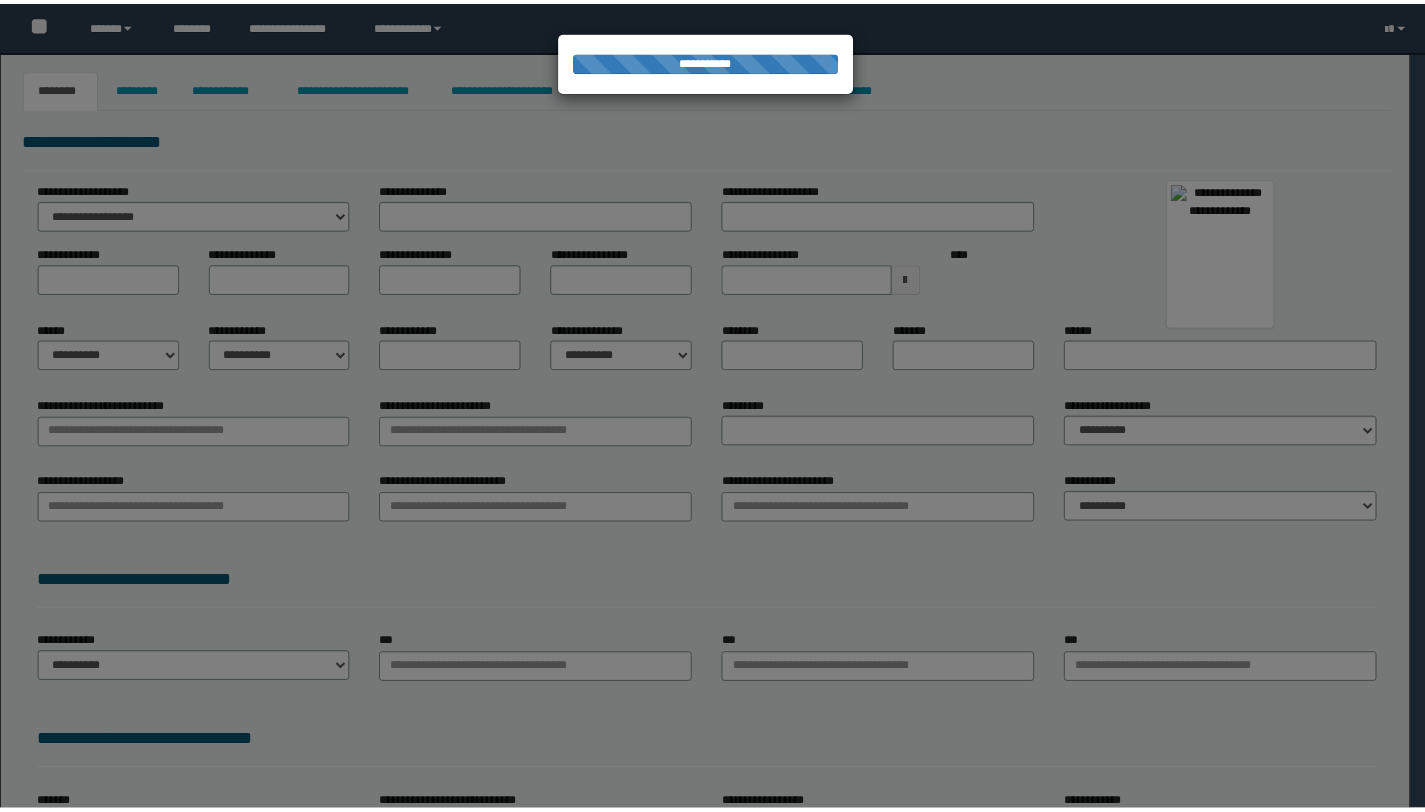 scroll, scrollTop: 0, scrollLeft: 0, axis: both 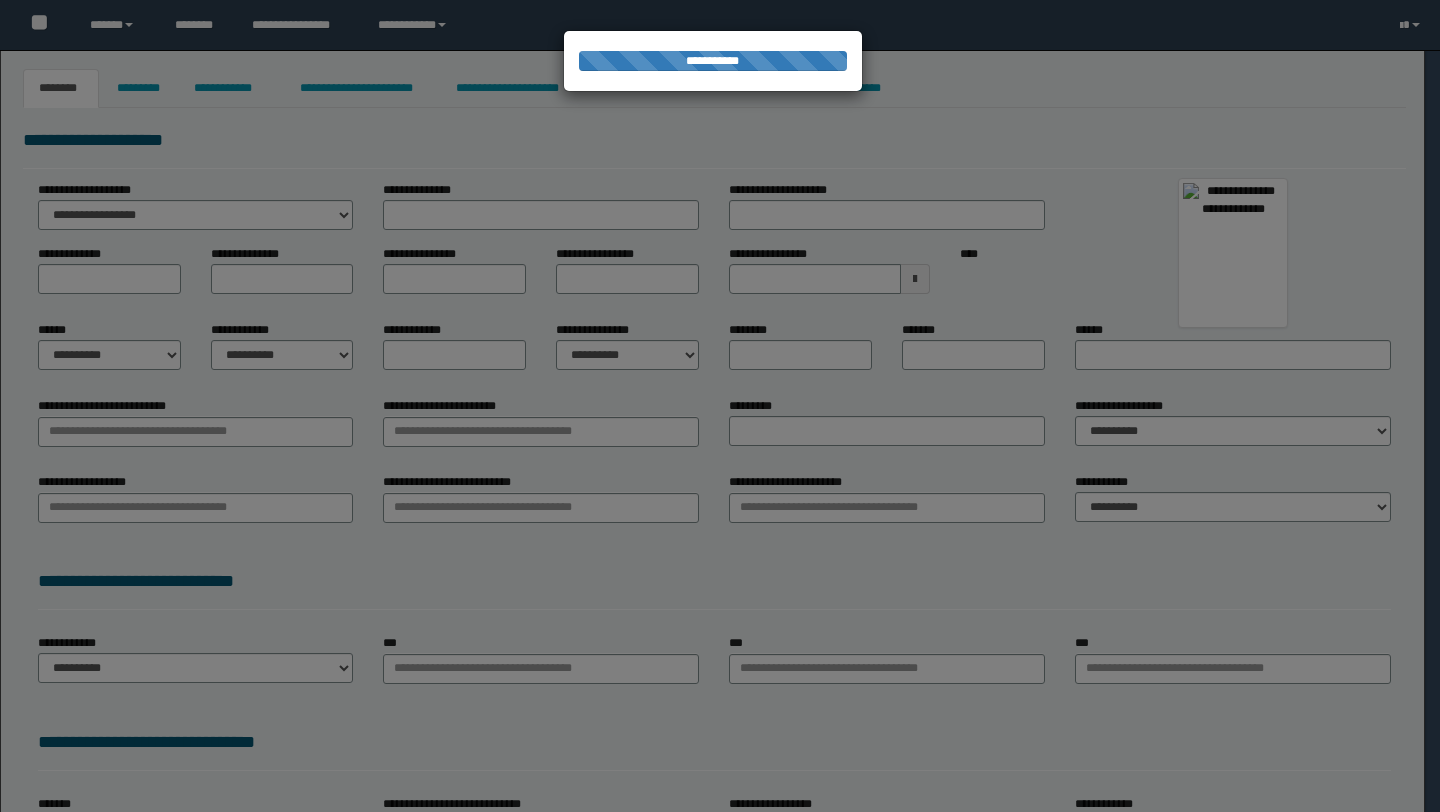 type on "**********" 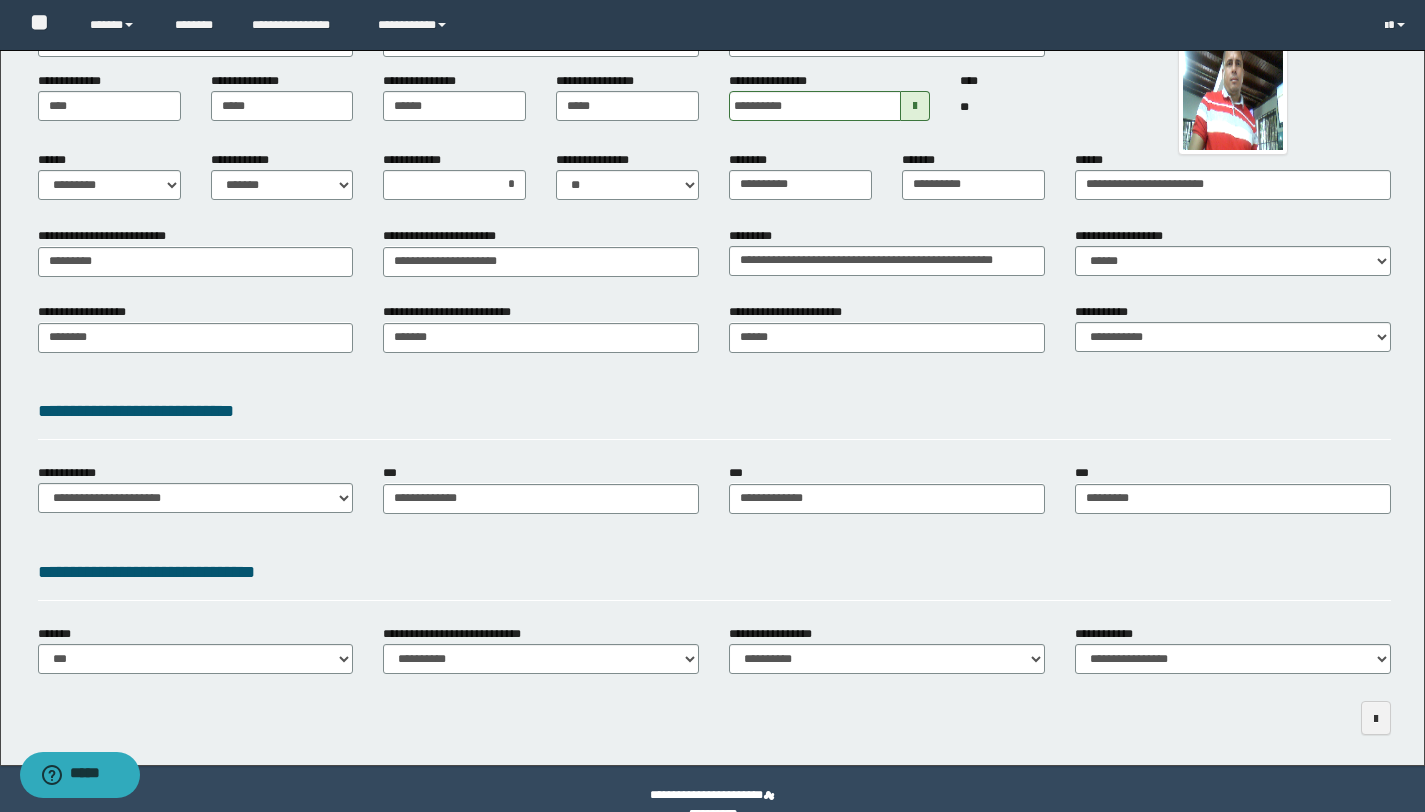 scroll, scrollTop: 204, scrollLeft: 0, axis: vertical 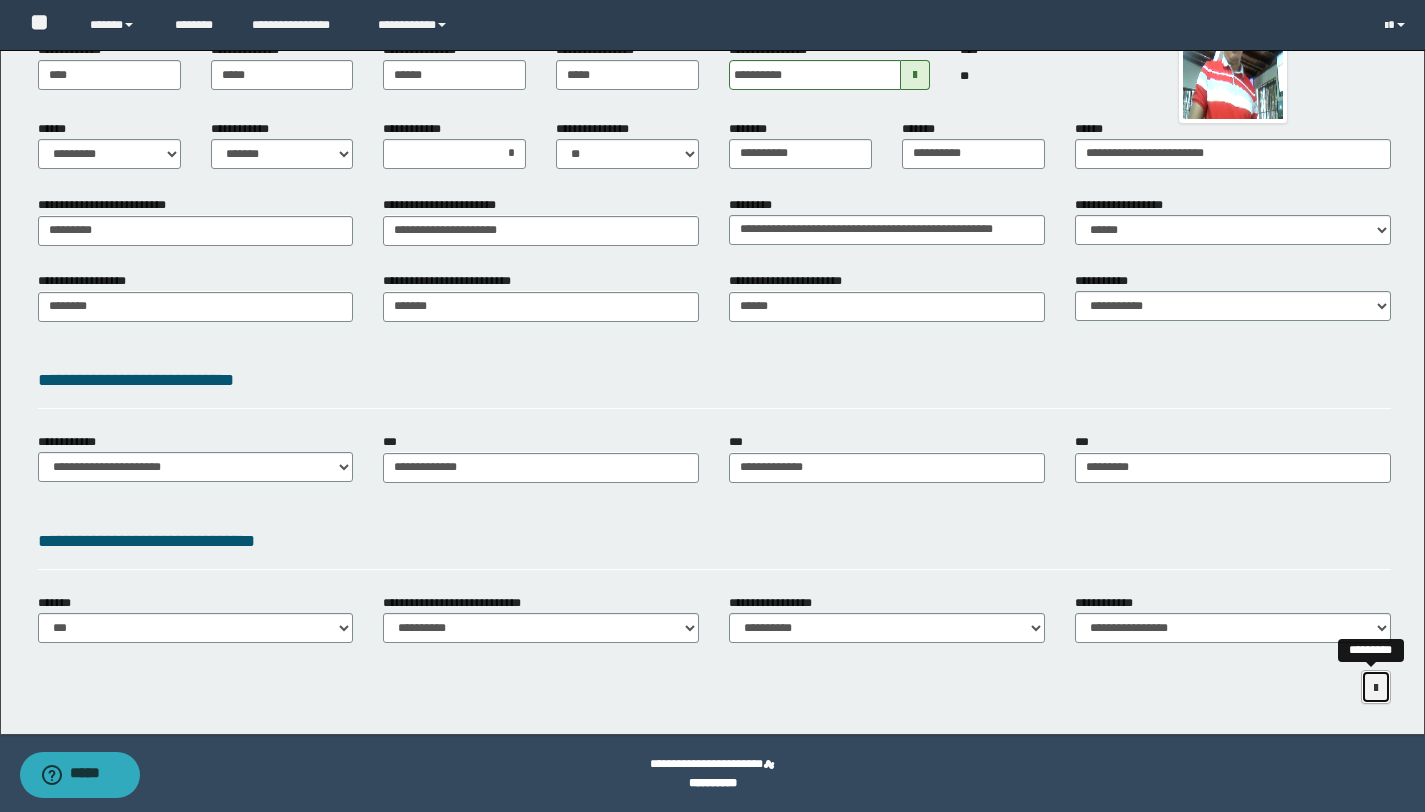 click at bounding box center (1376, 688) 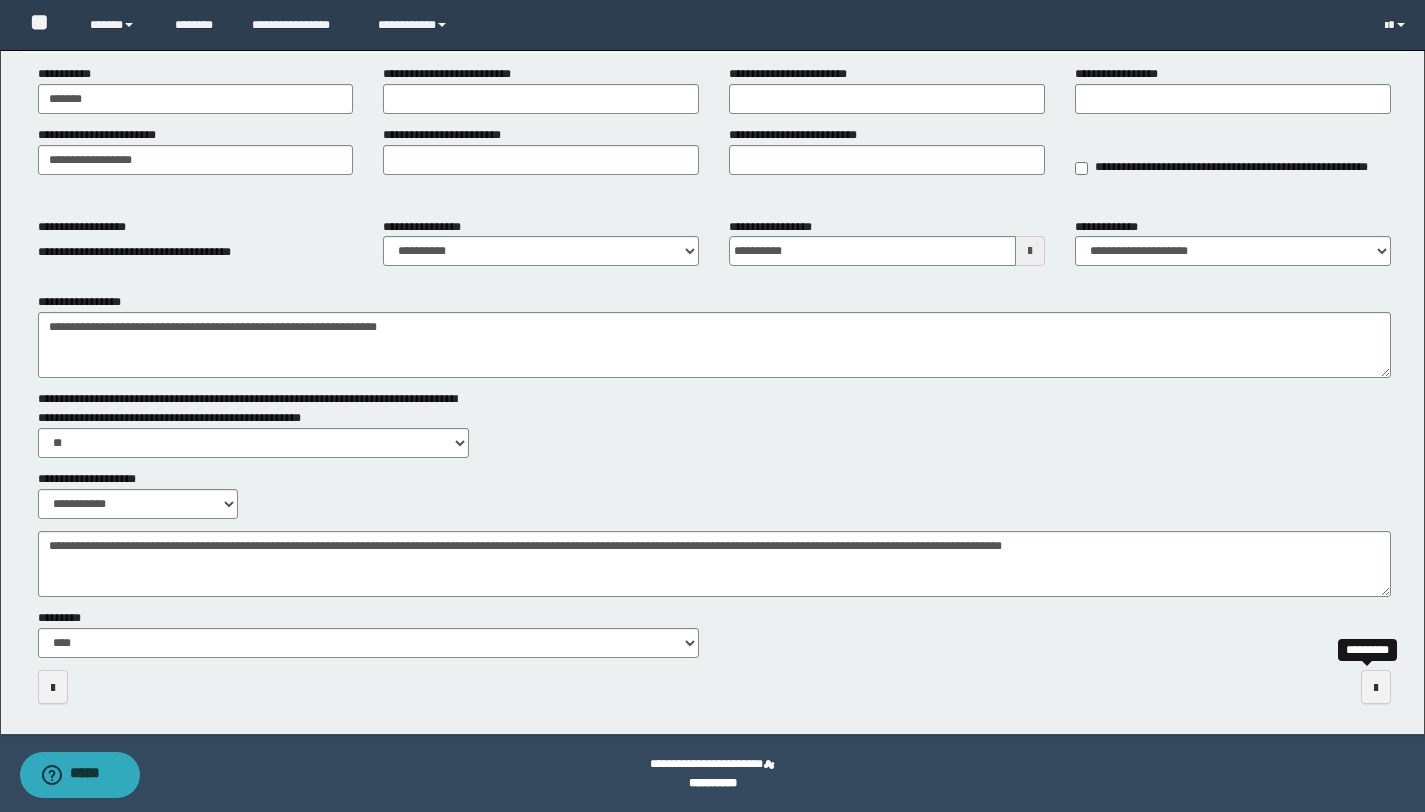 scroll, scrollTop: 116, scrollLeft: 0, axis: vertical 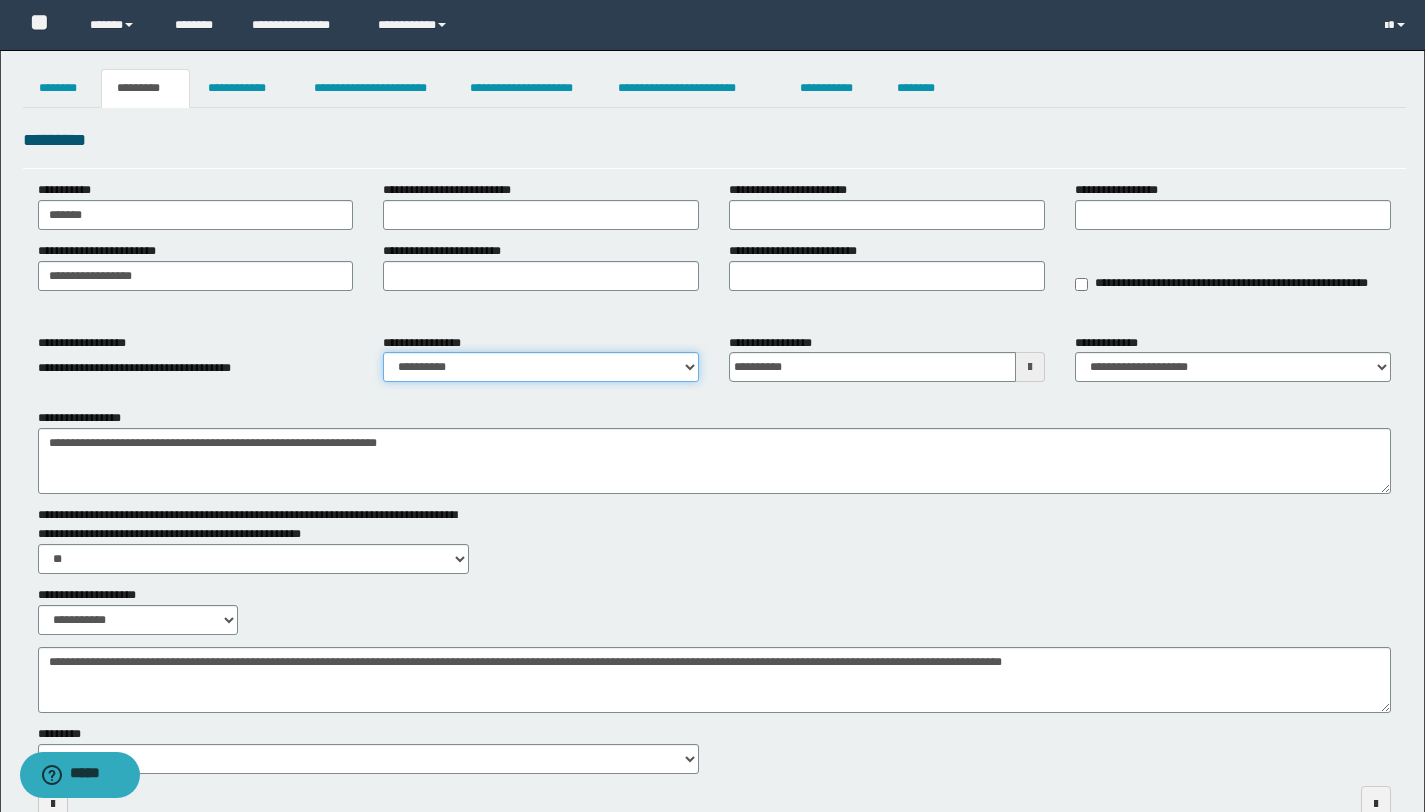 click on "**********" at bounding box center [541, 367] 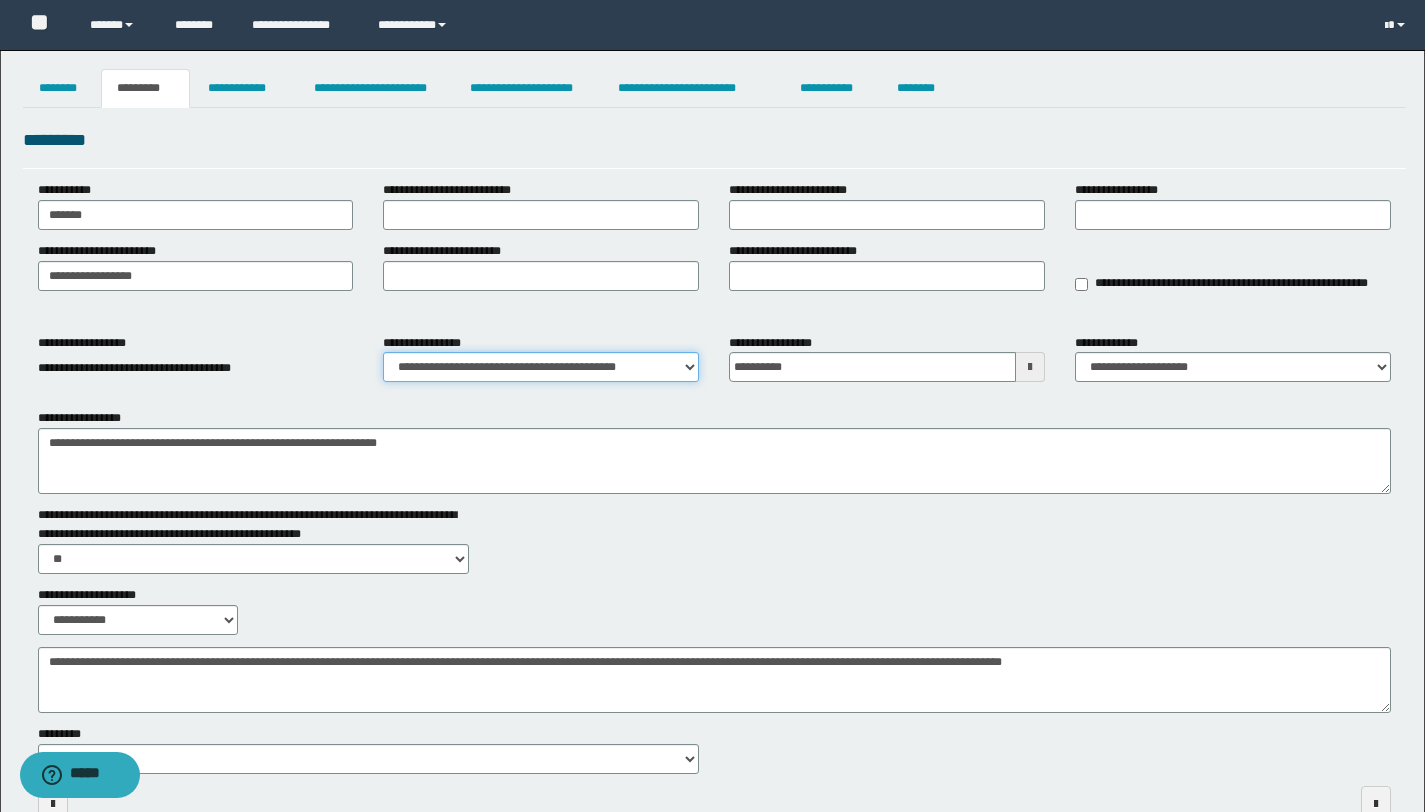 click on "**********" at bounding box center [541, 367] 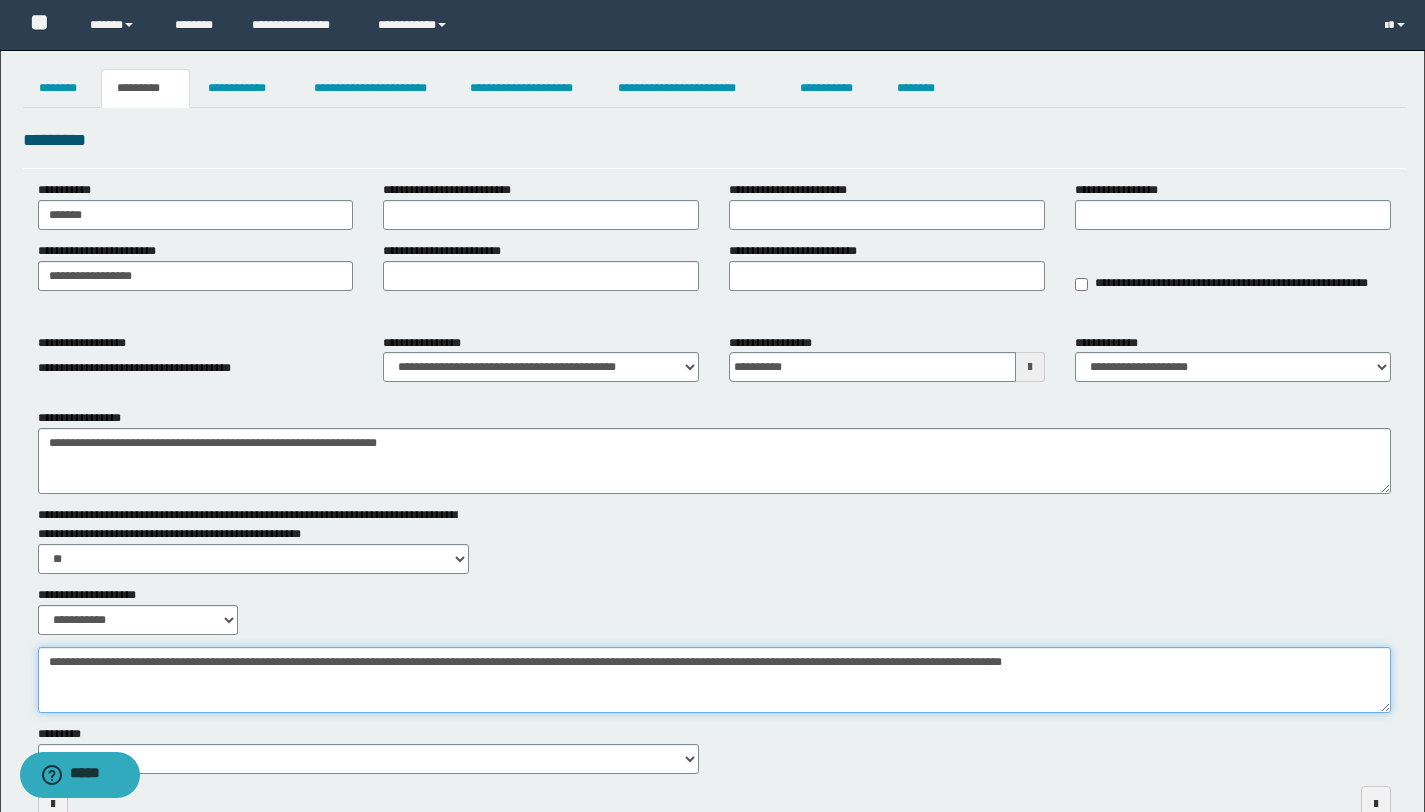 click on "**********" at bounding box center [714, 680] 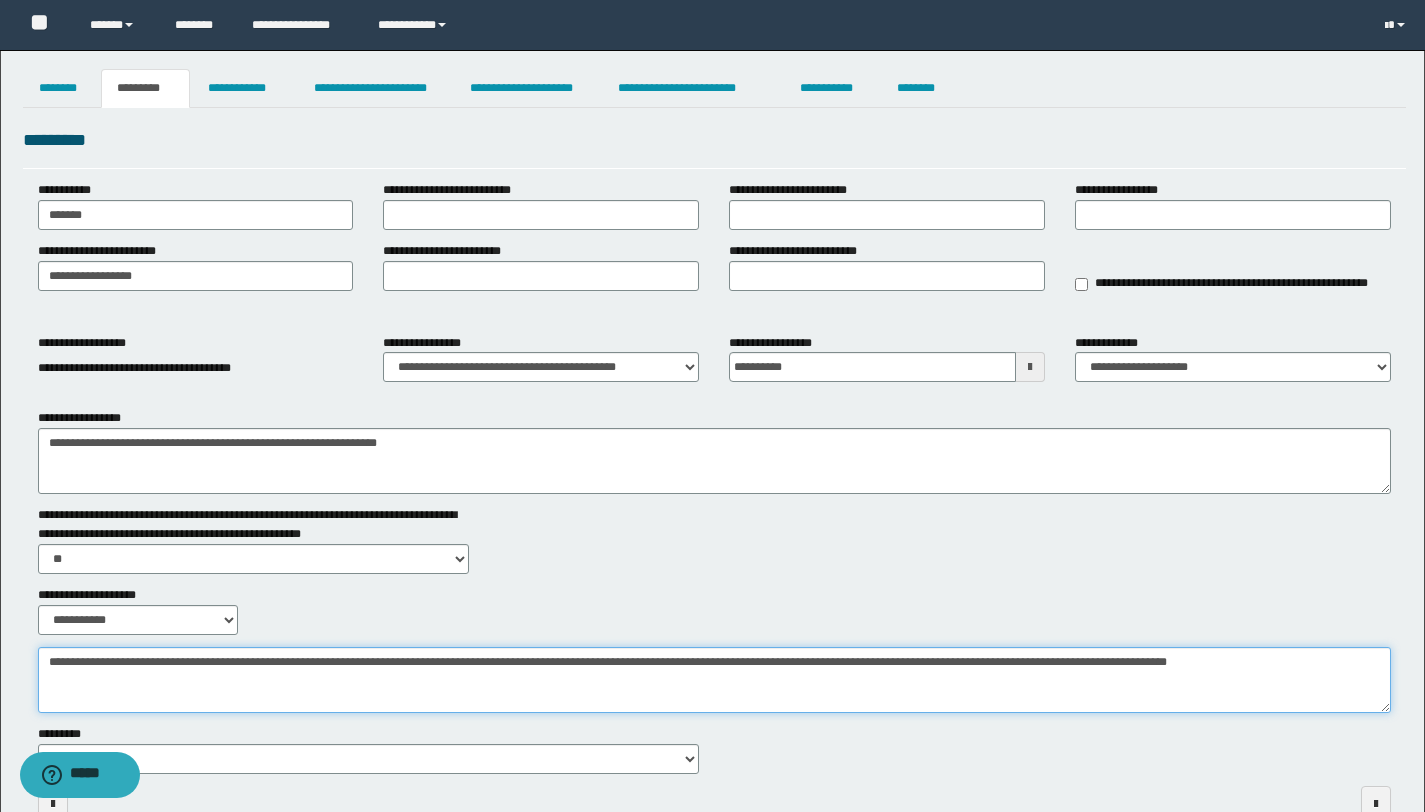 click on "**********" at bounding box center (714, 680) 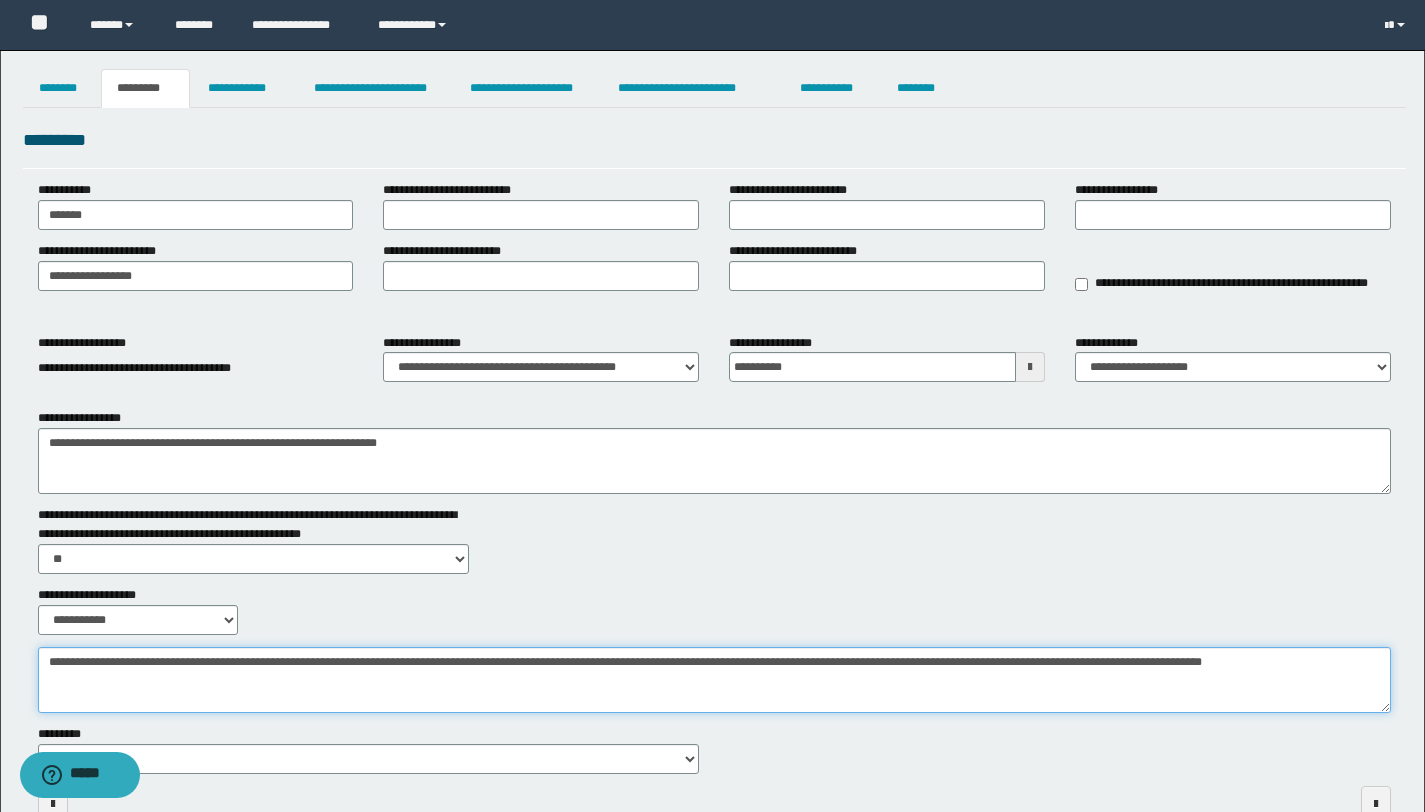 click on "**********" at bounding box center (714, 680) 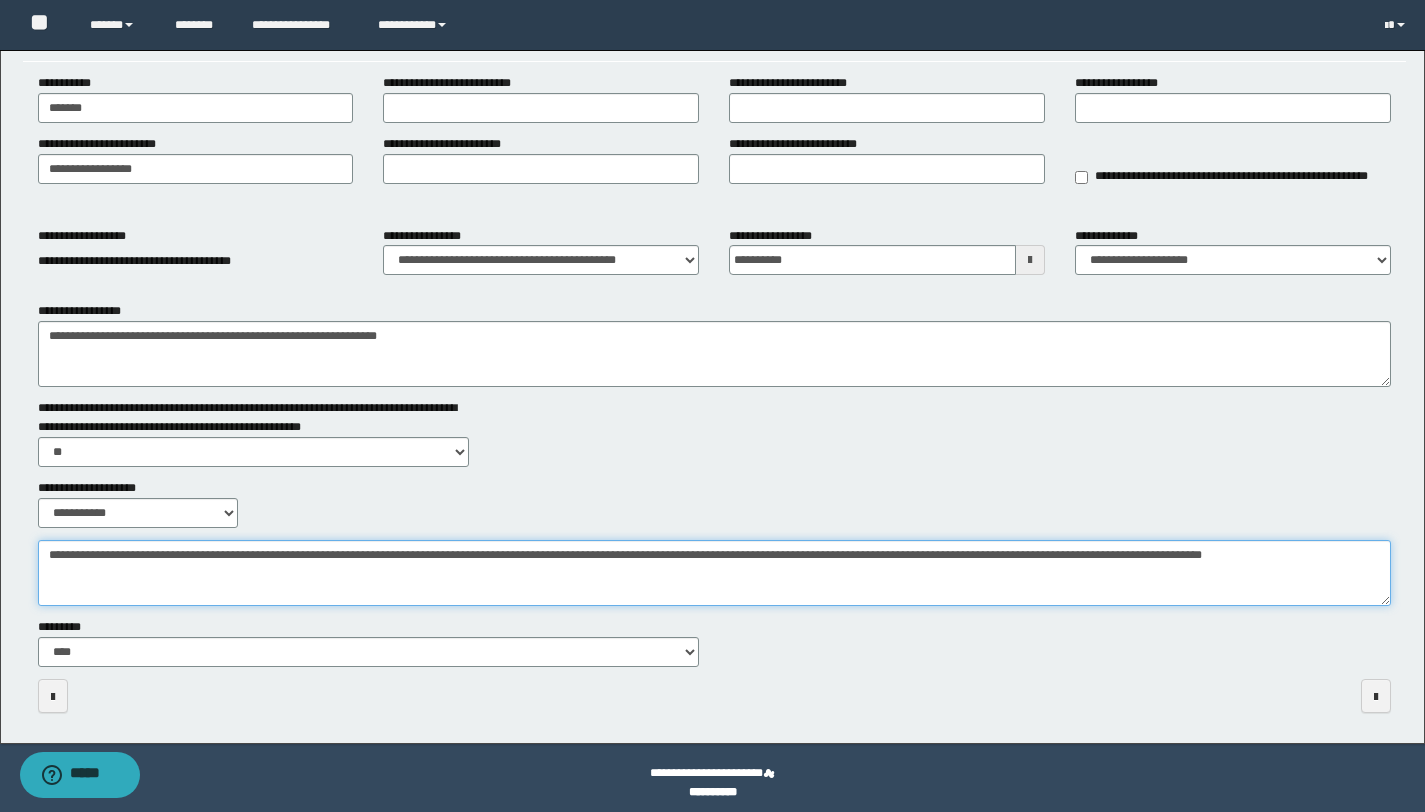 scroll, scrollTop: 116, scrollLeft: 0, axis: vertical 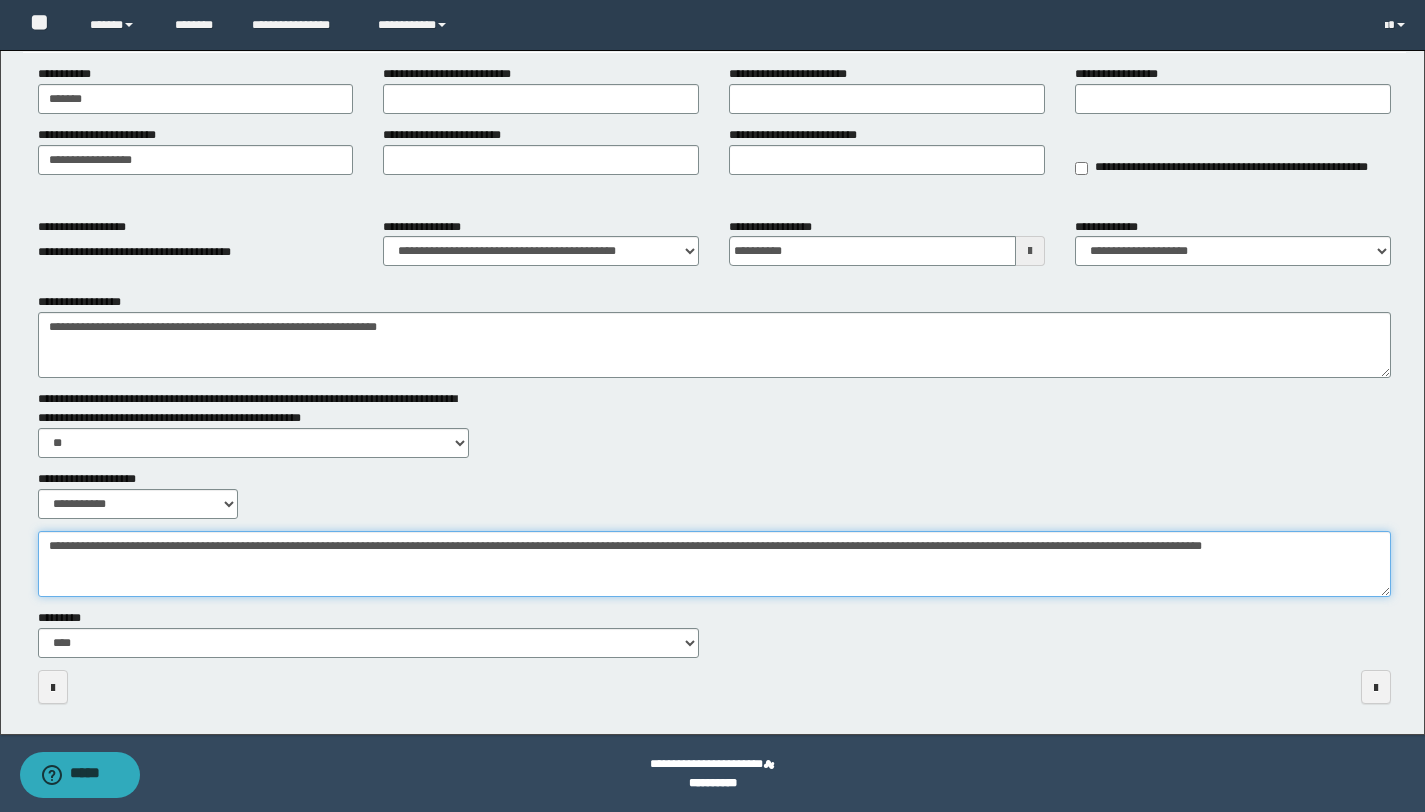type on "**********" 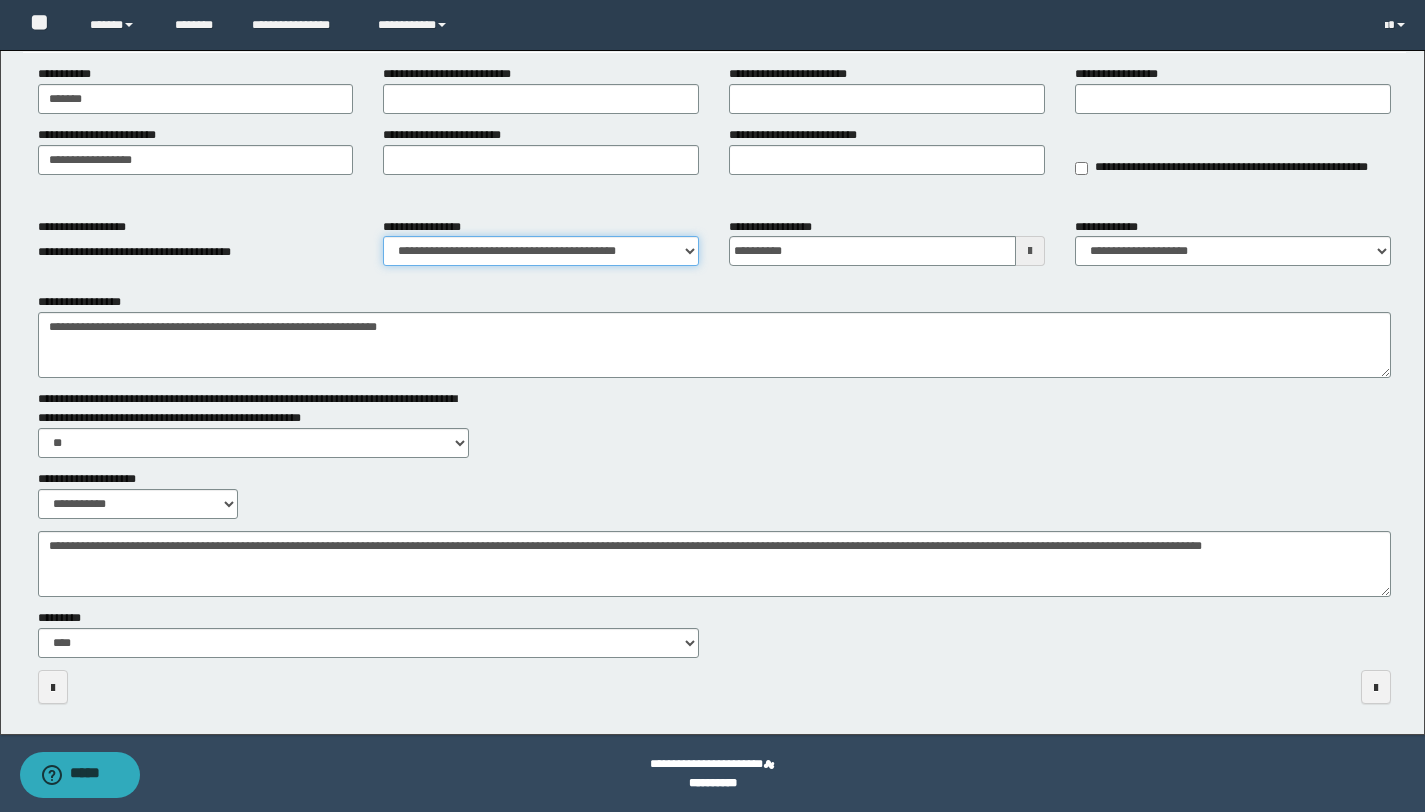 click on "**********" at bounding box center [541, 251] 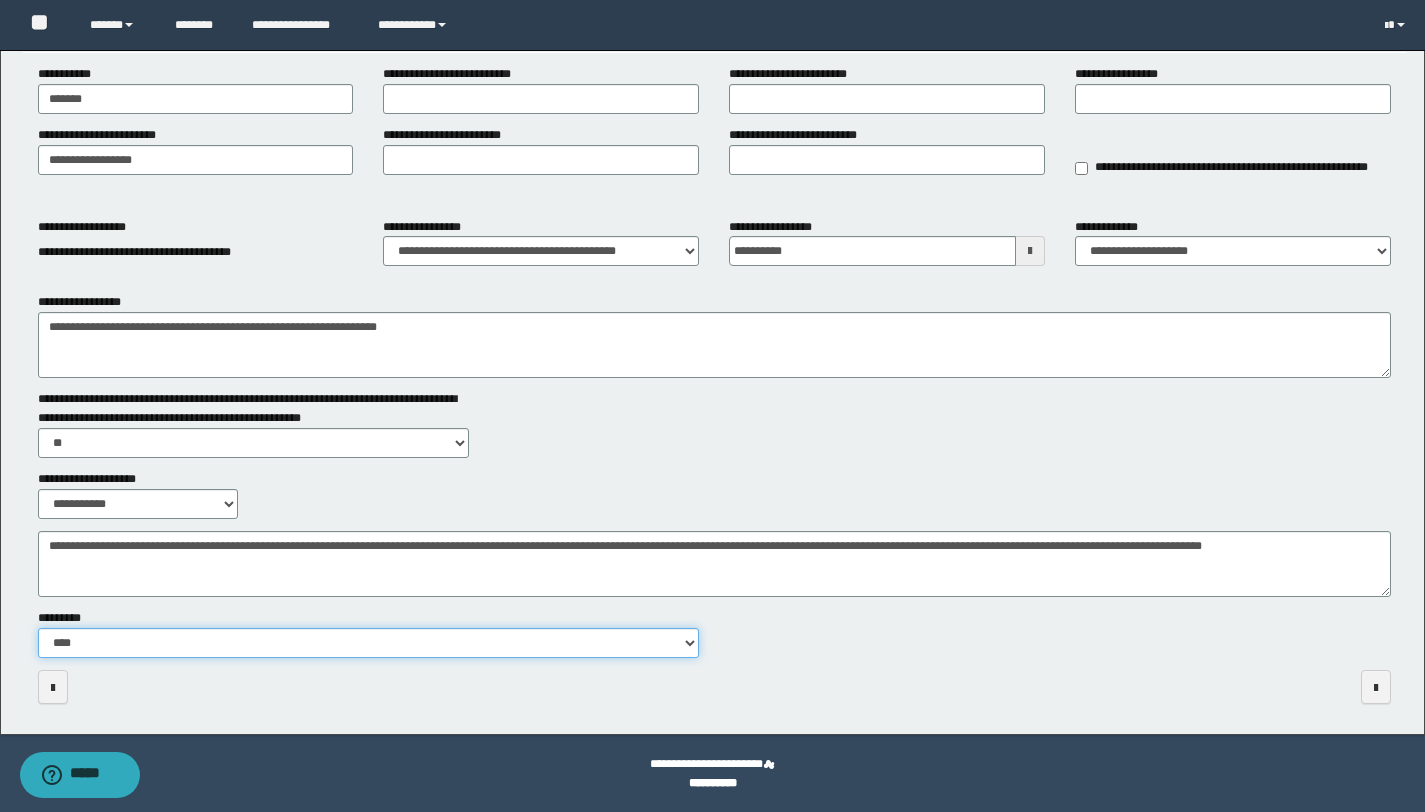 click on "**********" at bounding box center (369, 643) 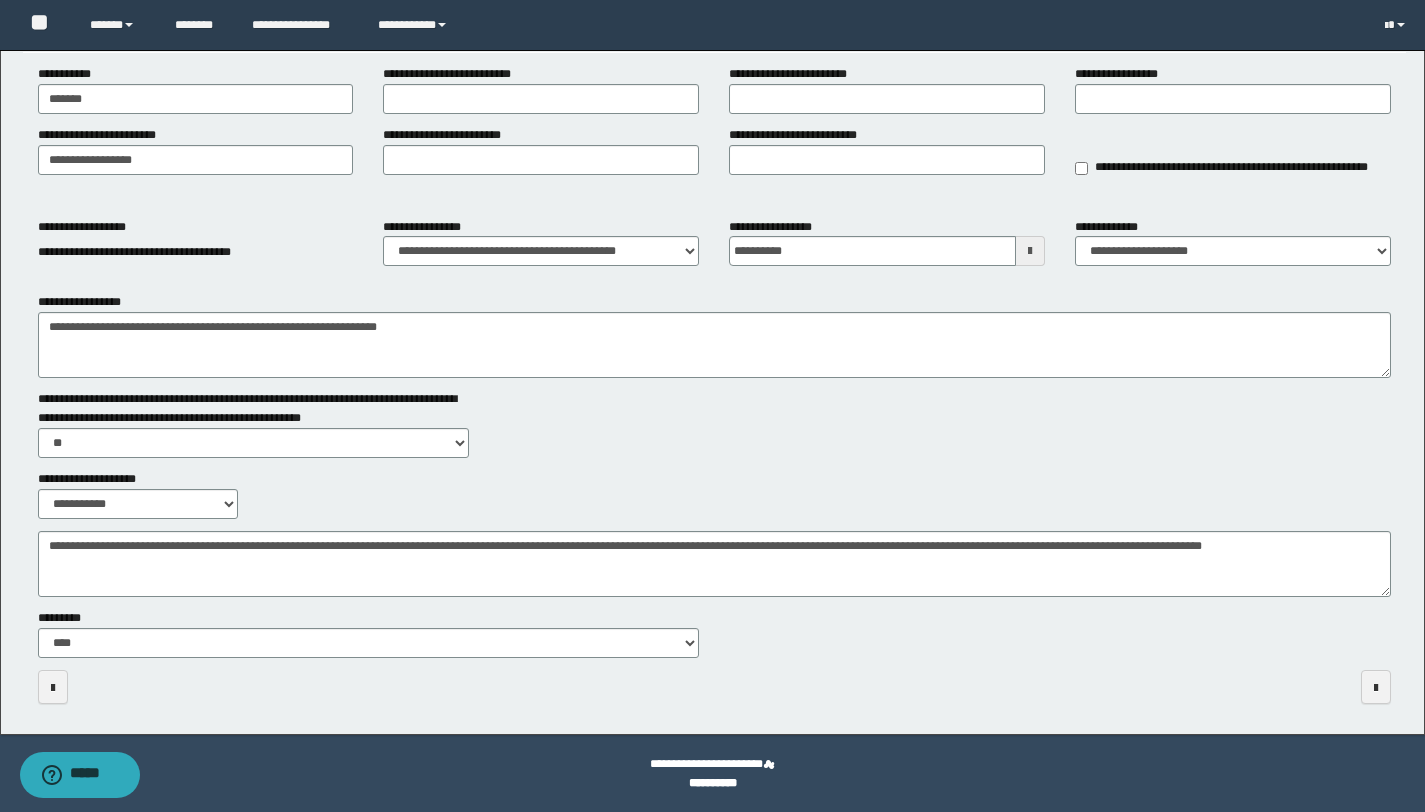 click at bounding box center [714, 687] 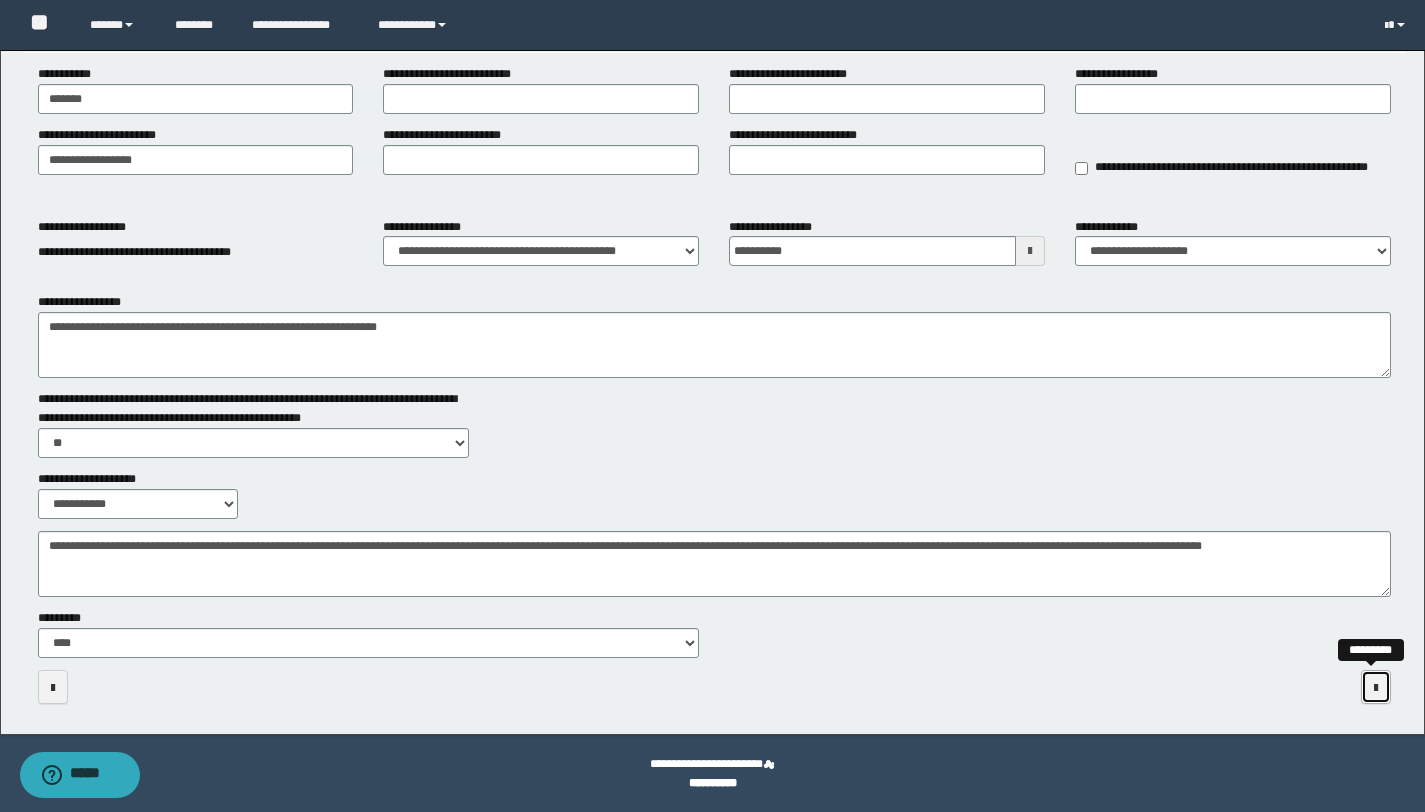 click at bounding box center [1376, 687] 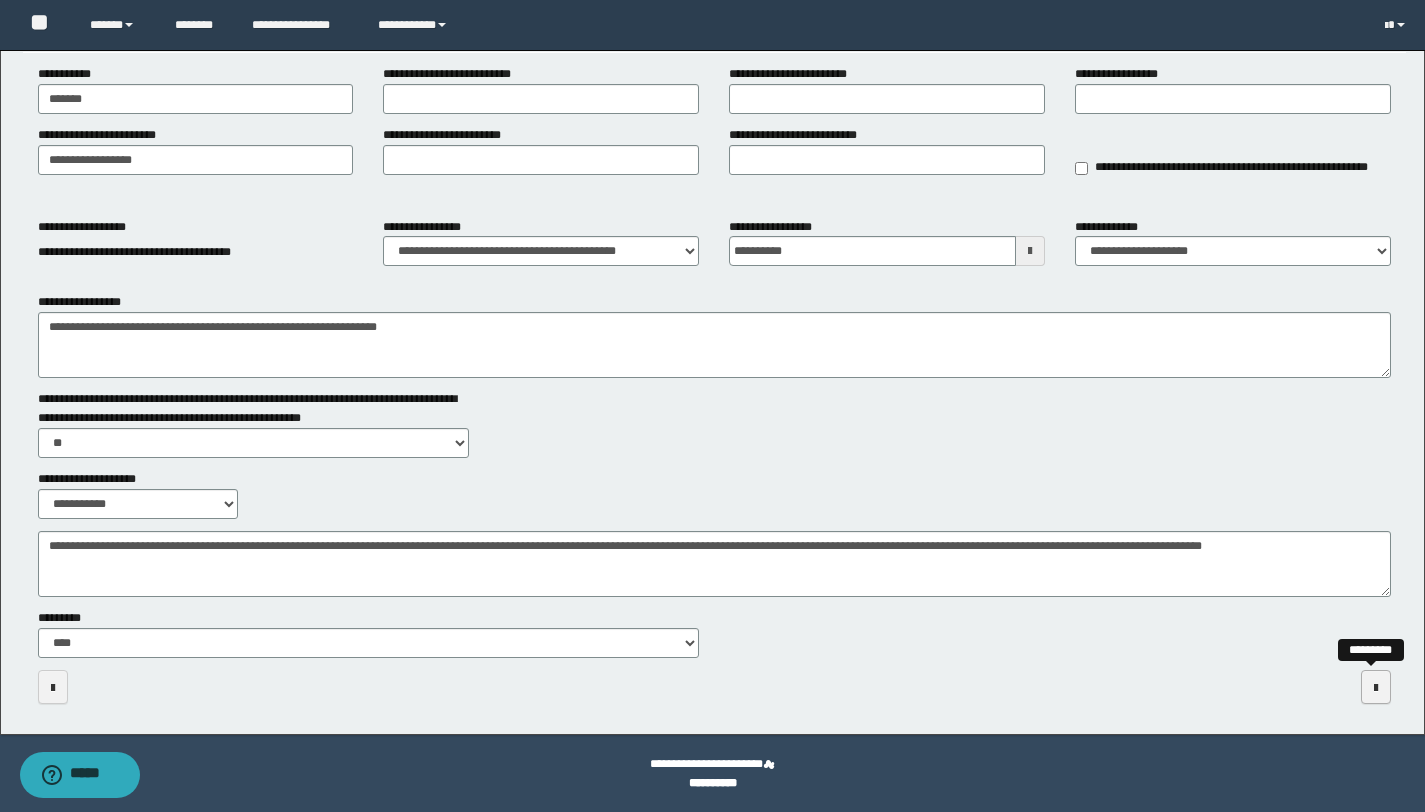 scroll, scrollTop: 0, scrollLeft: 0, axis: both 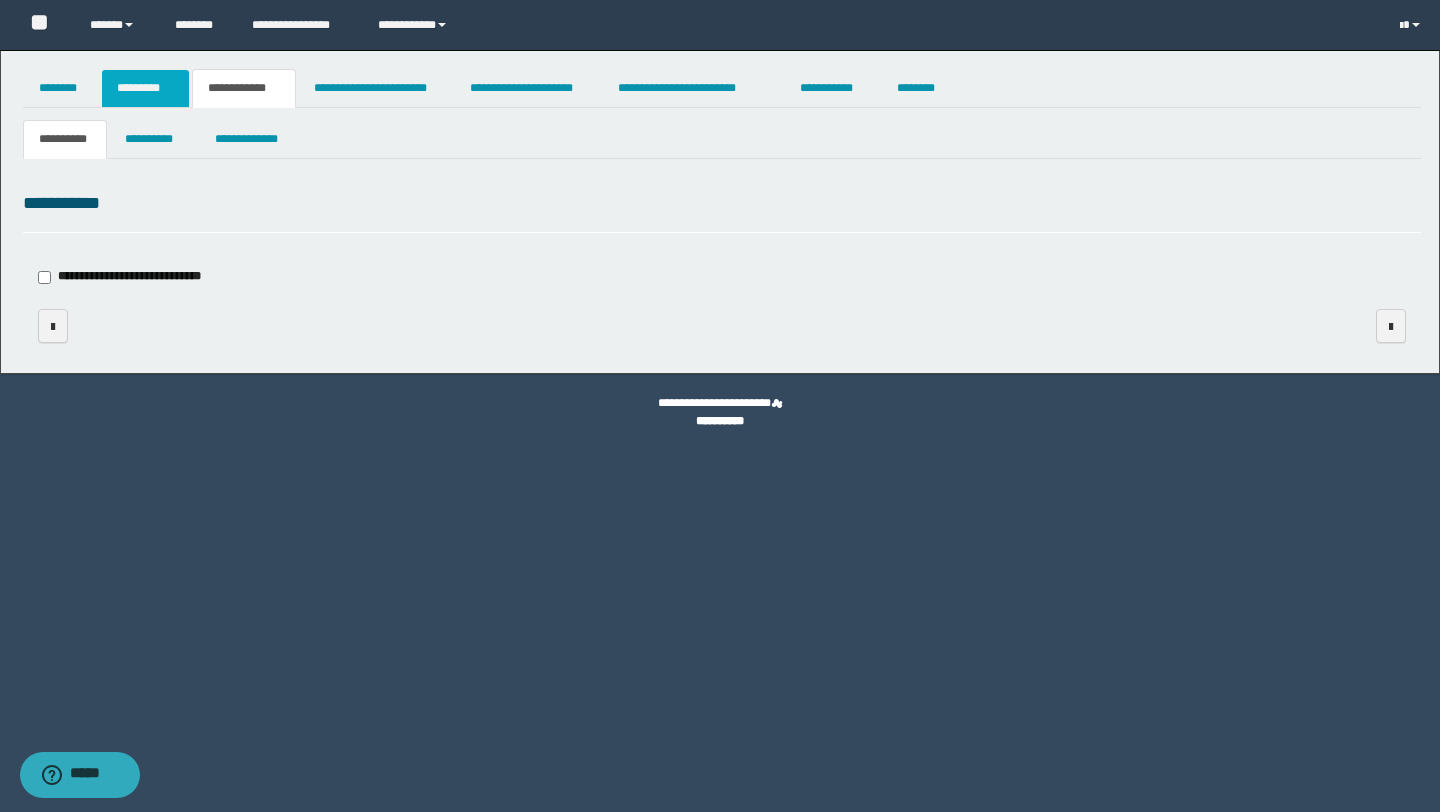 click on "*********" at bounding box center (145, 88) 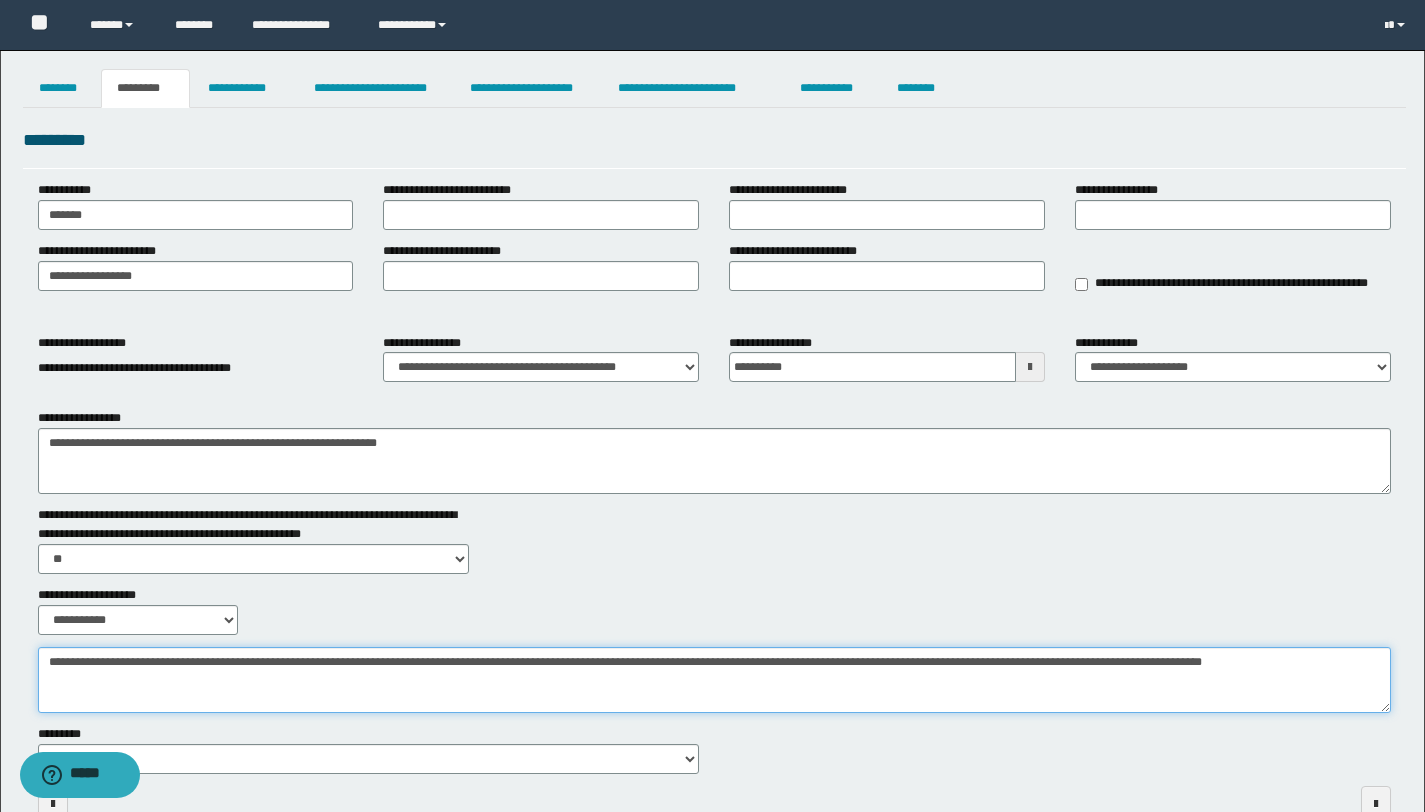 click on "**********" at bounding box center (714, 680) 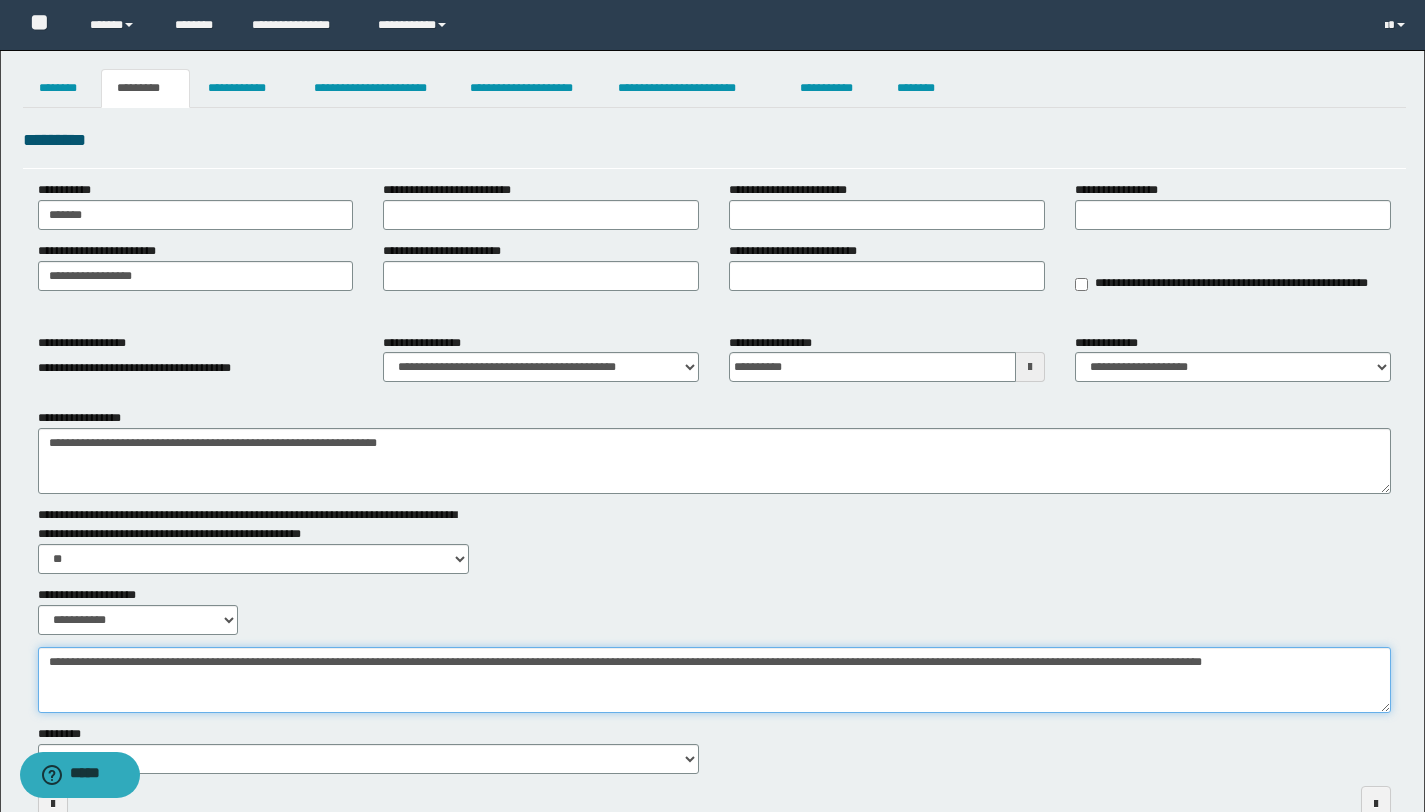 drag, startPoint x: 46, startPoint y: 662, endPoint x: 1255, endPoint y: 667, distance: 1209.0104 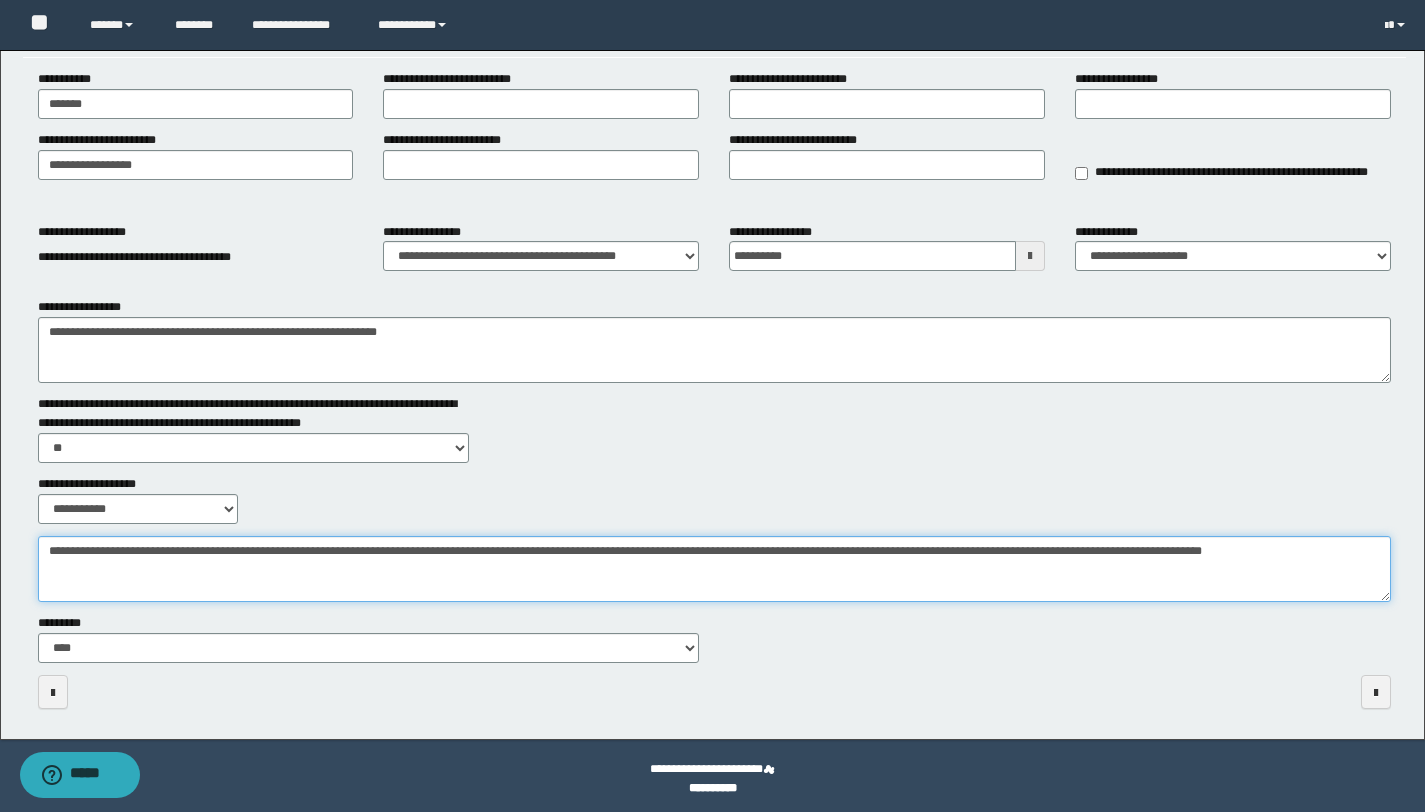 scroll, scrollTop: 116, scrollLeft: 0, axis: vertical 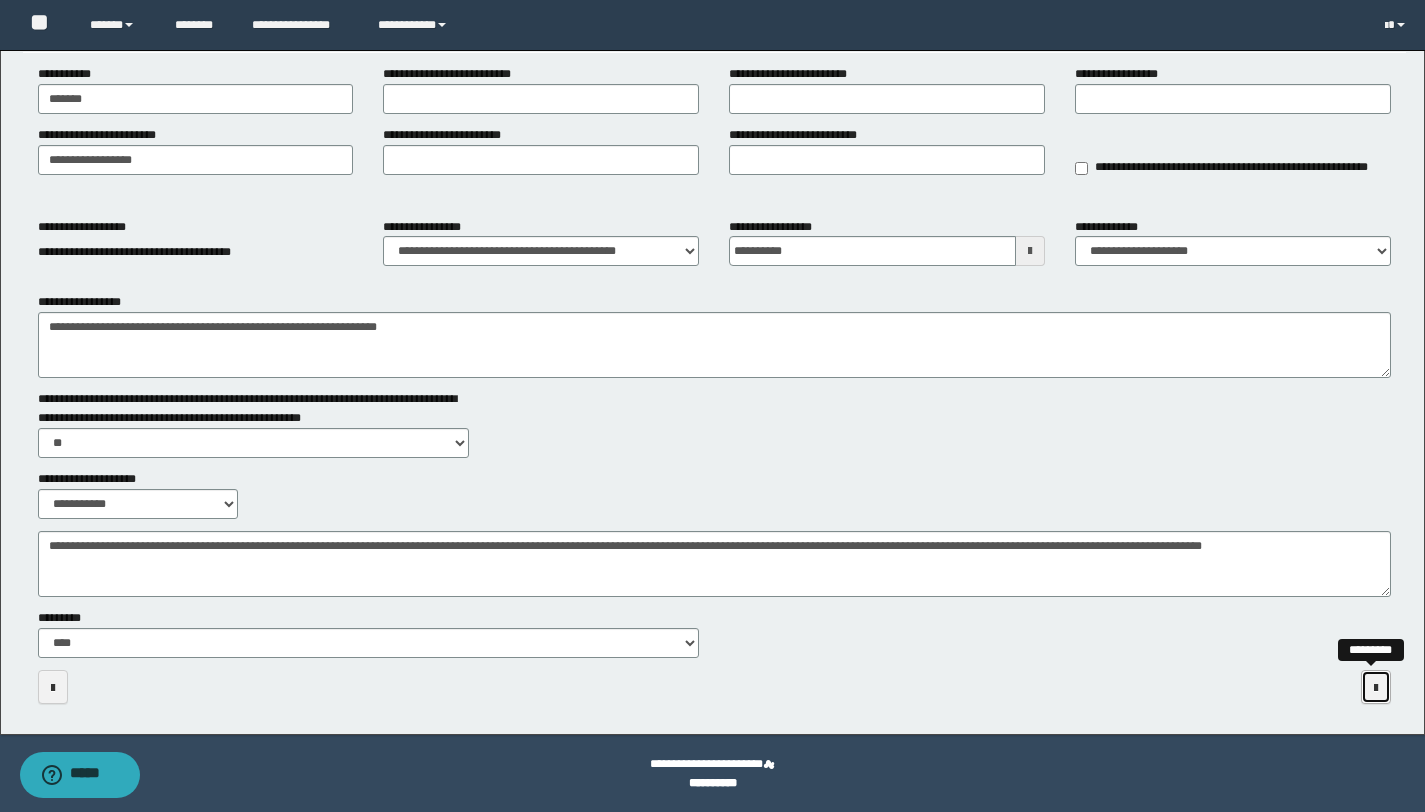 click at bounding box center [1376, 688] 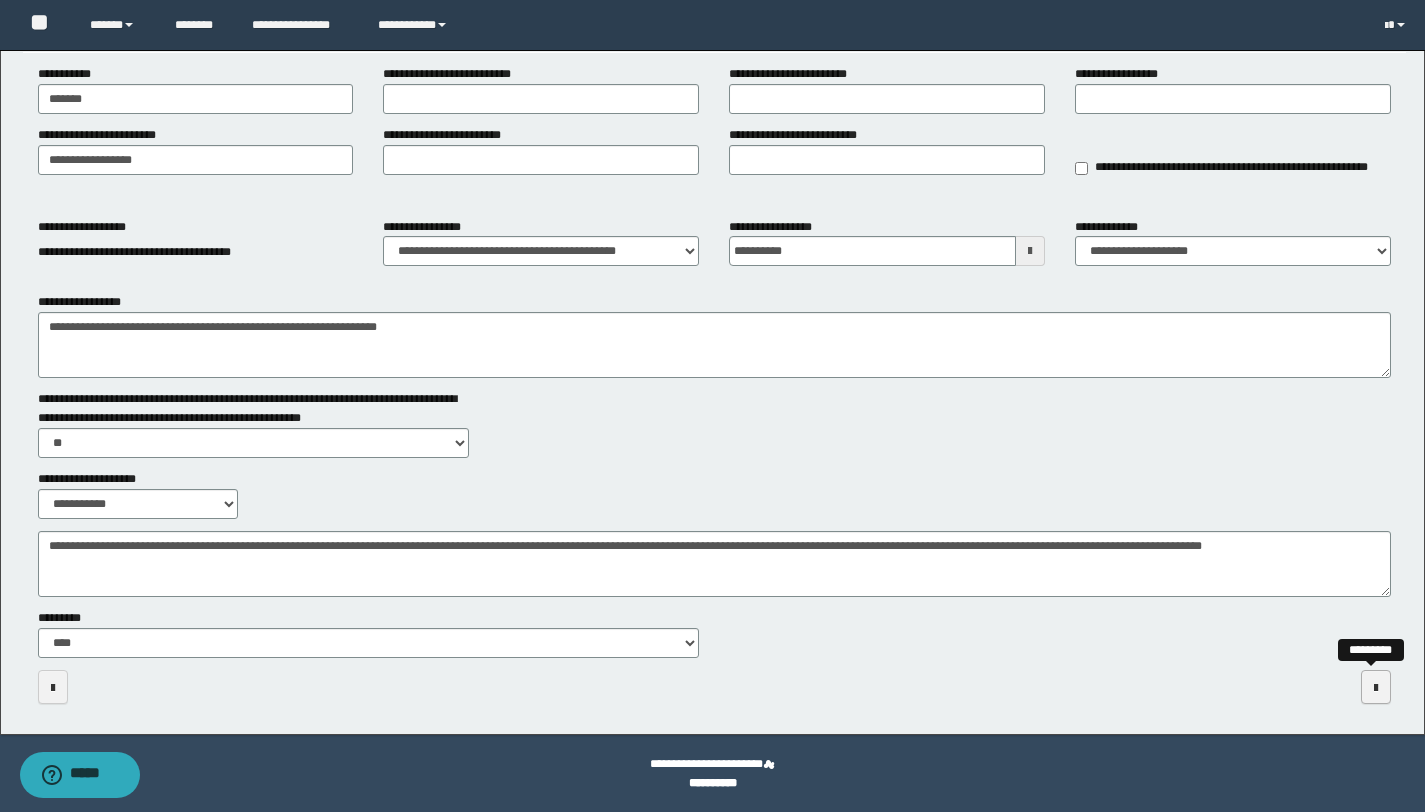 scroll, scrollTop: 0, scrollLeft: 0, axis: both 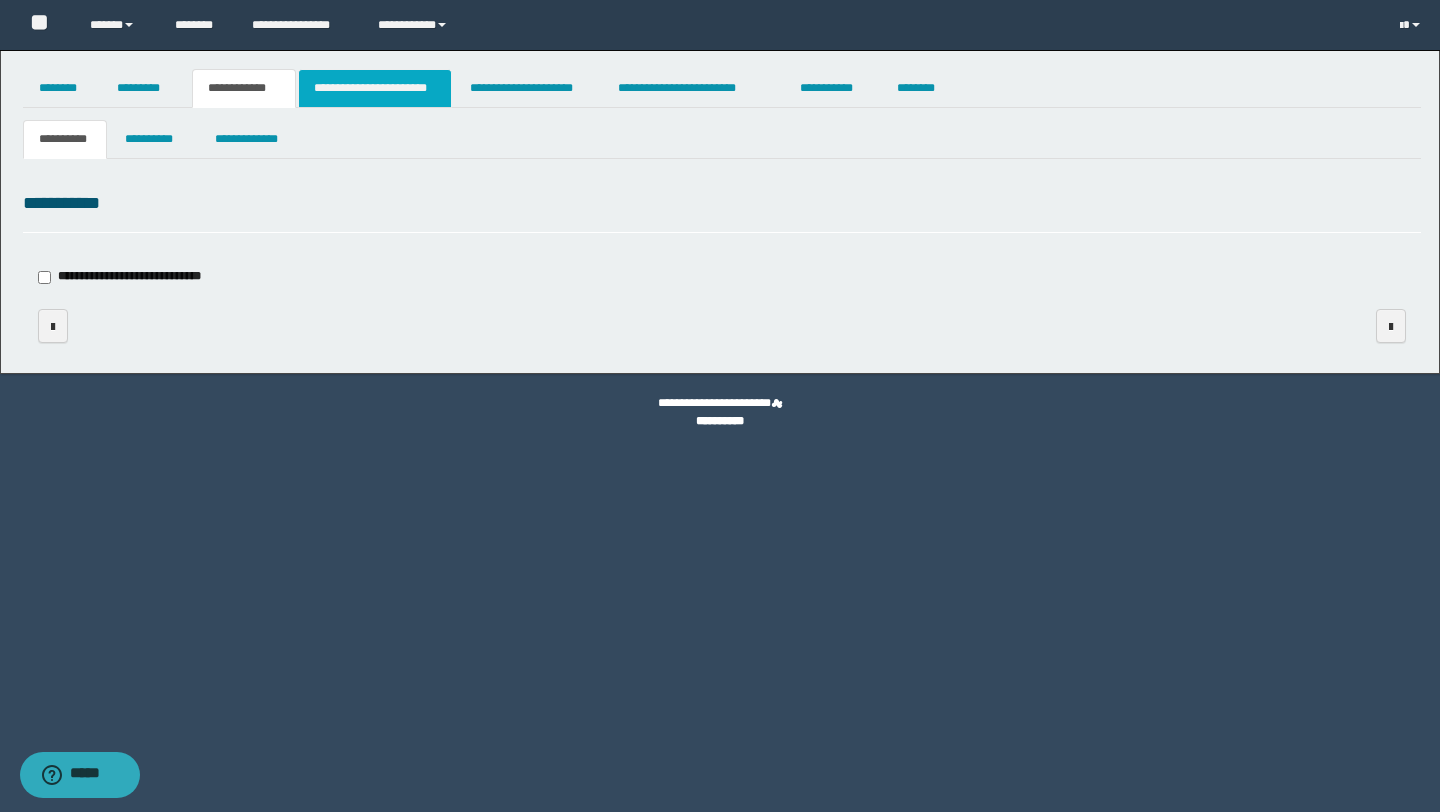 click on "**********" at bounding box center [375, 88] 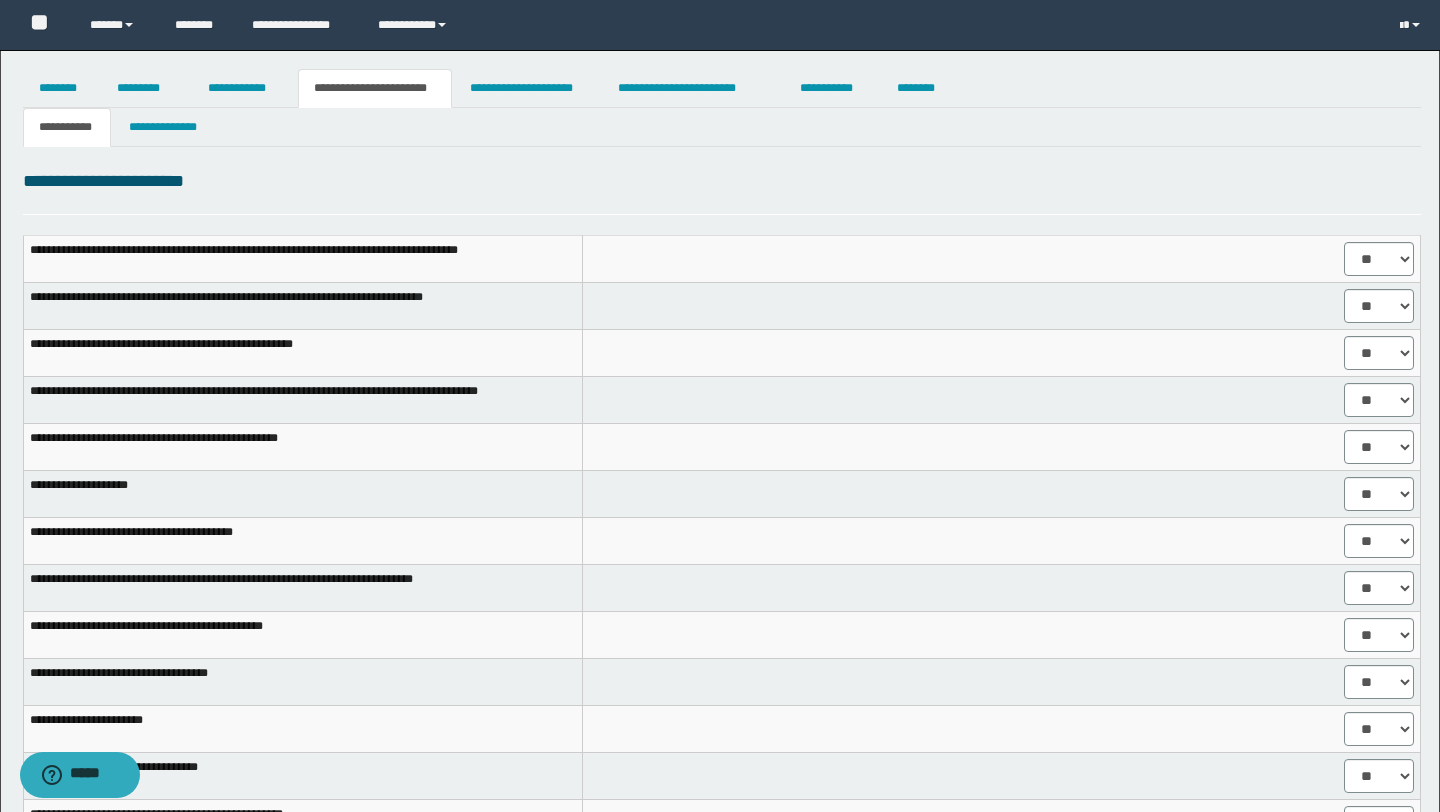 select on "****" 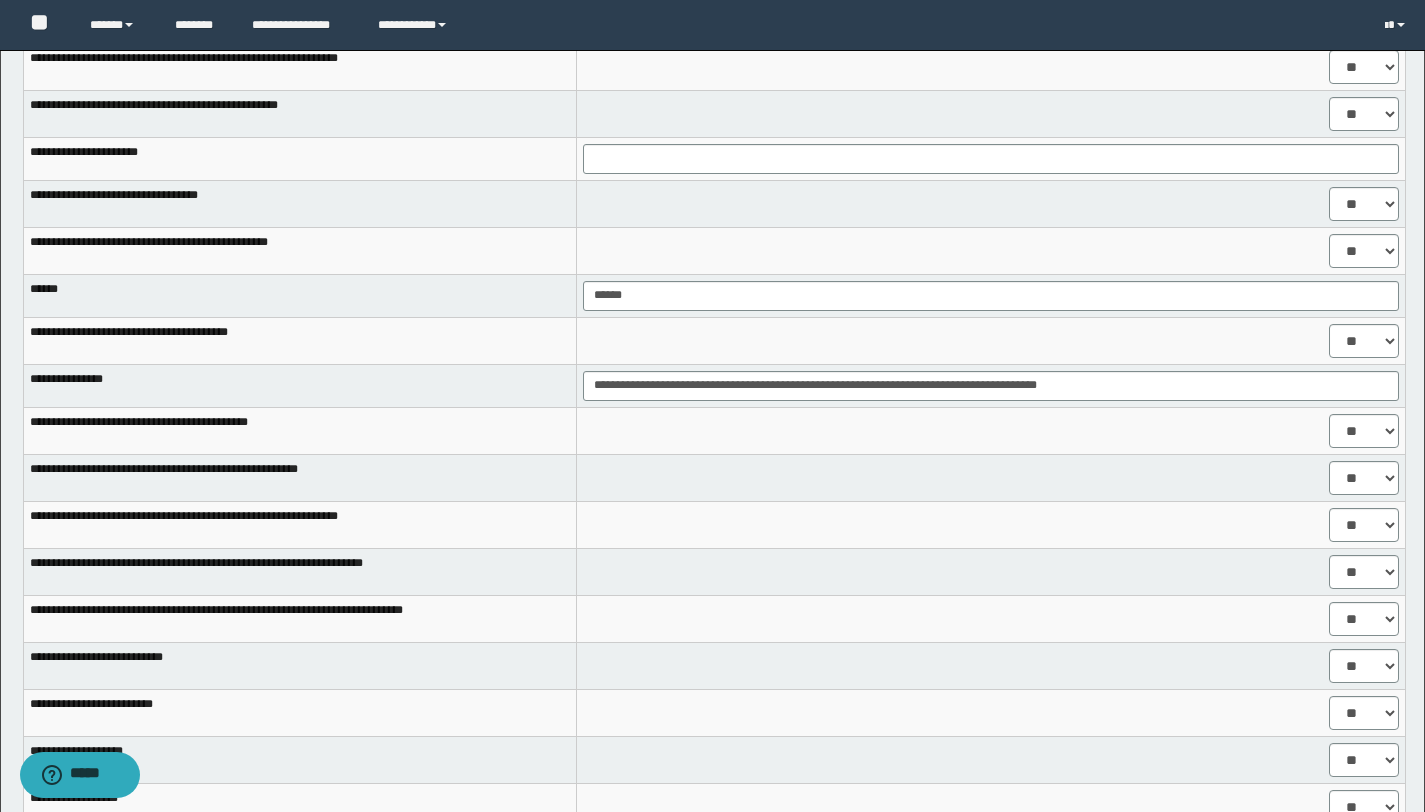 scroll, scrollTop: 1040, scrollLeft: 0, axis: vertical 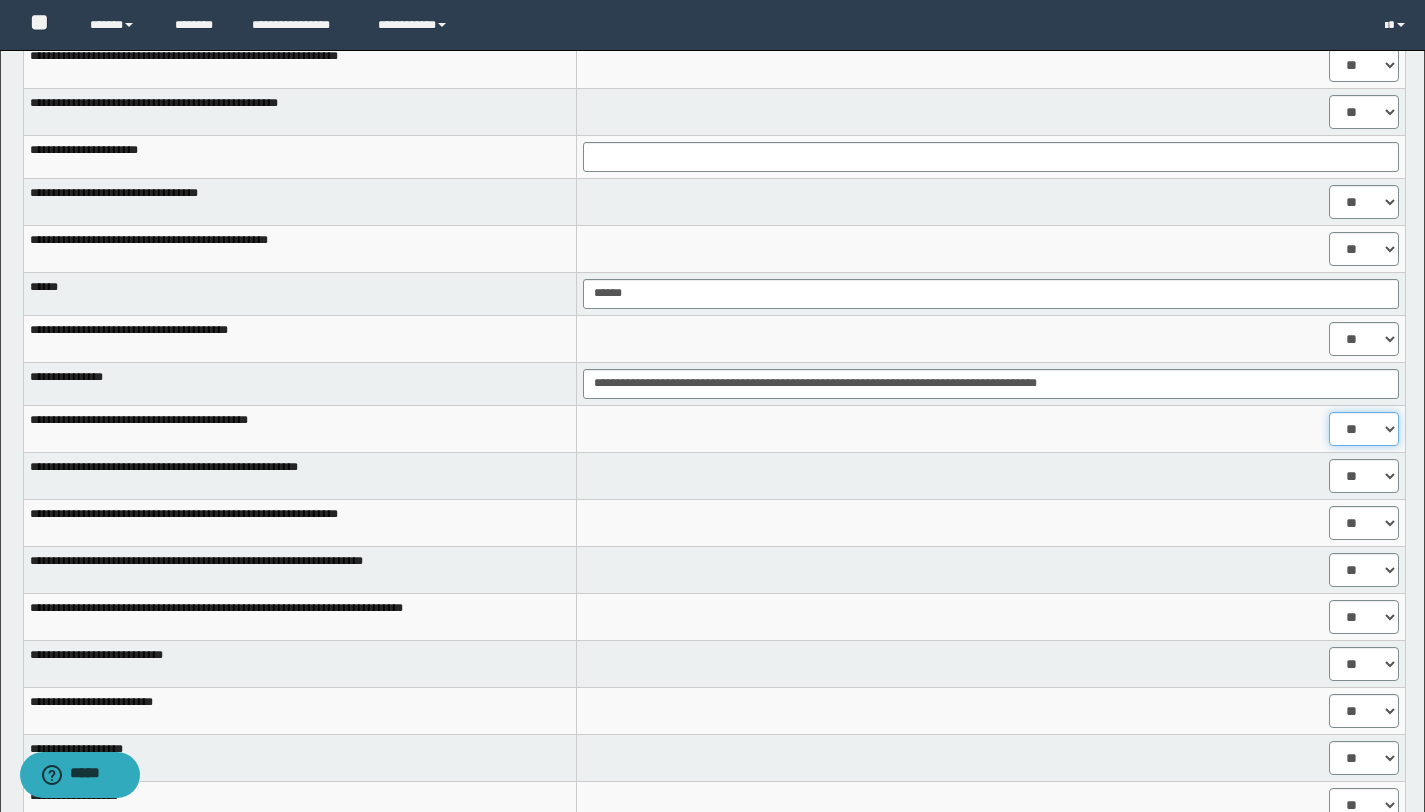 click on "**
**" at bounding box center (1364, 429) 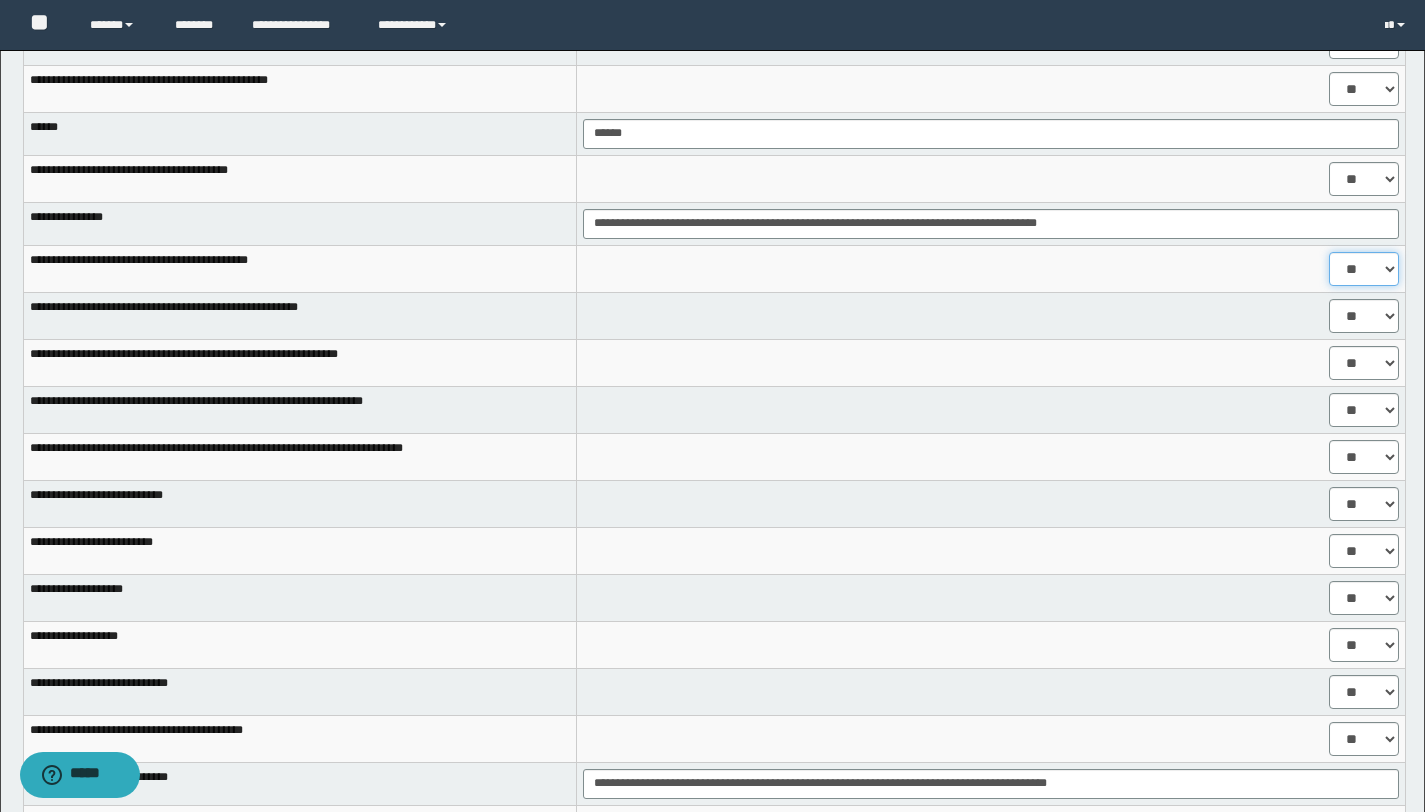 scroll, scrollTop: 1240, scrollLeft: 0, axis: vertical 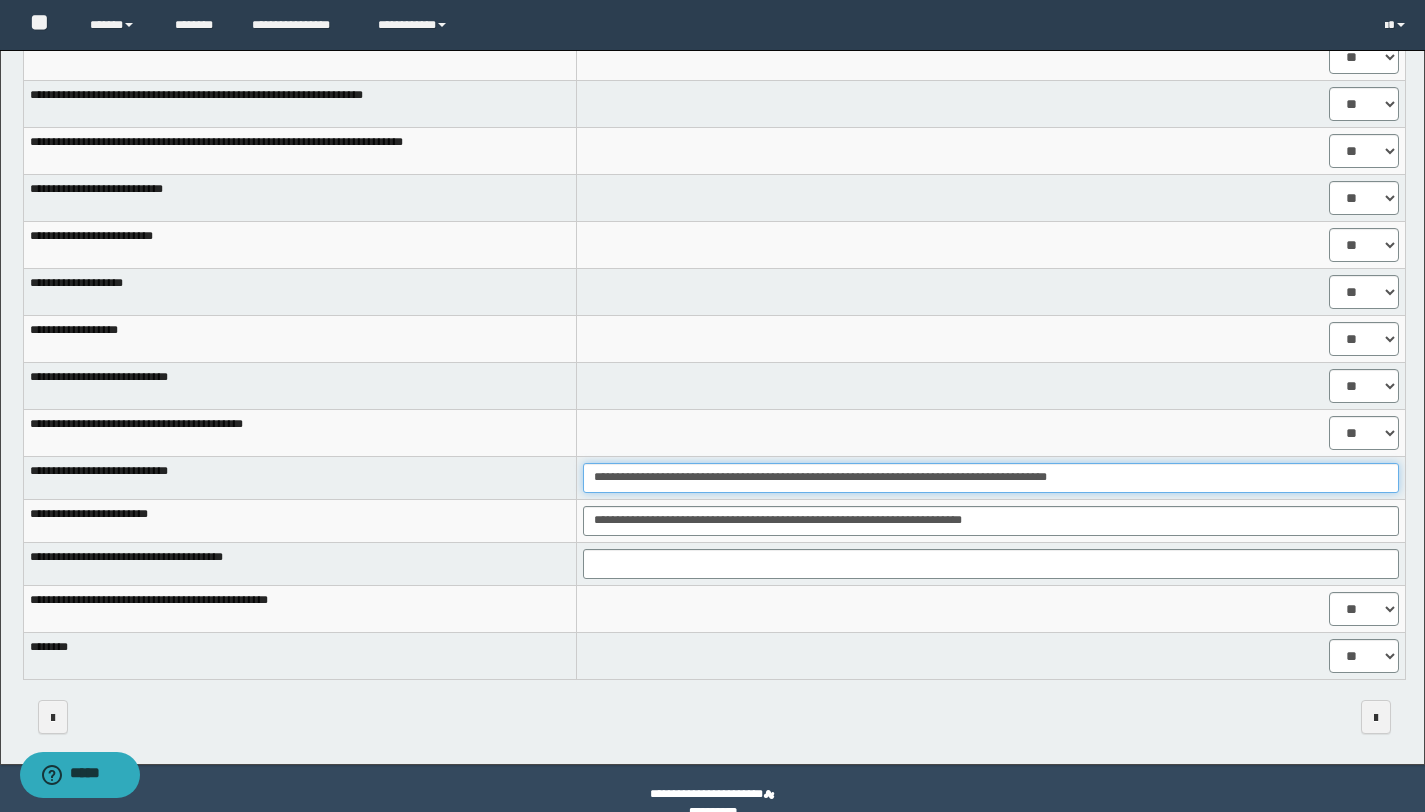 click on "**********" at bounding box center (991, 478) 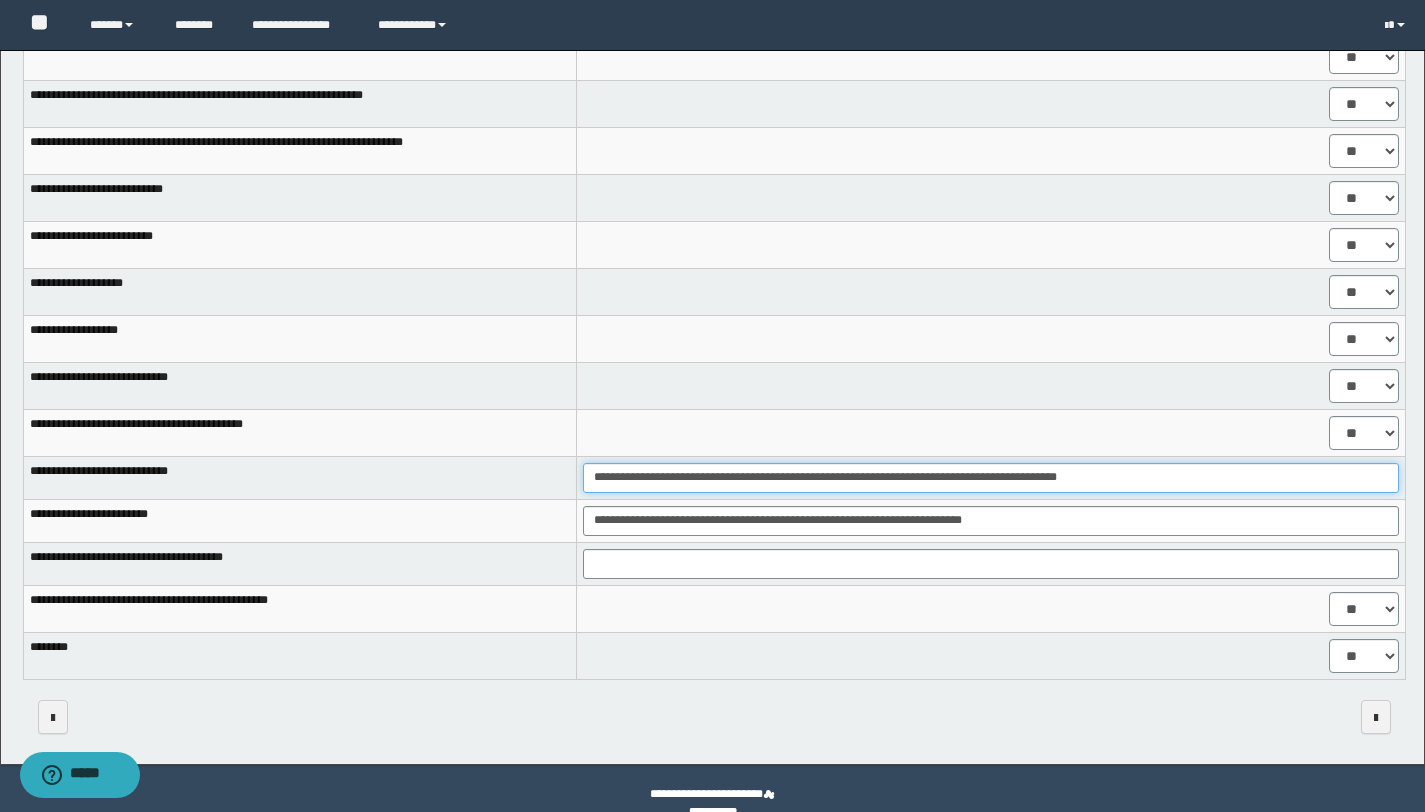scroll, scrollTop: 1536, scrollLeft: 0, axis: vertical 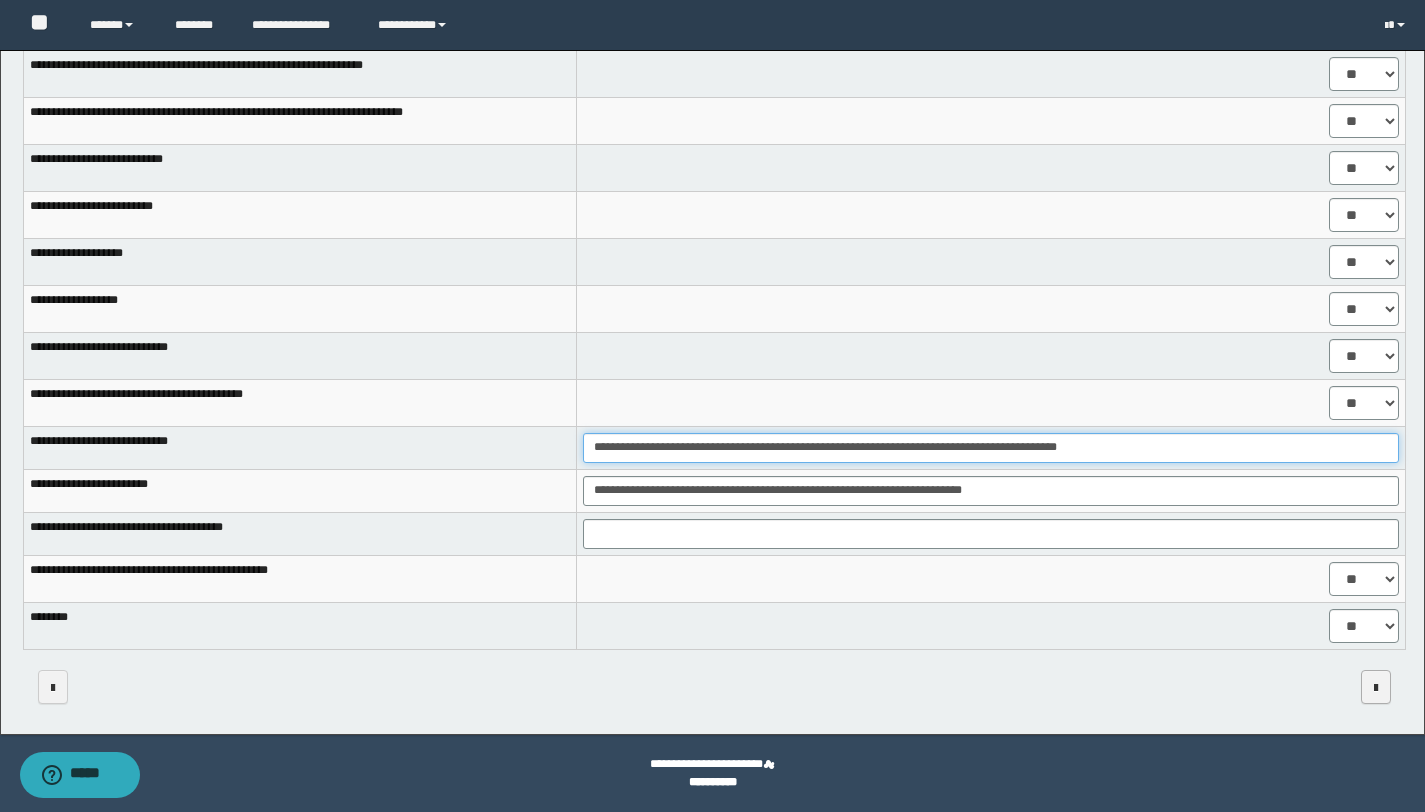 type on "**********" 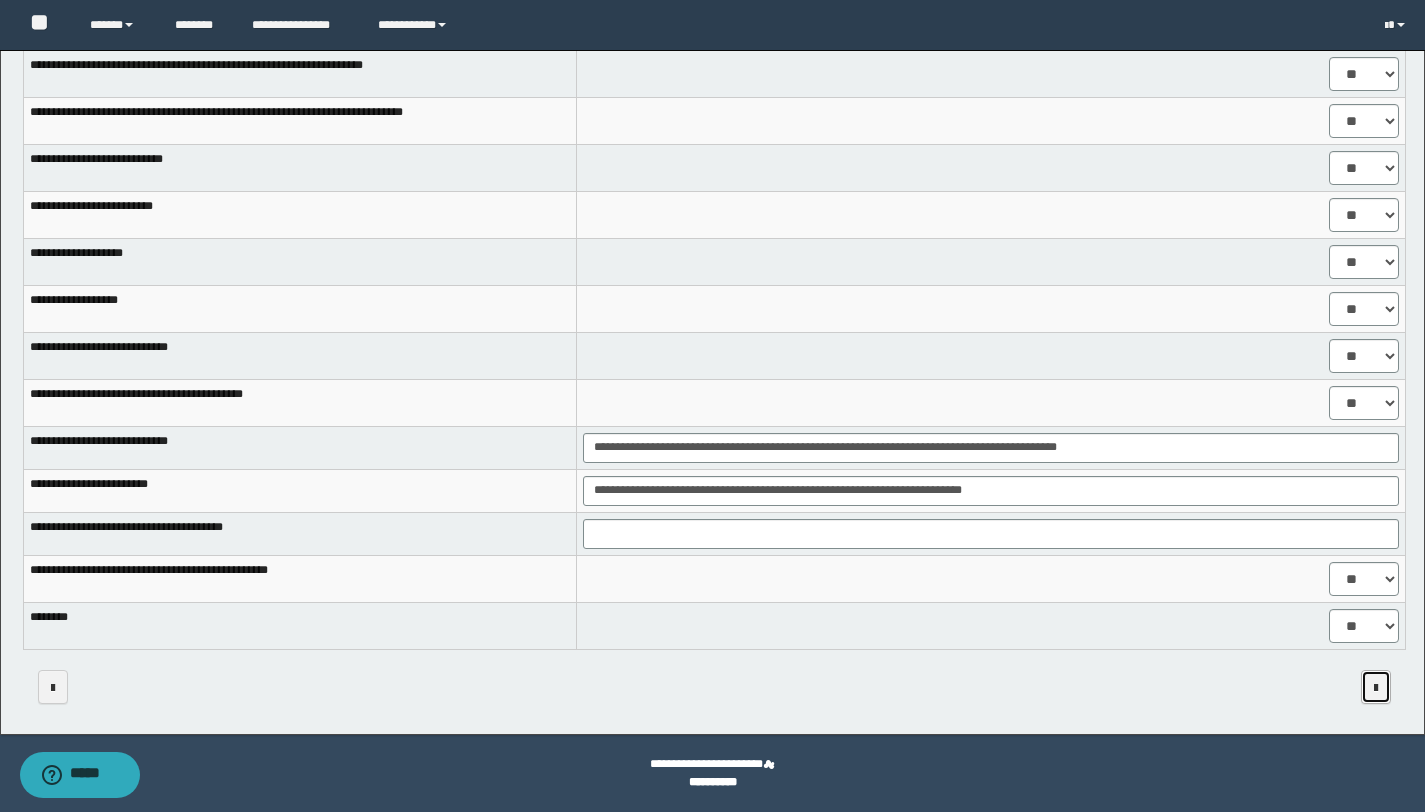 click at bounding box center [1376, 687] 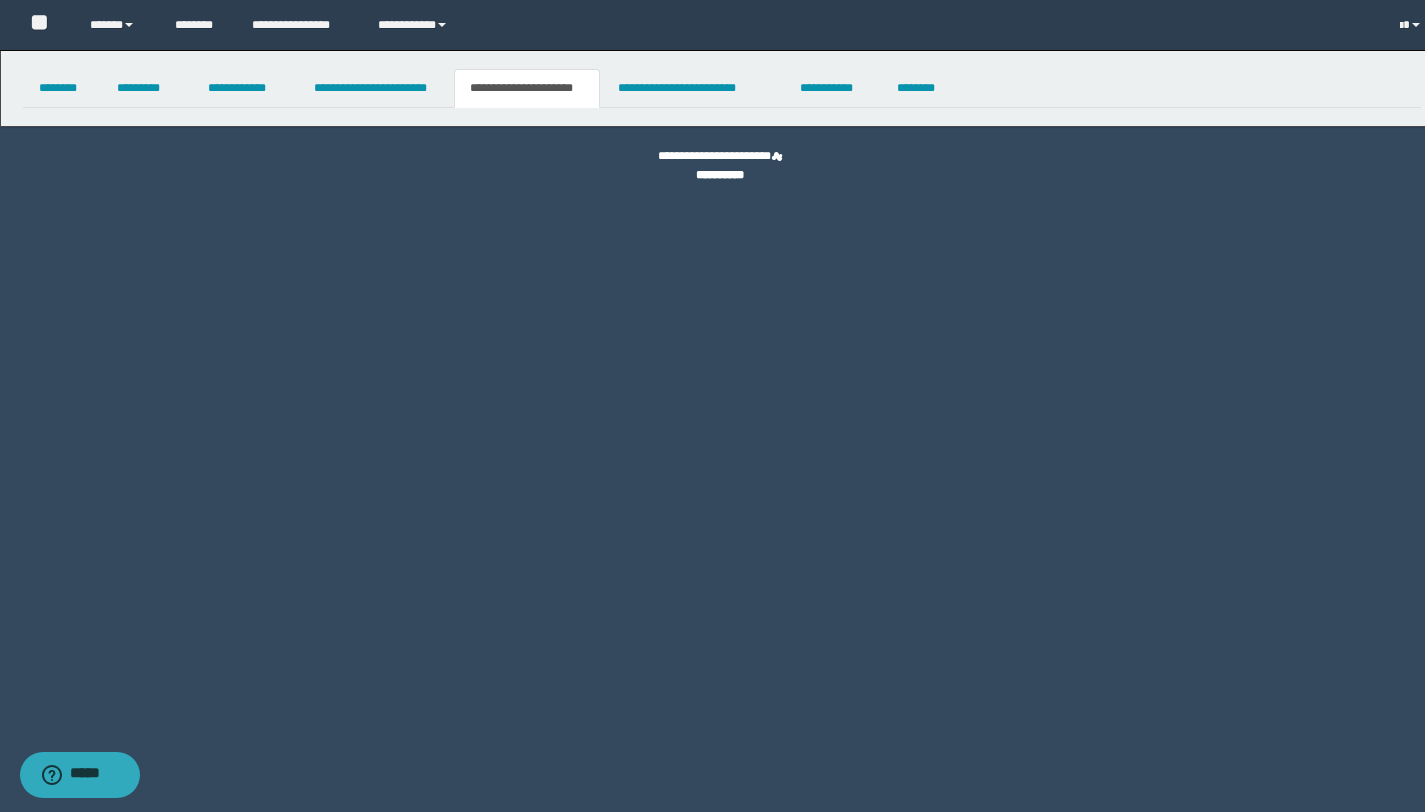 scroll, scrollTop: 0, scrollLeft: 0, axis: both 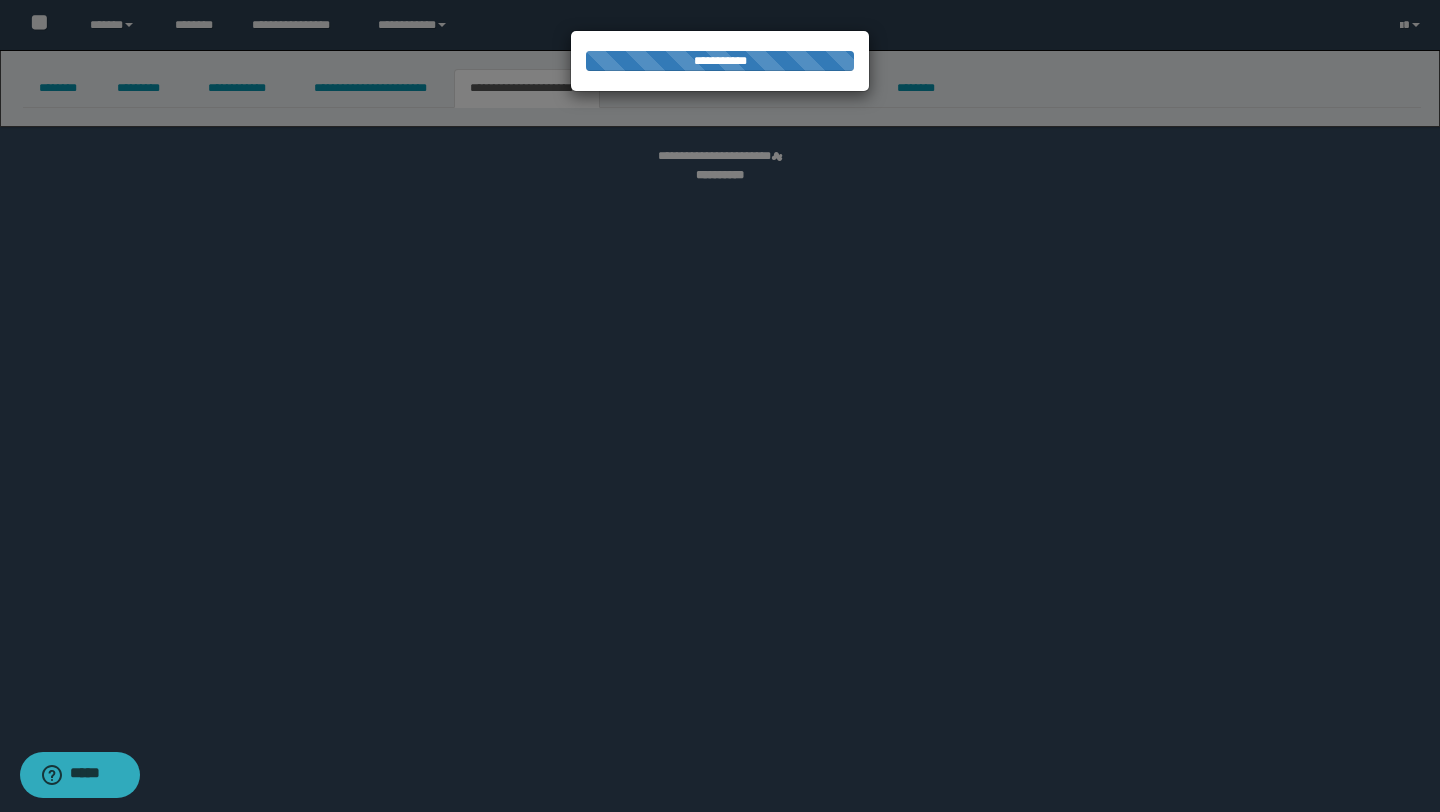 select on "*" 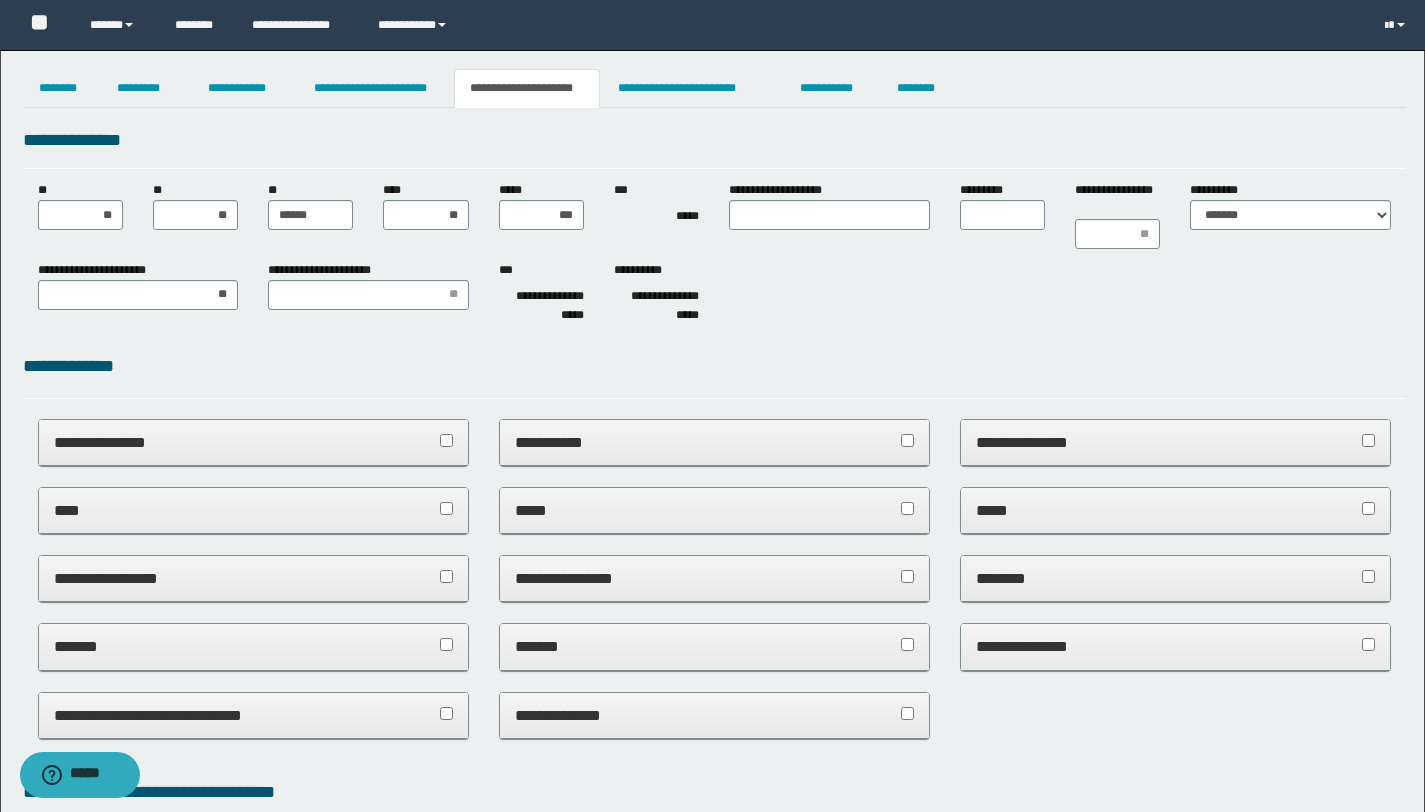 scroll, scrollTop: 0, scrollLeft: 0, axis: both 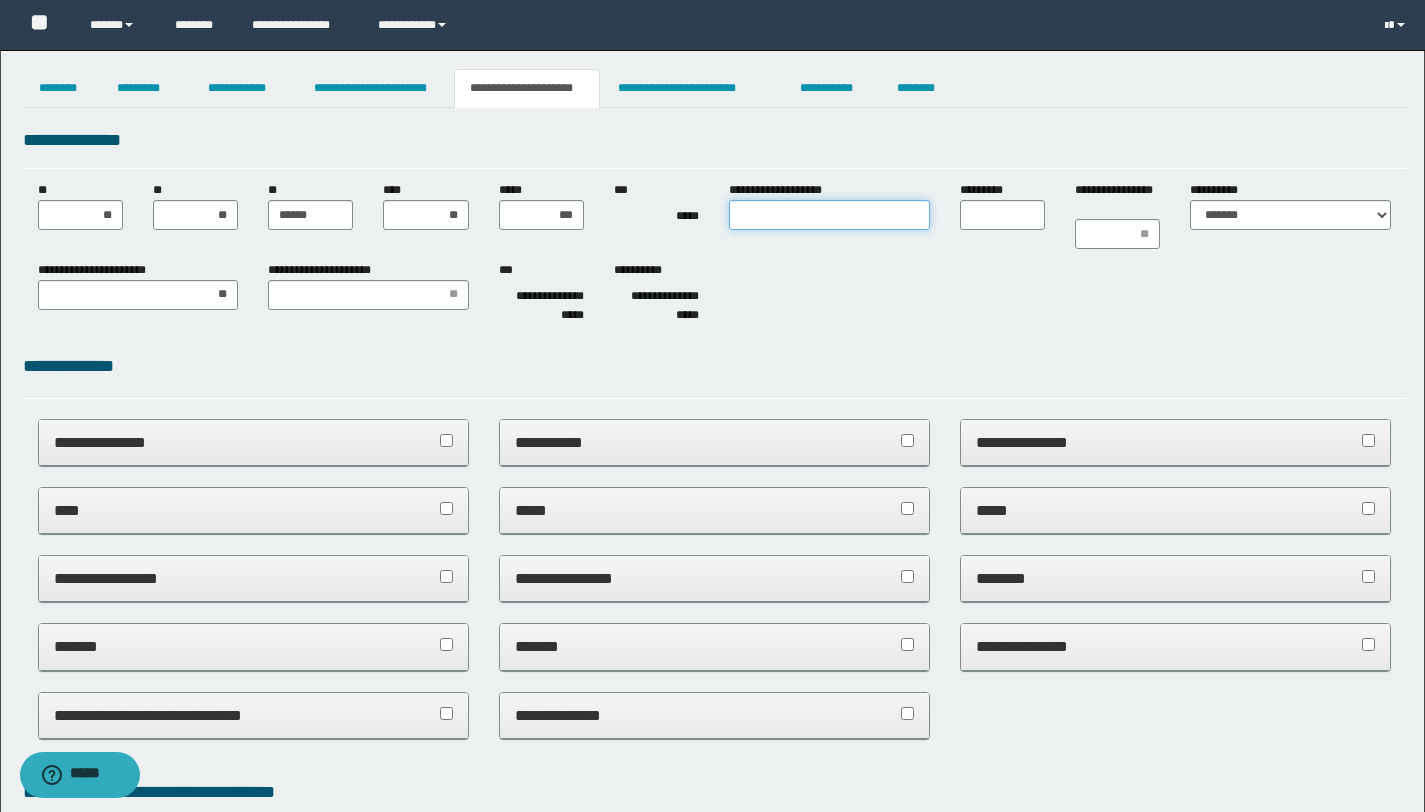 click on "**********" at bounding box center [829, 215] 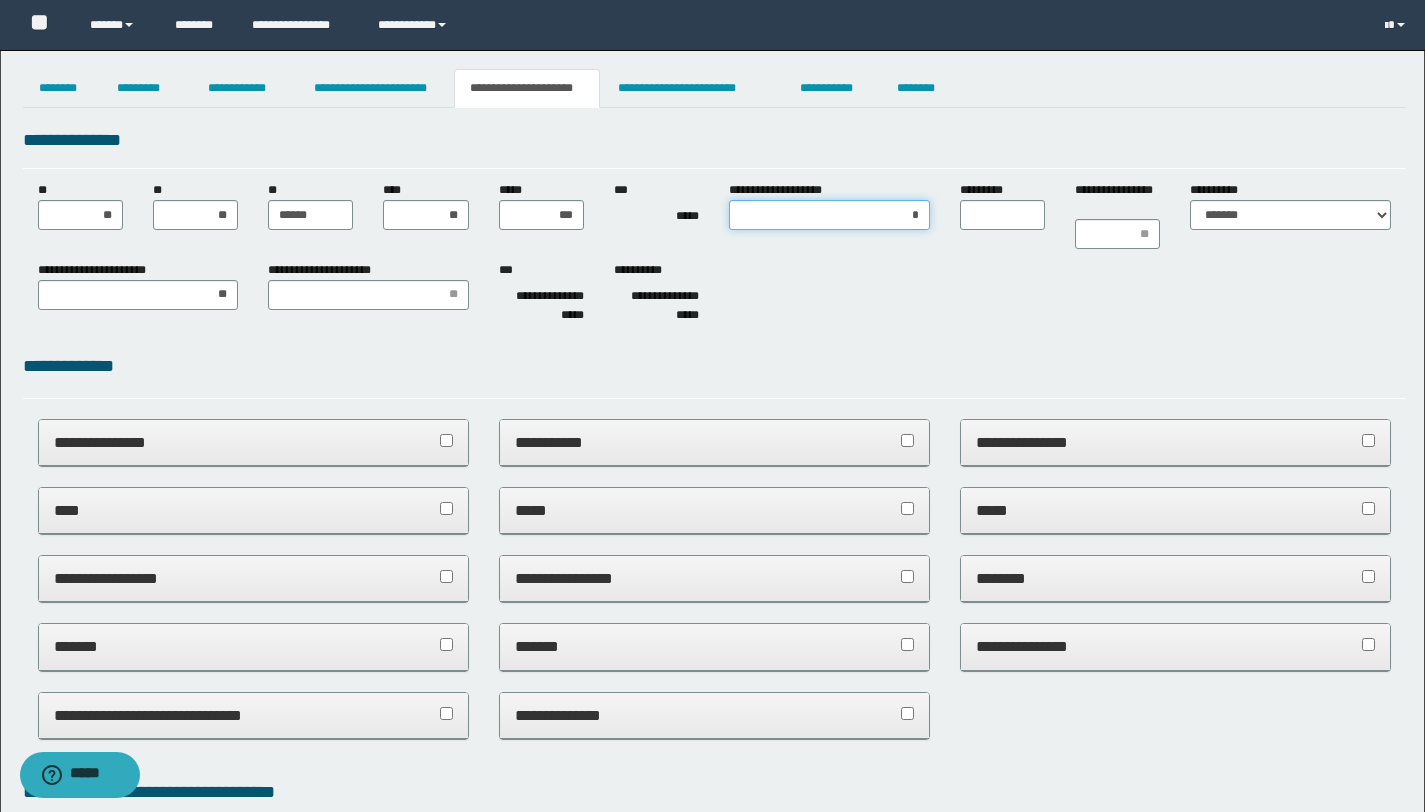 type on "**" 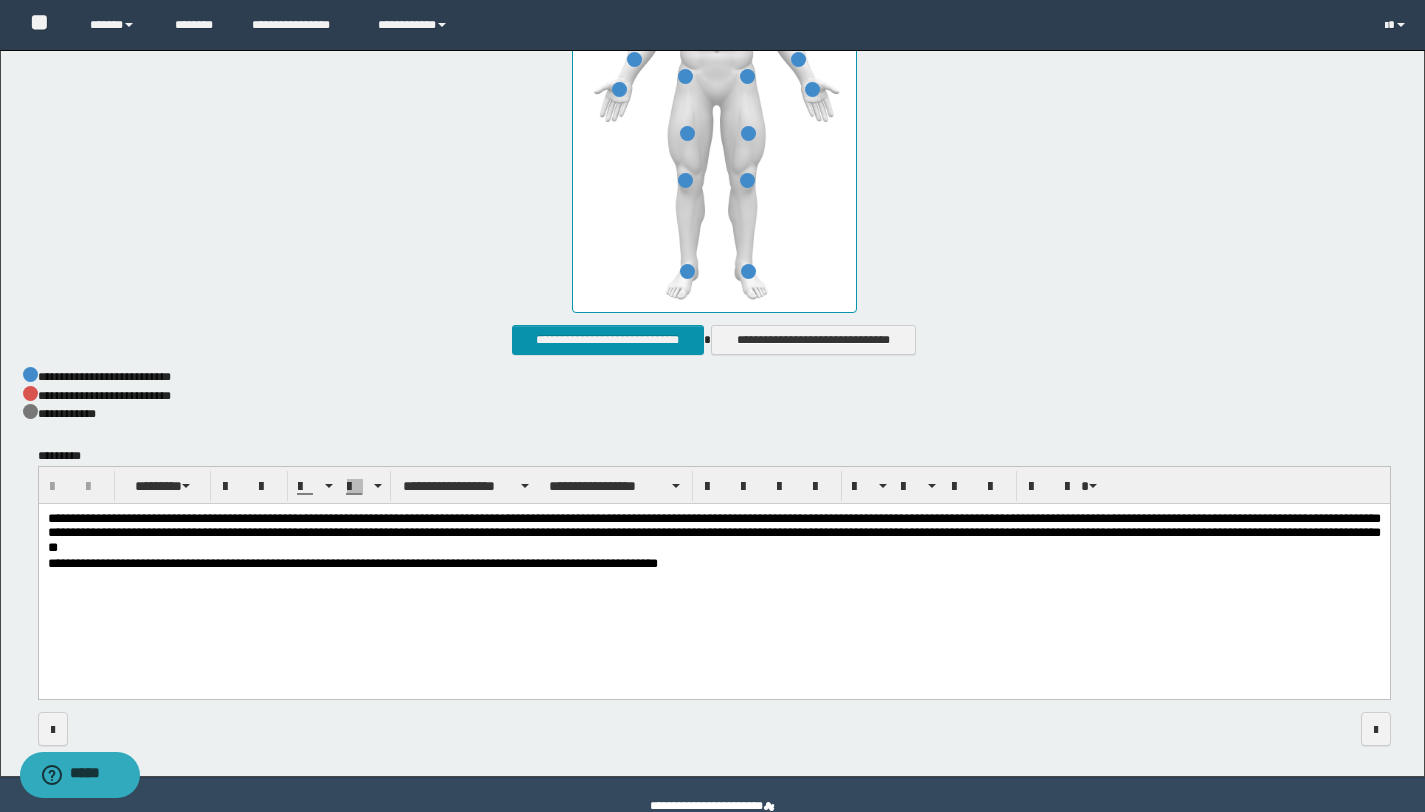 scroll, scrollTop: 1029, scrollLeft: 0, axis: vertical 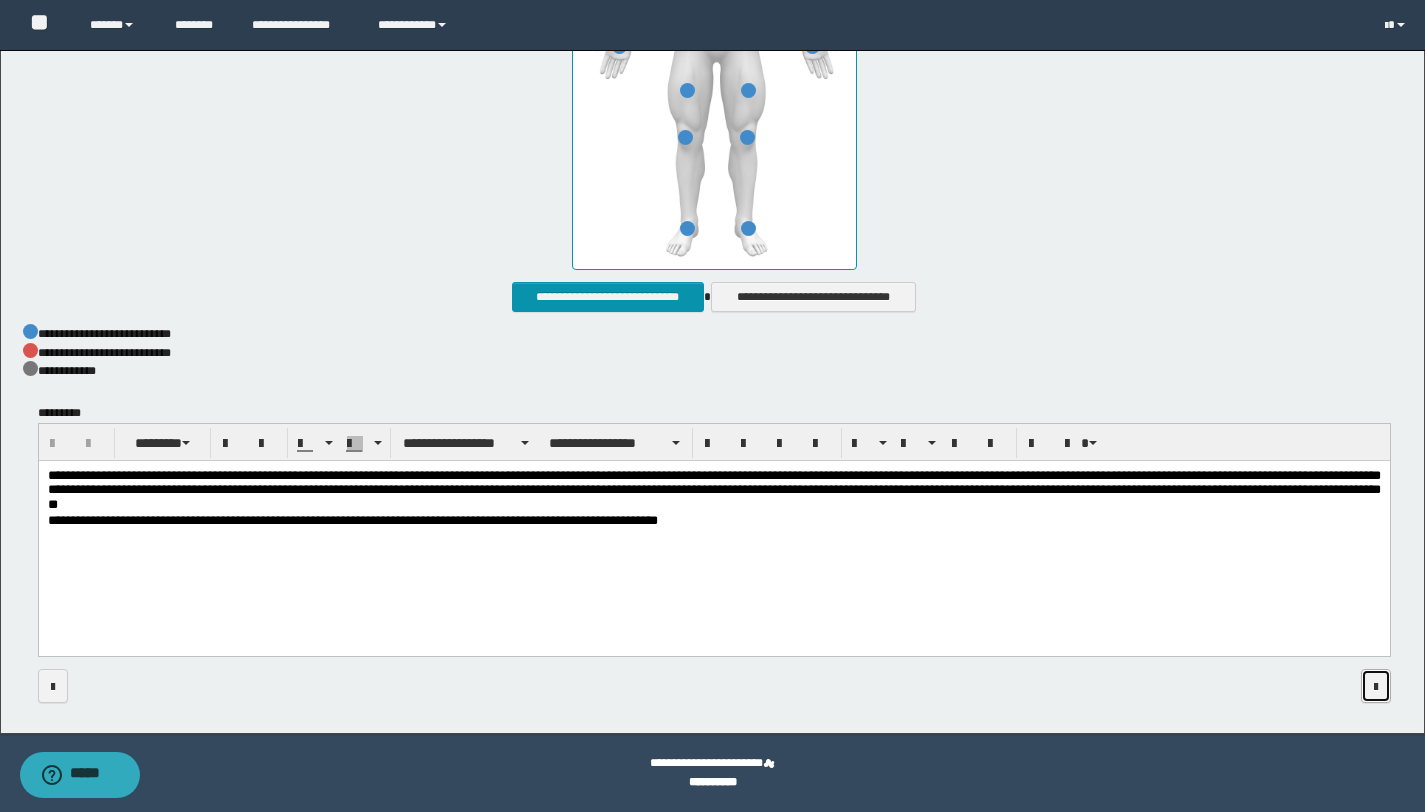 click at bounding box center [1376, 687] 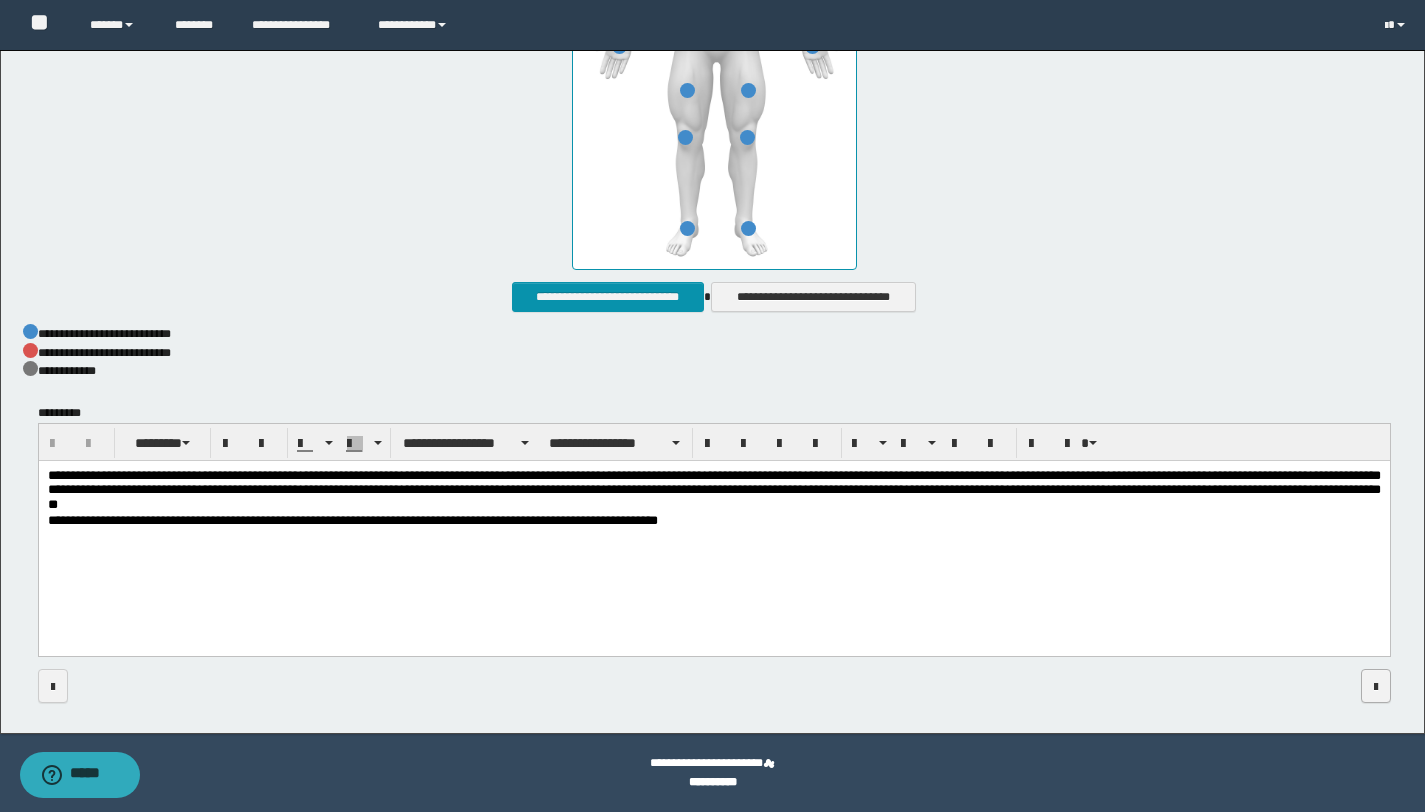 scroll, scrollTop: 0, scrollLeft: 0, axis: both 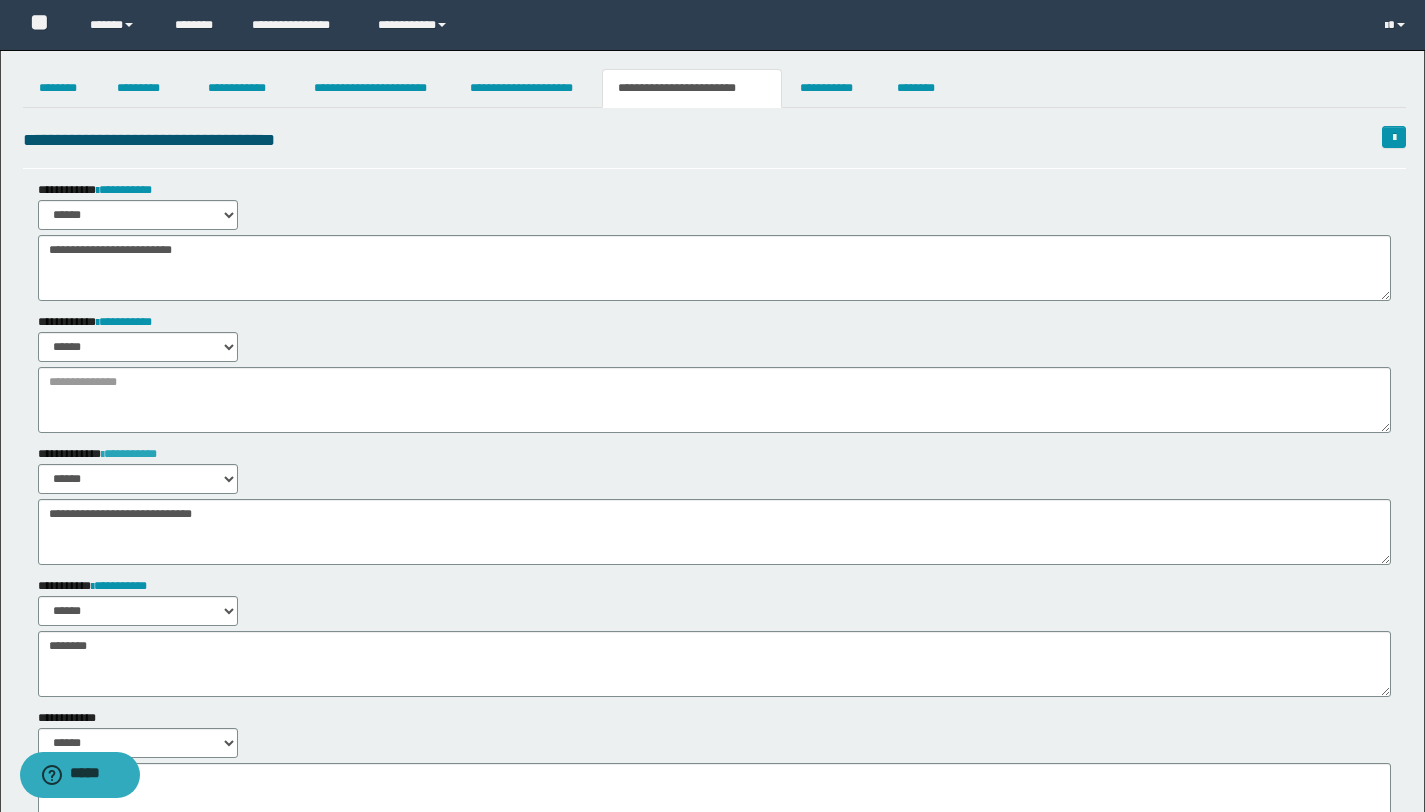click on "**********" at bounding box center (129, 454) 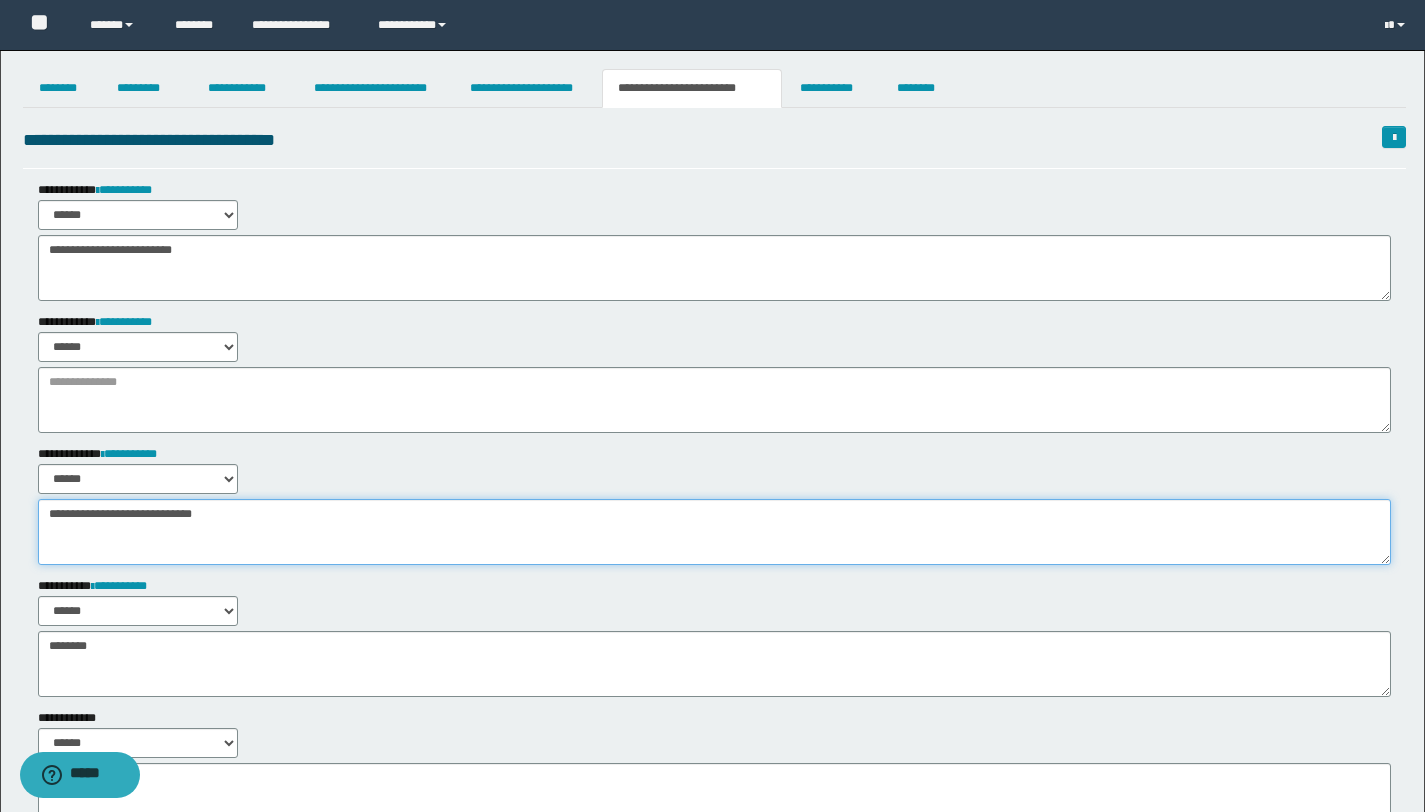 click on "**********" at bounding box center [714, 532] 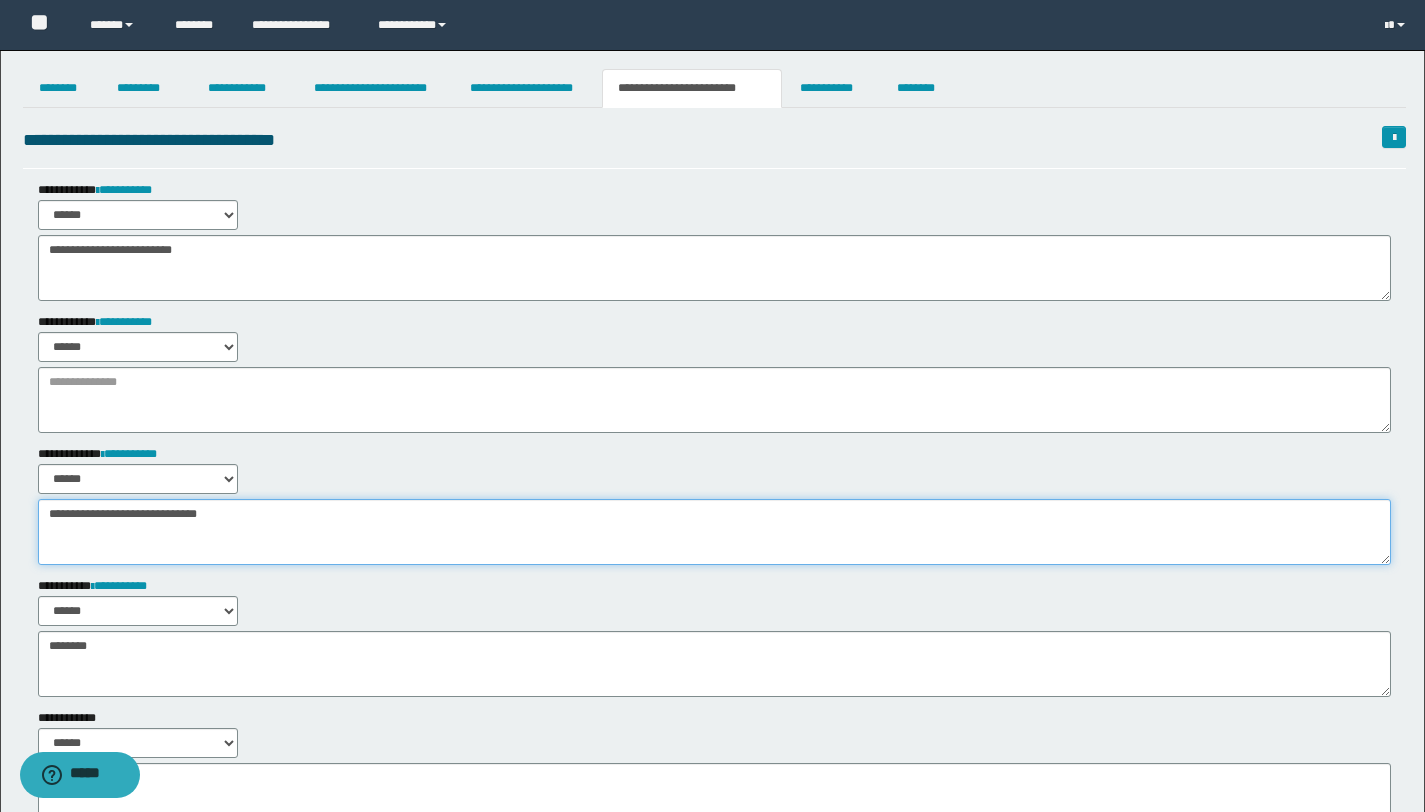 type on "**********" 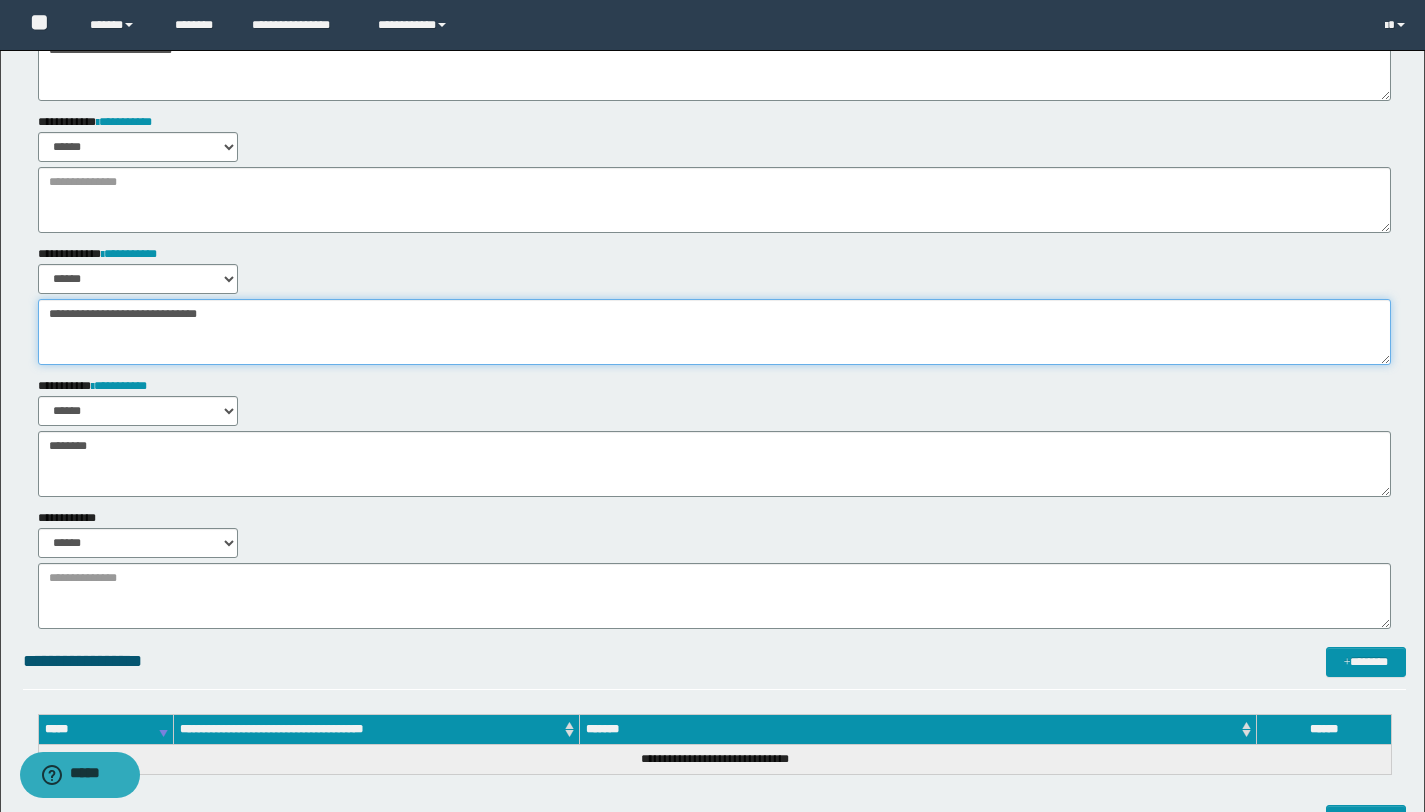 scroll, scrollTop: 262, scrollLeft: 0, axis: vertical 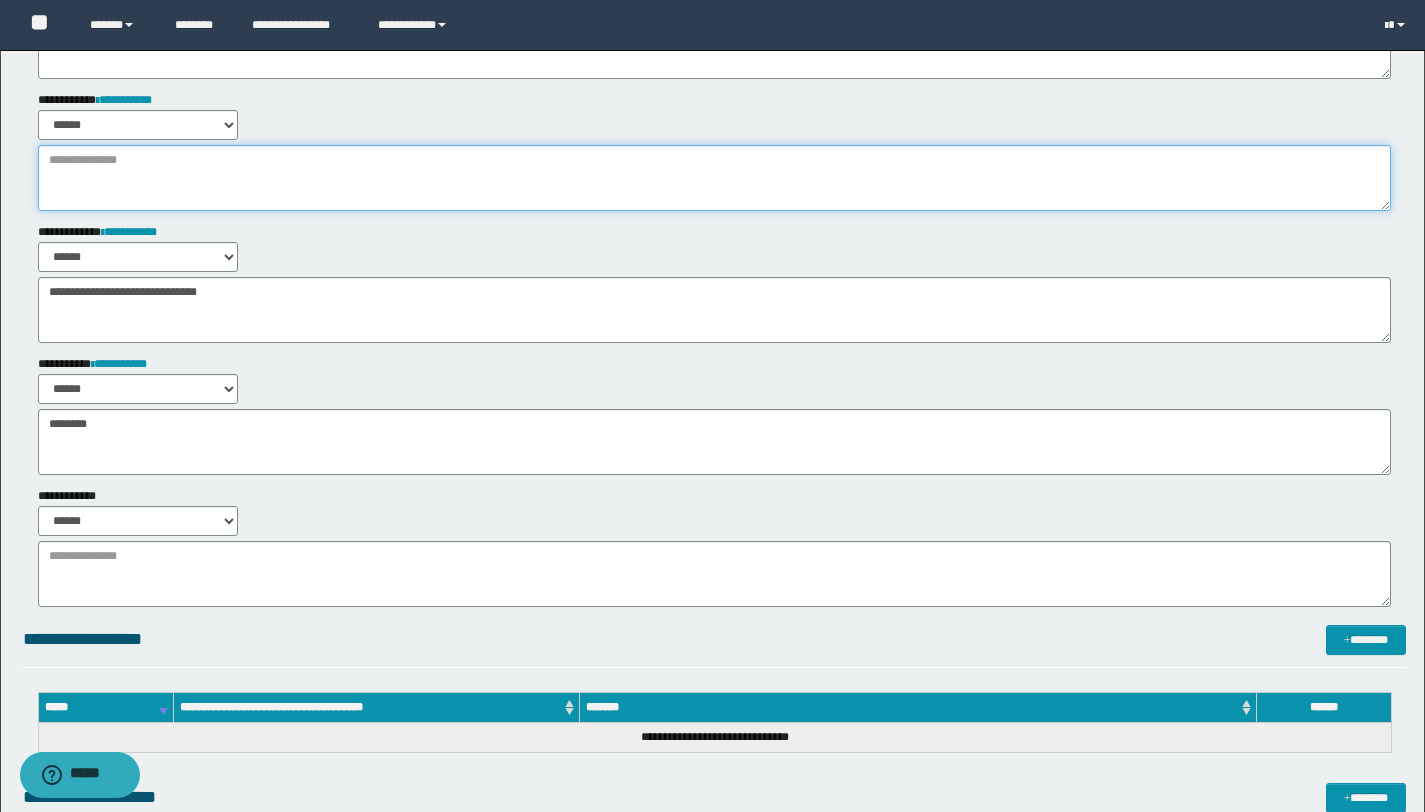 click at bounding box center (714, 178) 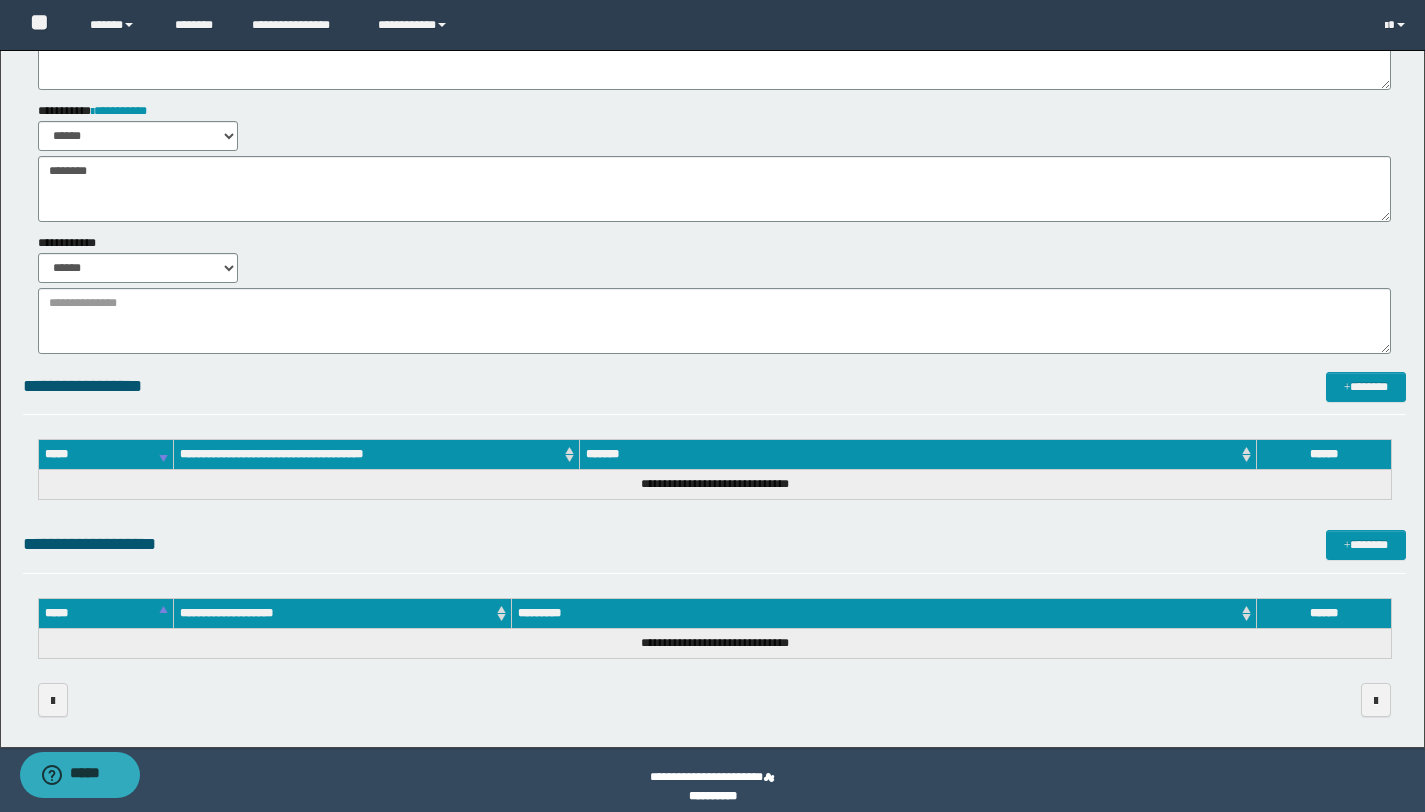 scroll, scrollTop: 488, scrollLeft: 0, axis: vertical 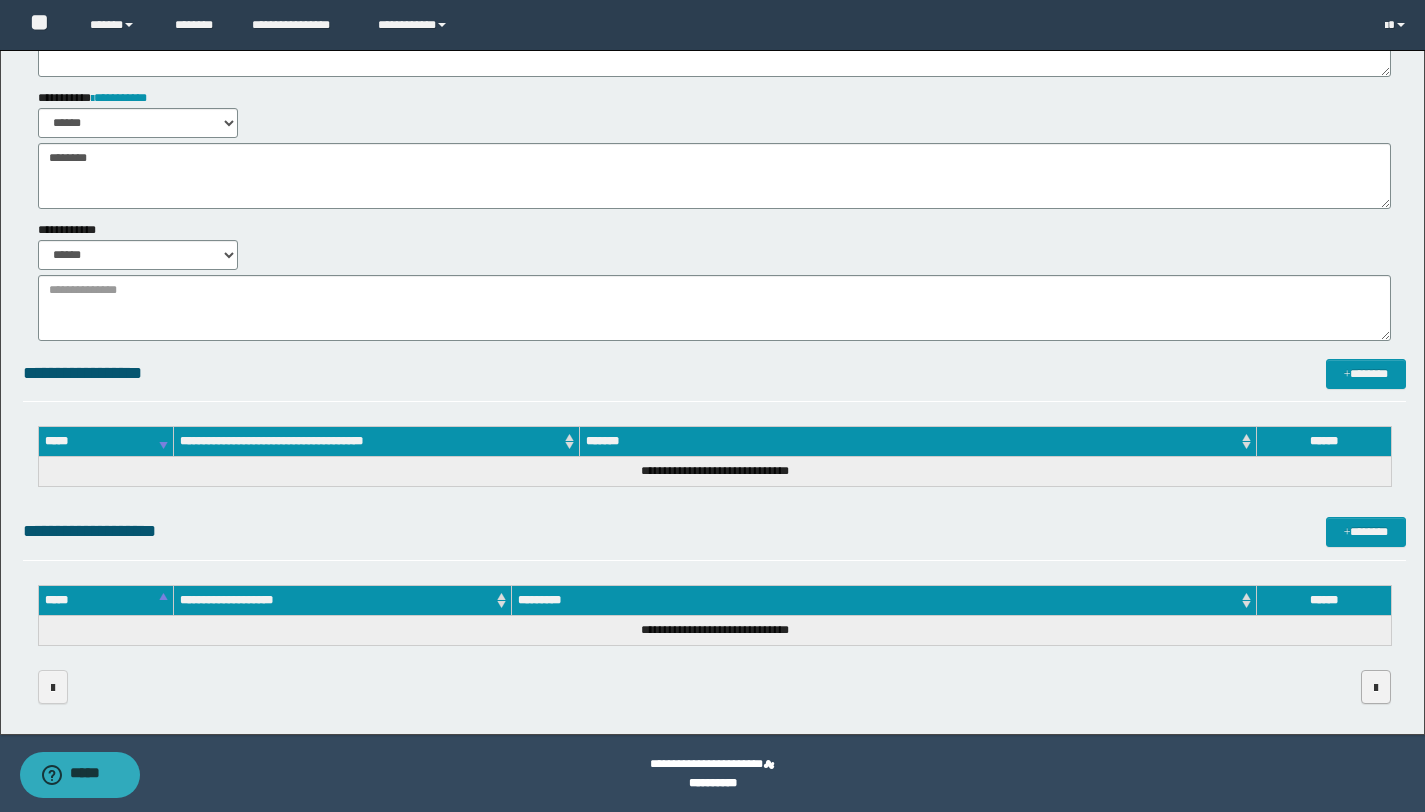 type on "**********" 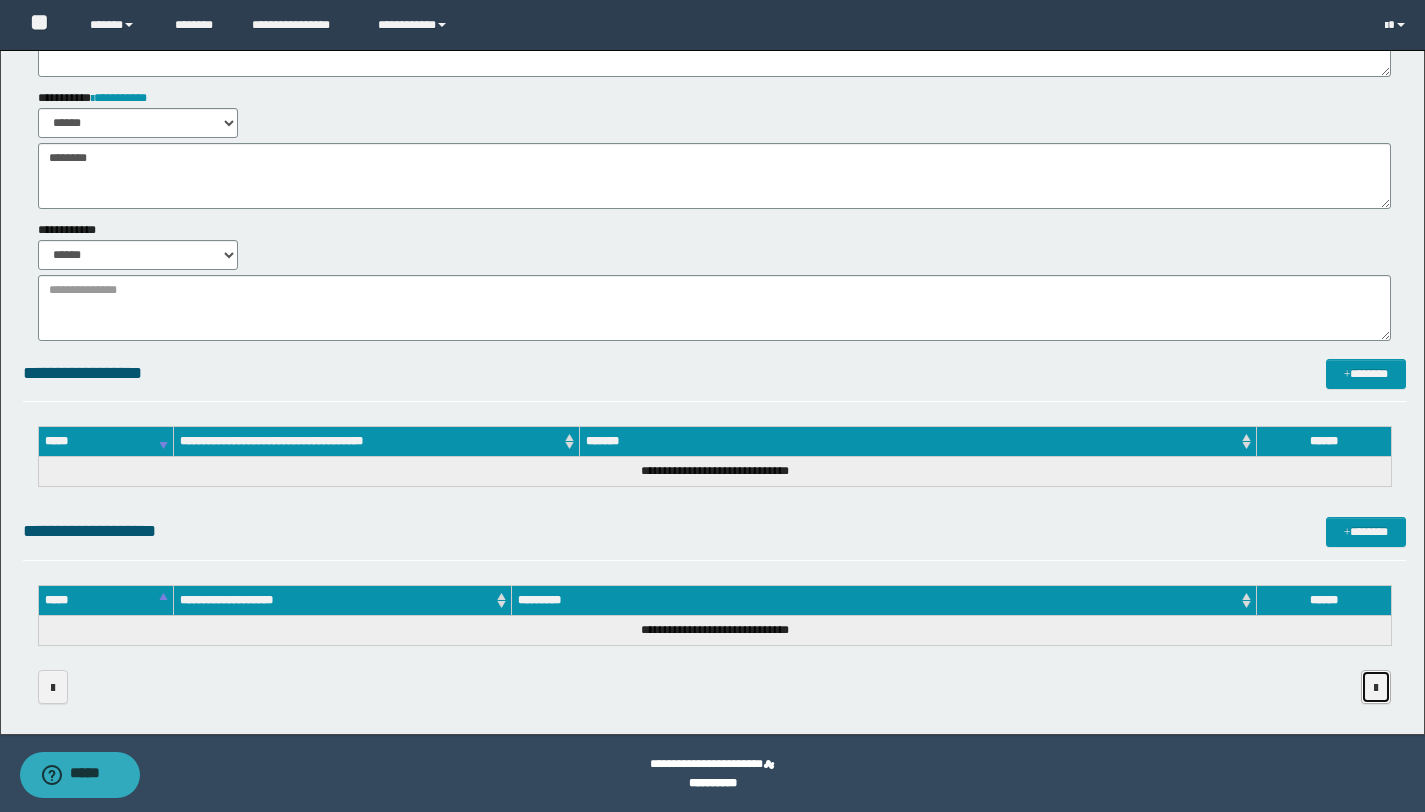 click at bounding box center (1376, 688) 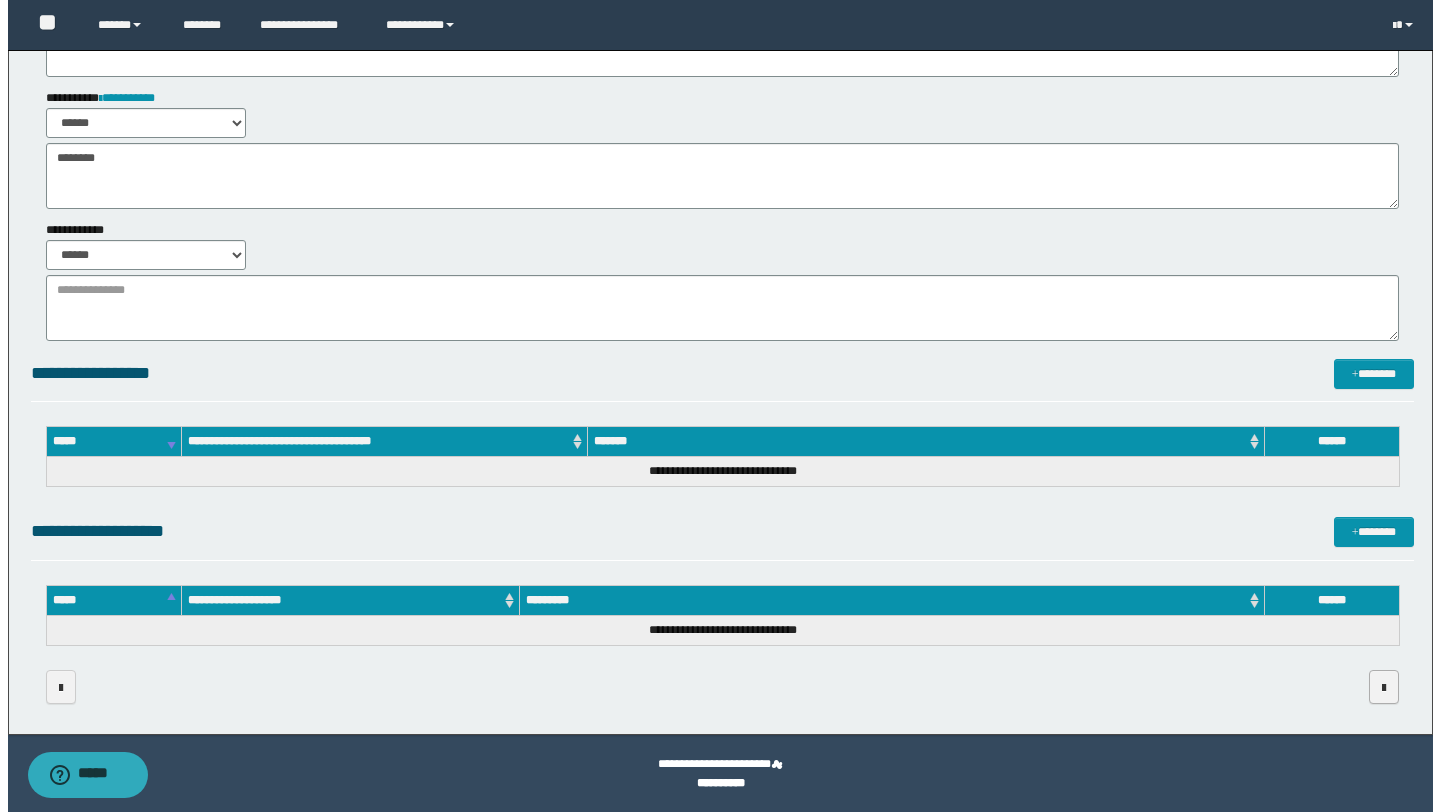 scroll, scrollTop: 0, scrollLeft: 0, axis: both 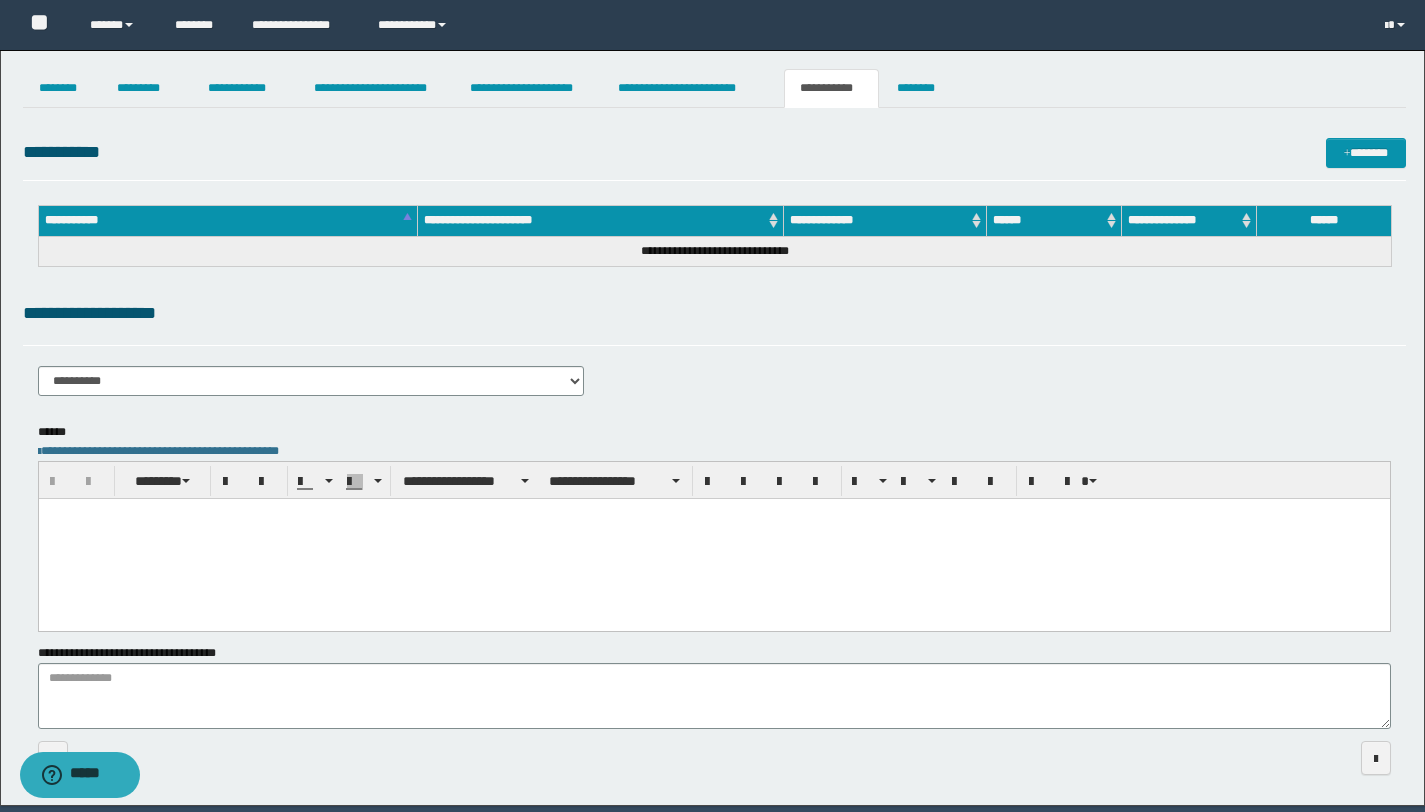 click at bounding box center (713, 538) 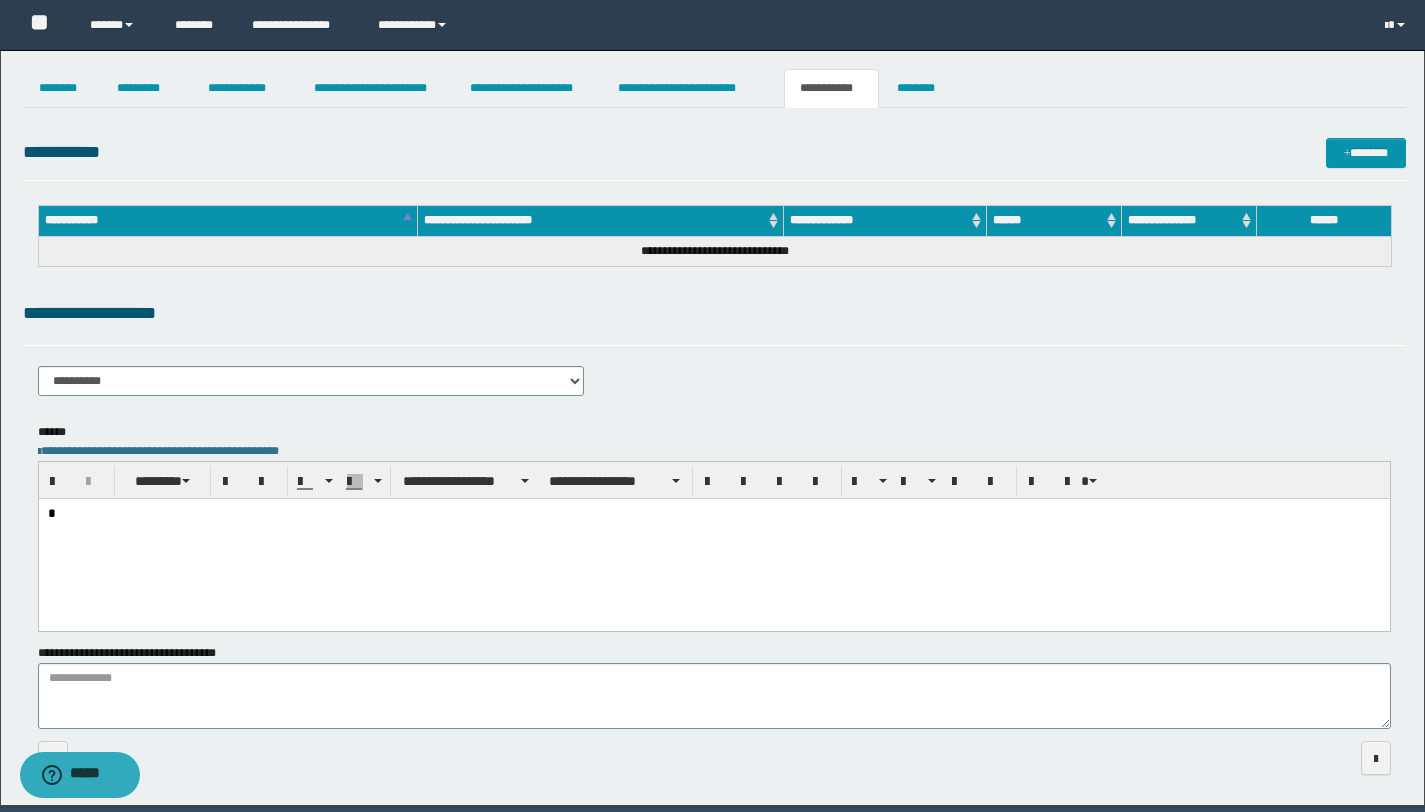 click on "*" at bounding box center (713, 539) 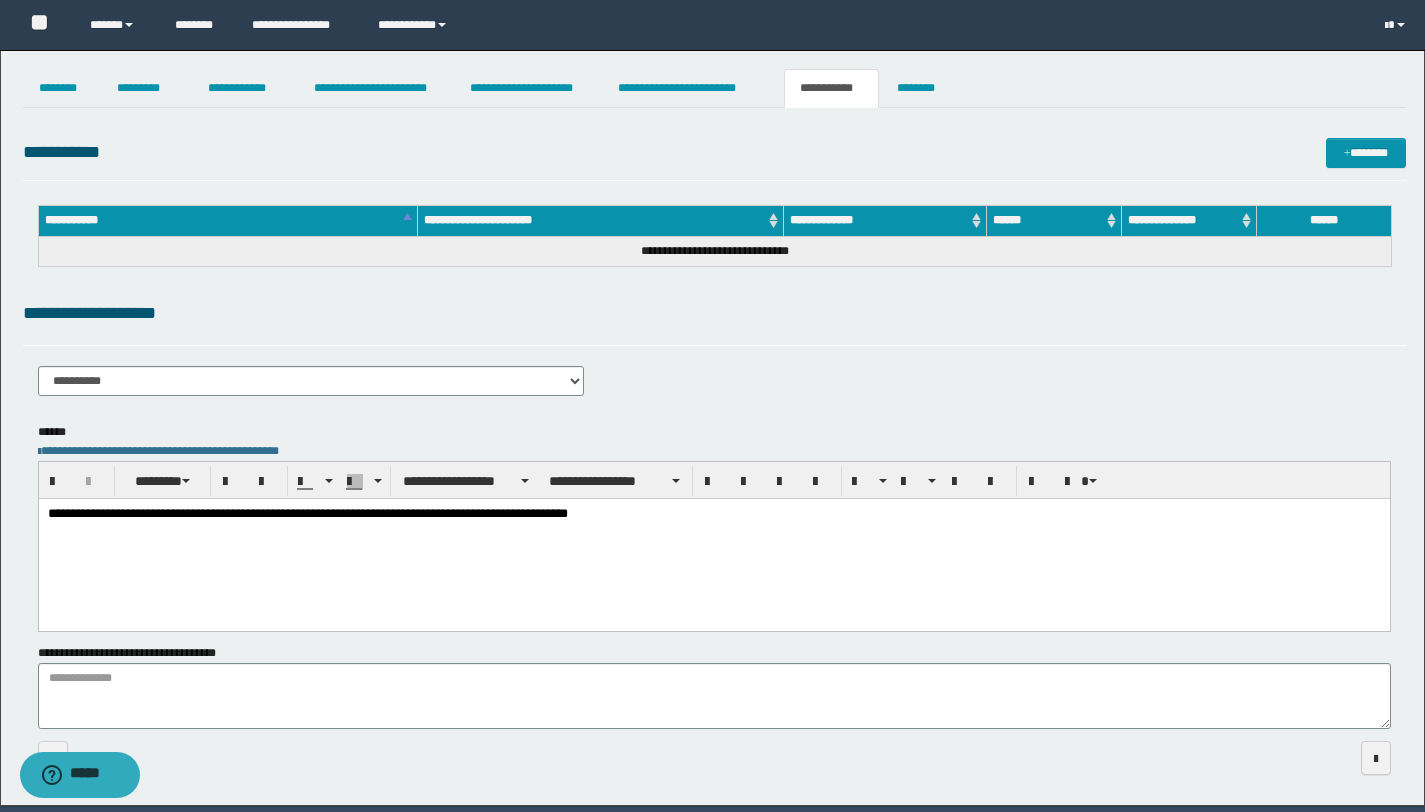 click on "**********" at bounding box center (714, 514) 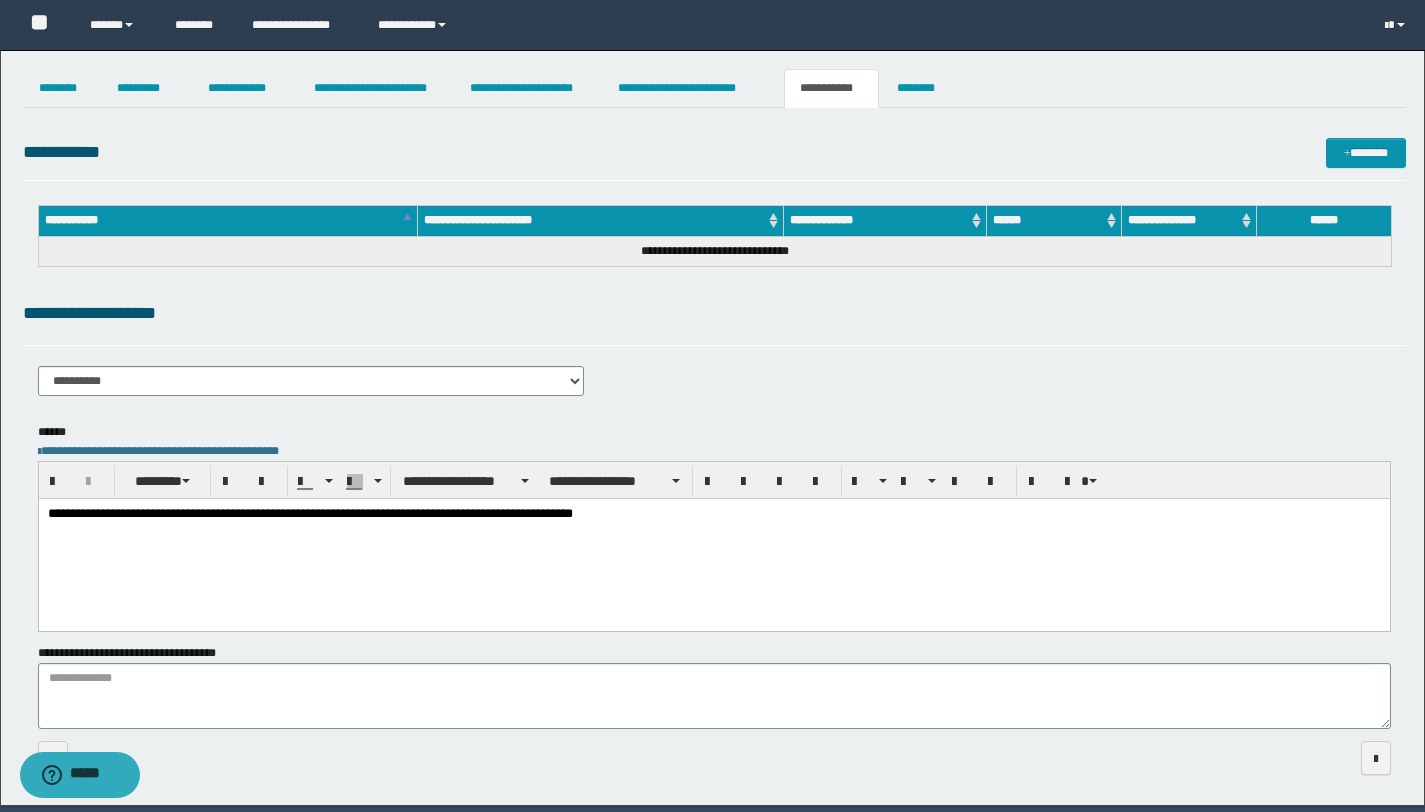 click on "**********" at bounding box center (714, 514) 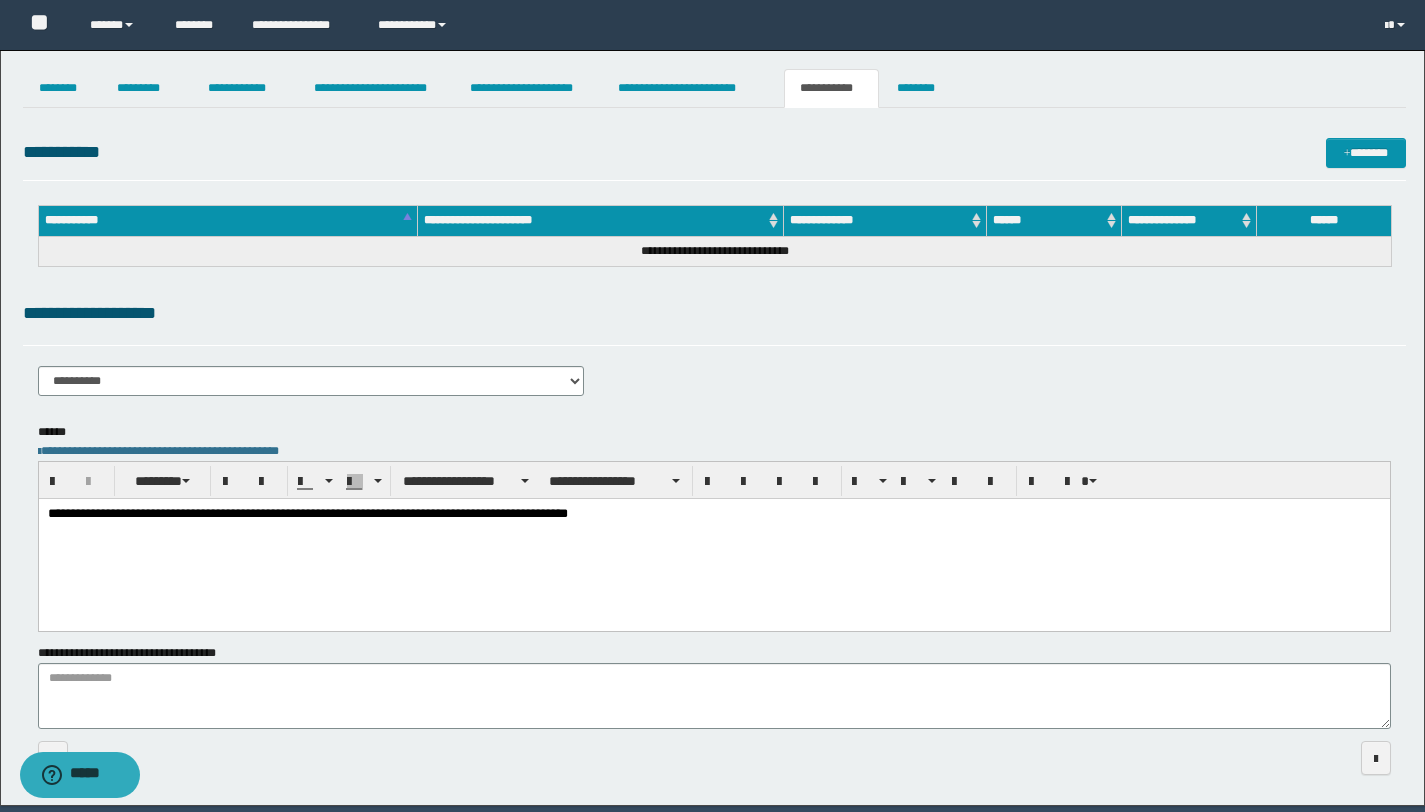 click on "**********" at bounding box center [714, 514] 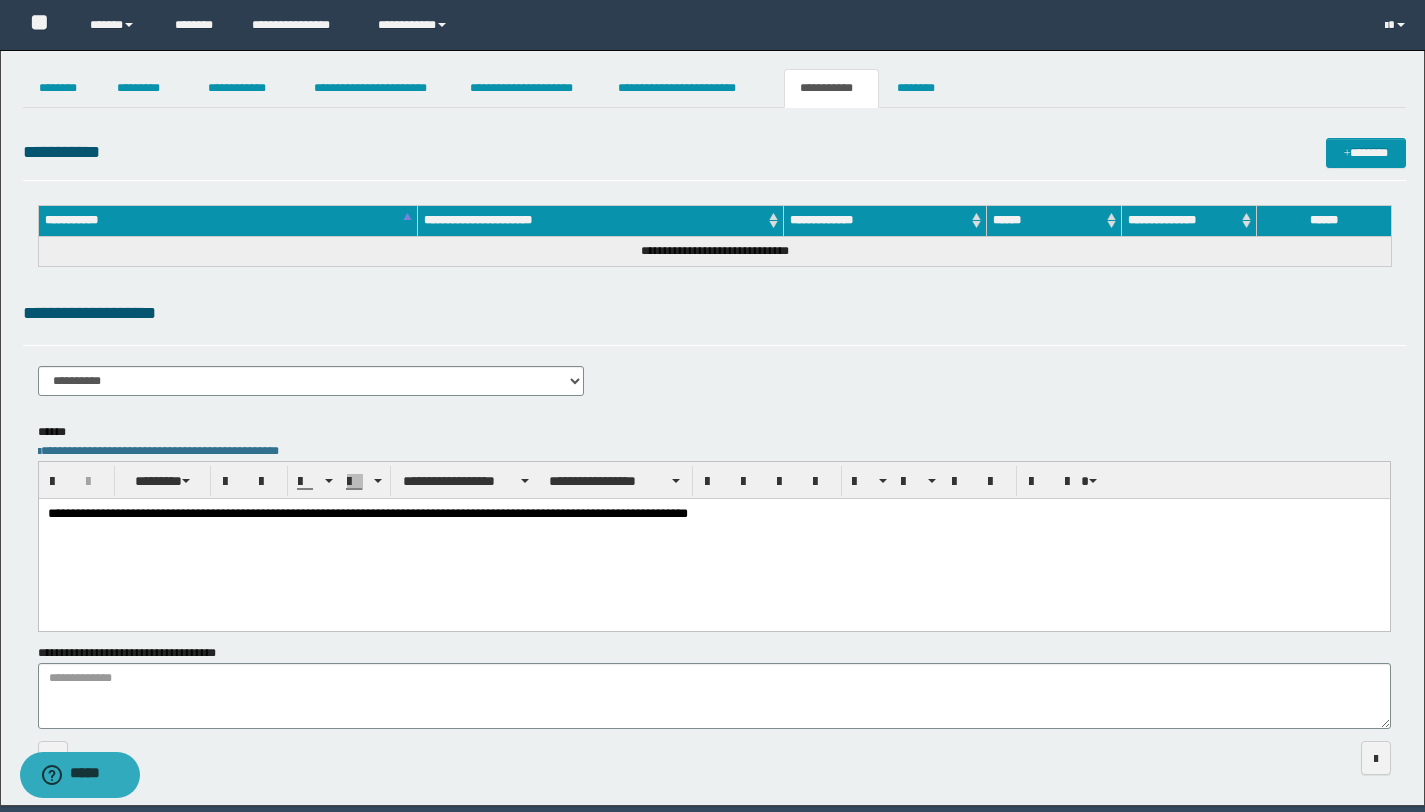 click on "**********" at bounding box center (714, 514) 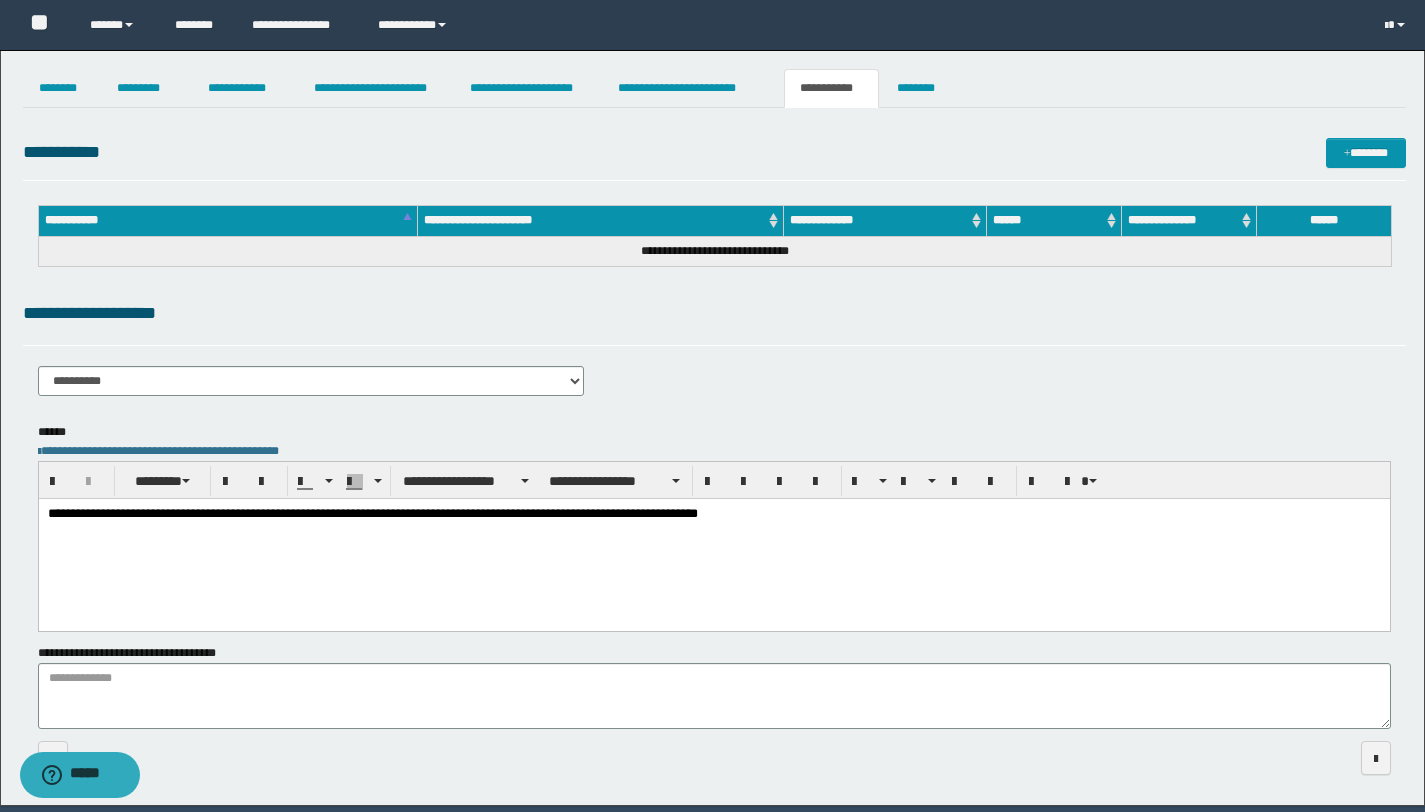 click on "**********" at bounding box center (714, 514) 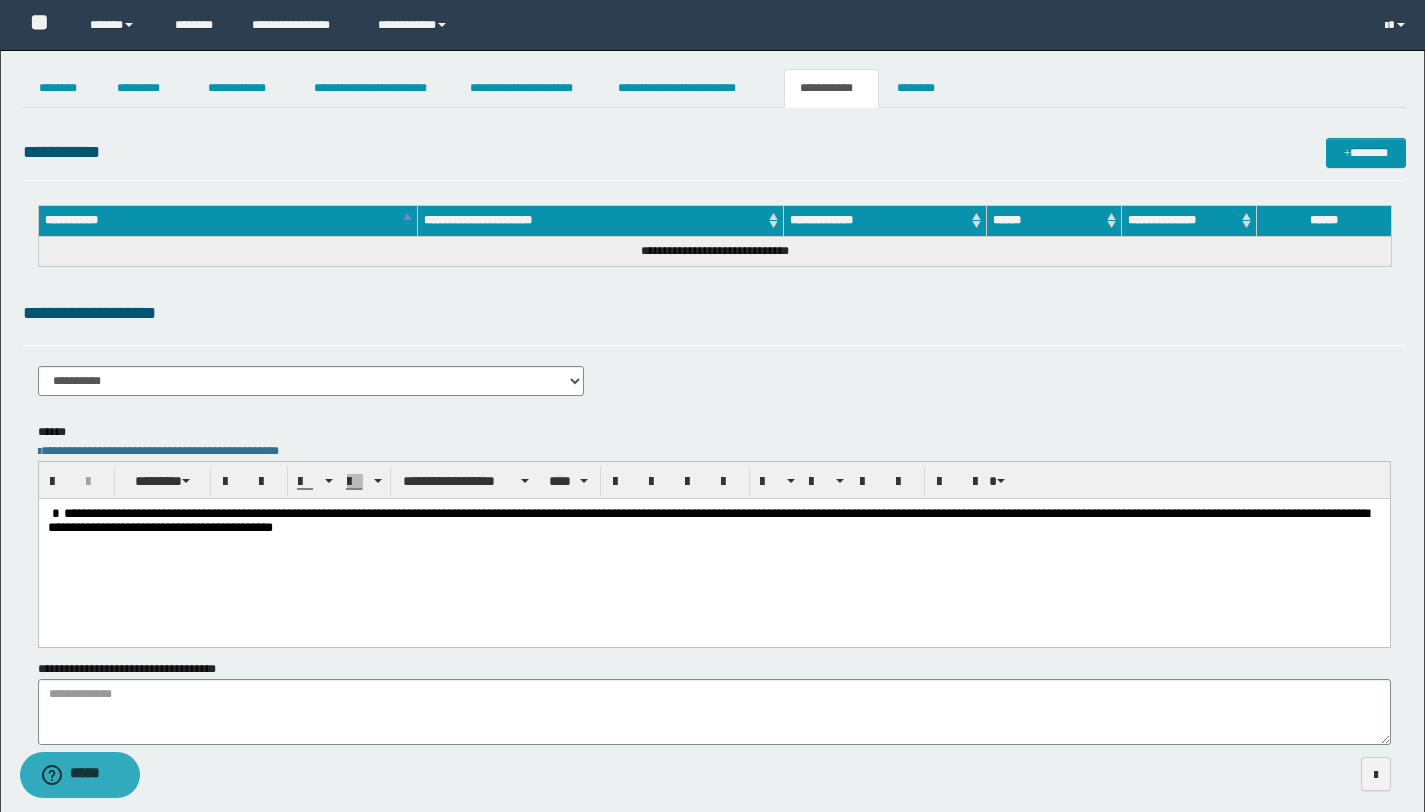 click on "**********" at bounding box center [508, 512] 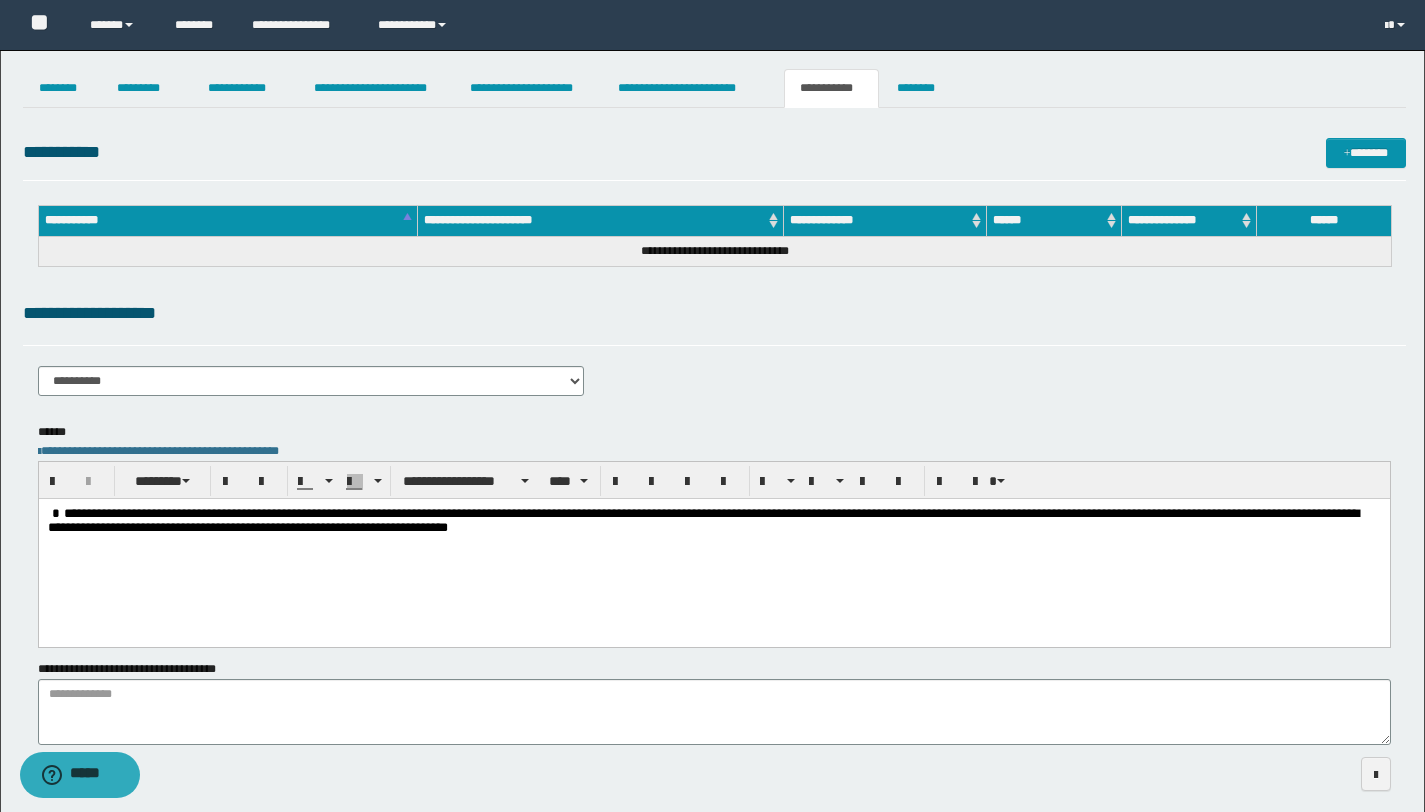 click on "**********" at bounding box center [590, 512] 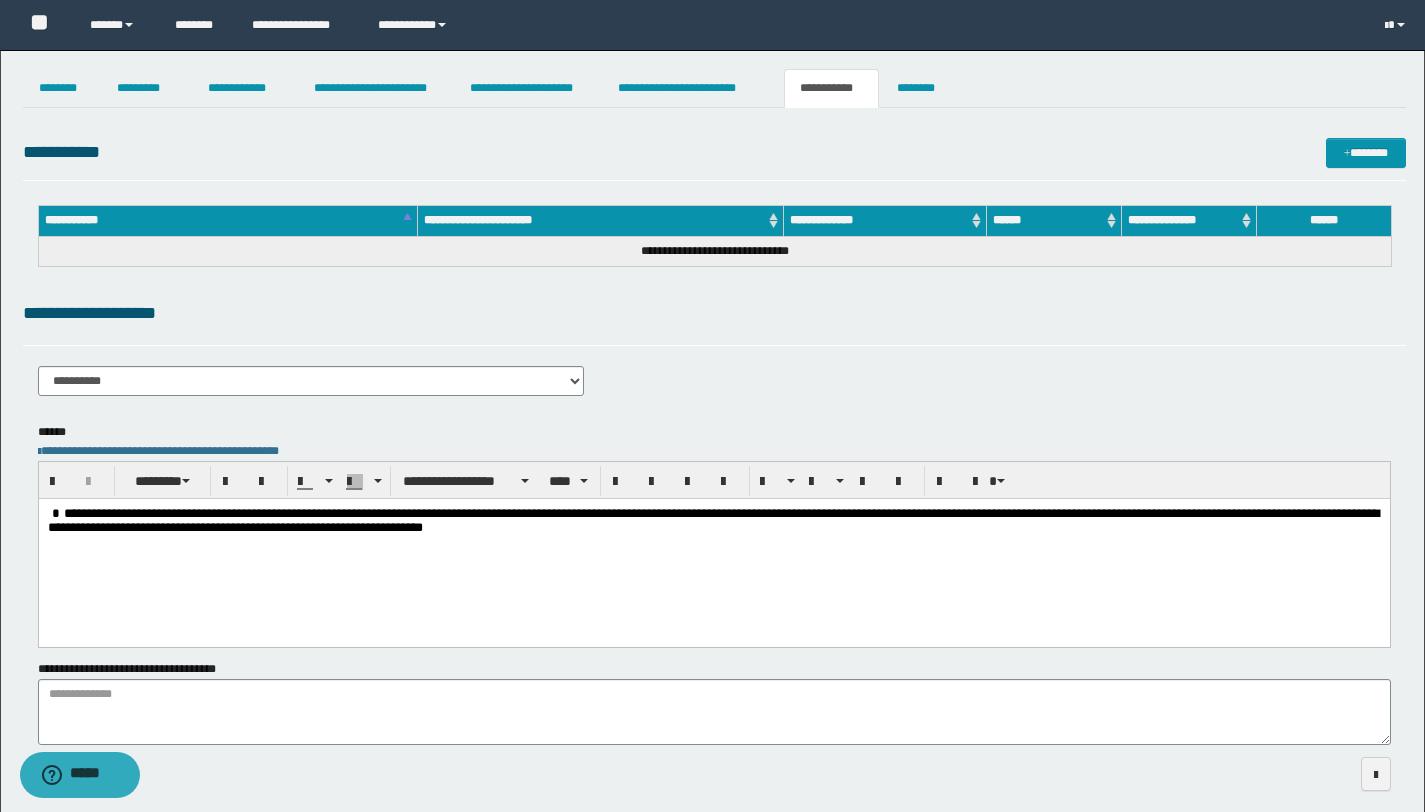 click on "**********" at bounding box center (588, 512) 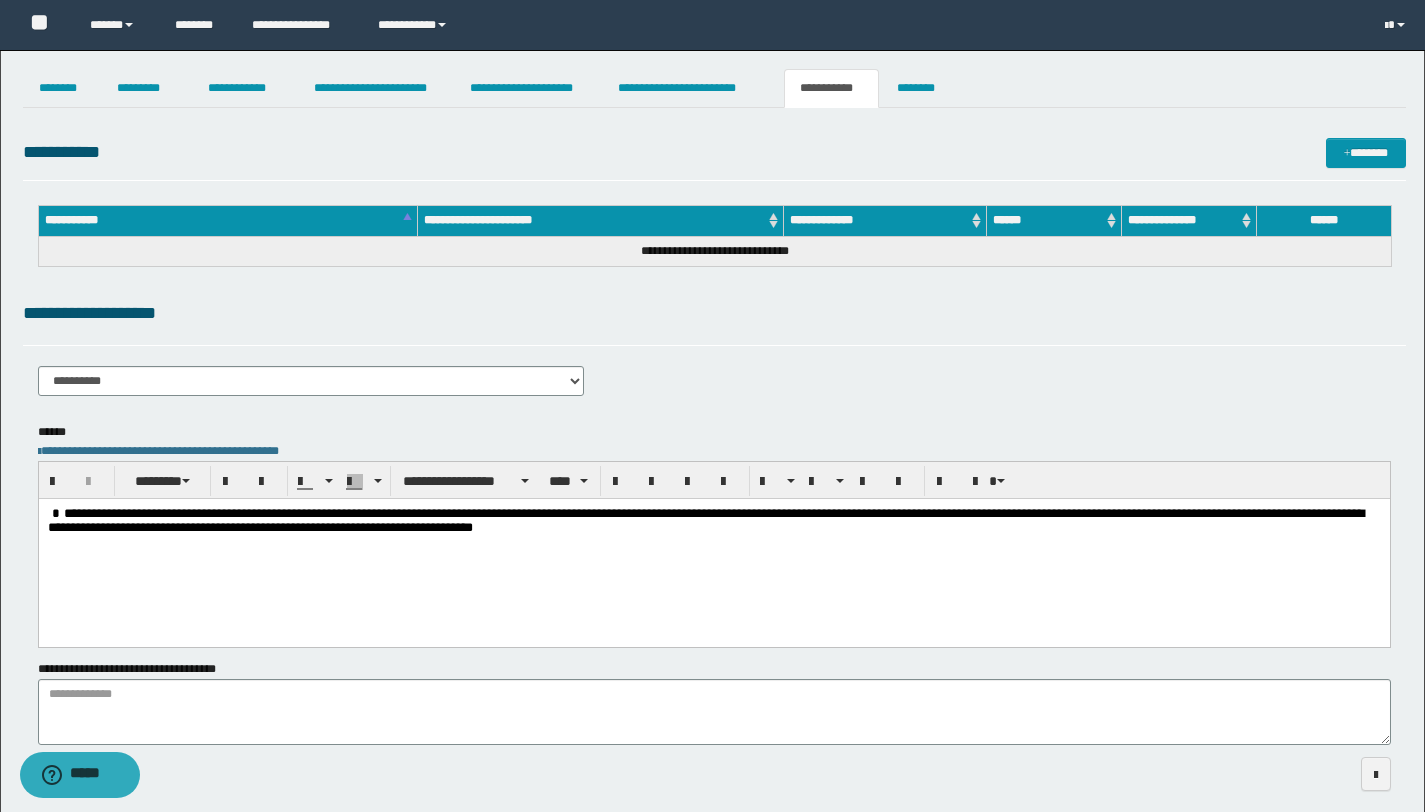 click on "**********" at bounding box center [605, 512] 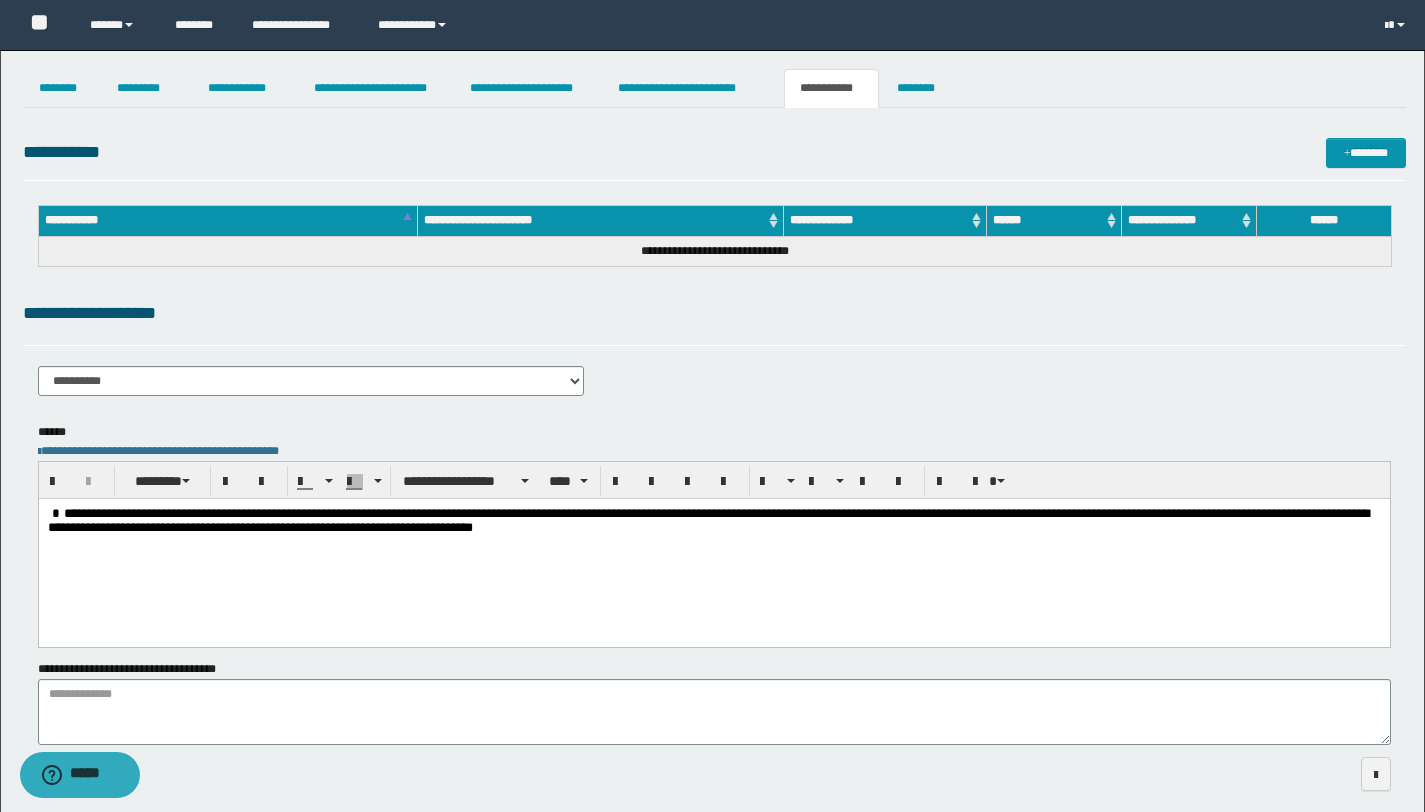 click on "**********" at bounding box center (608, 512) 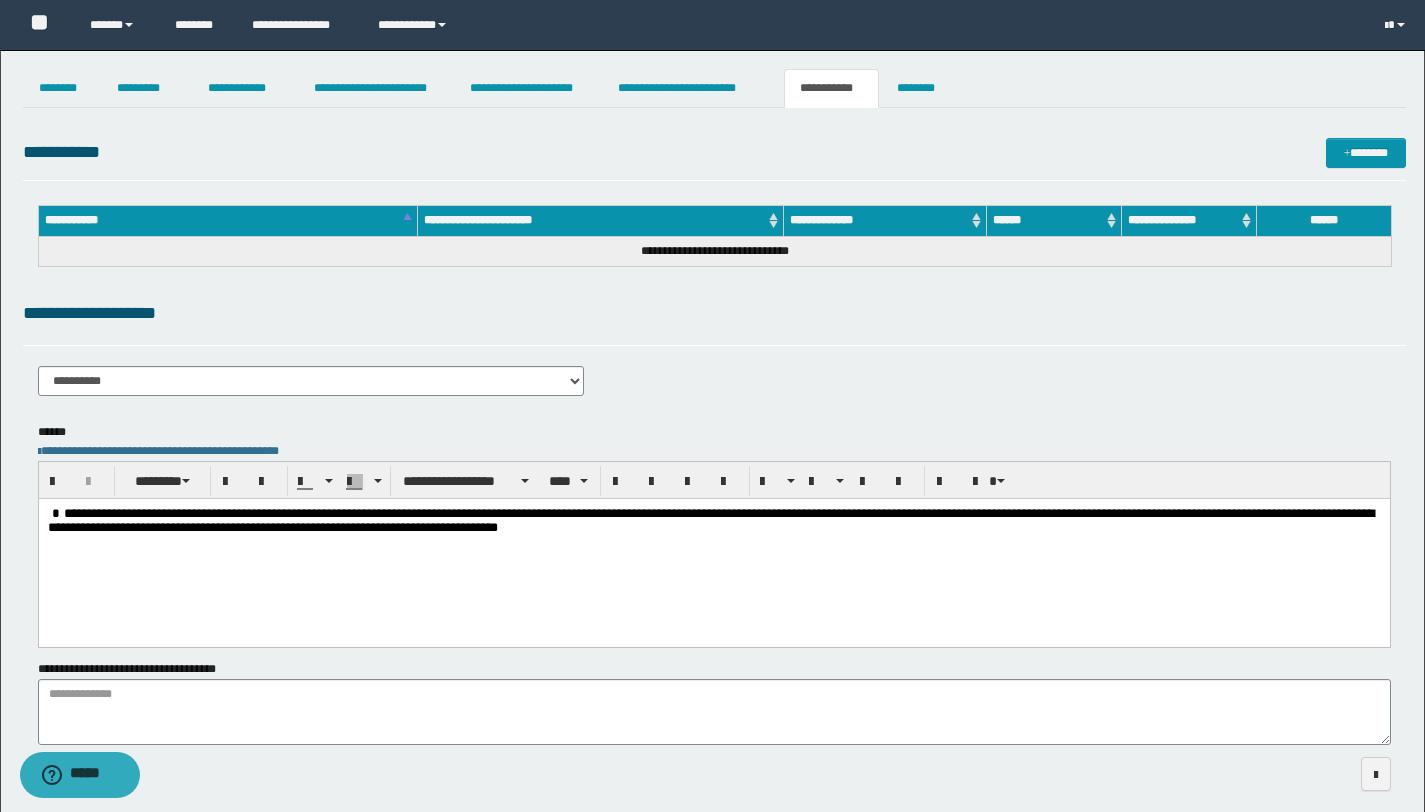 click on "**********" at bounding box center (623, 512) 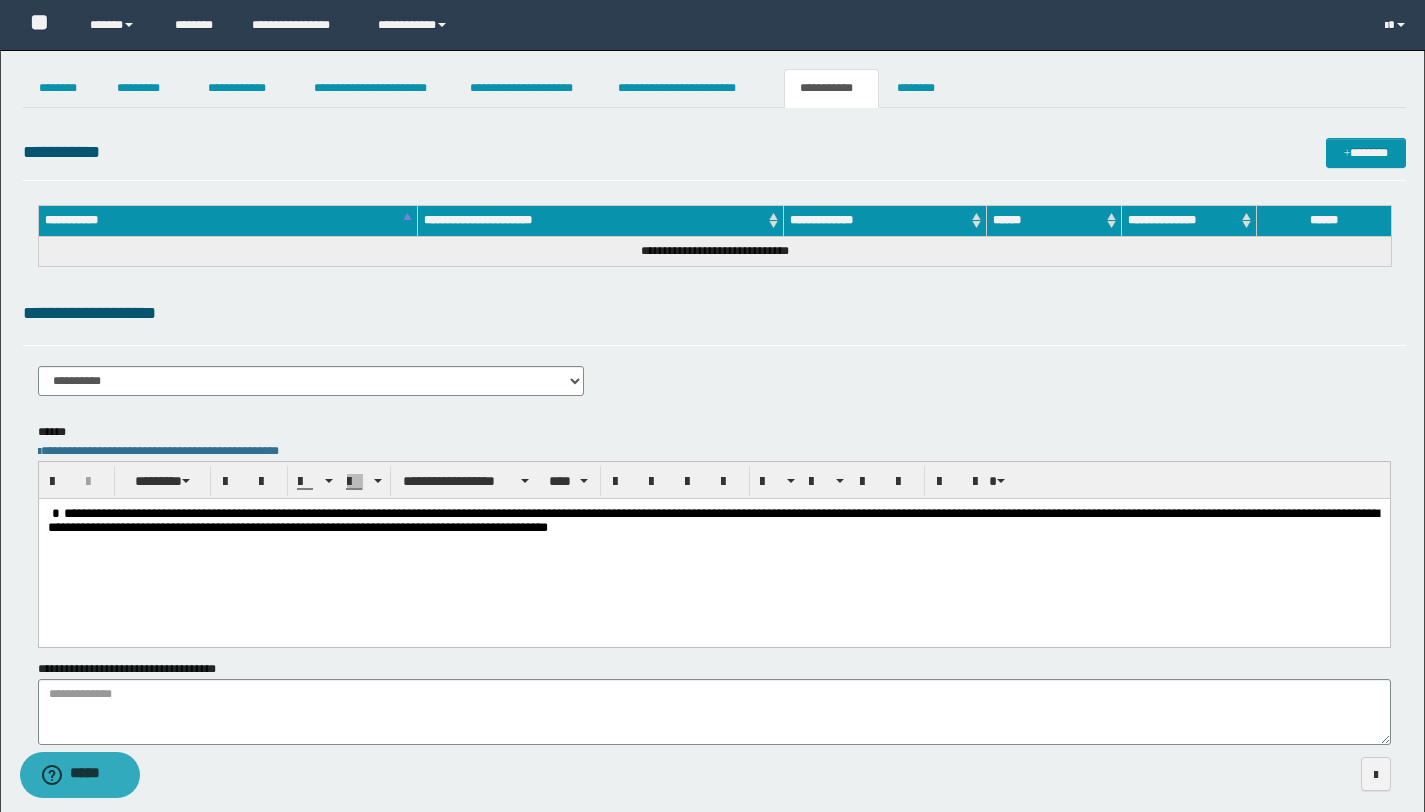 click on "**********" at bounding box center (650, 512) 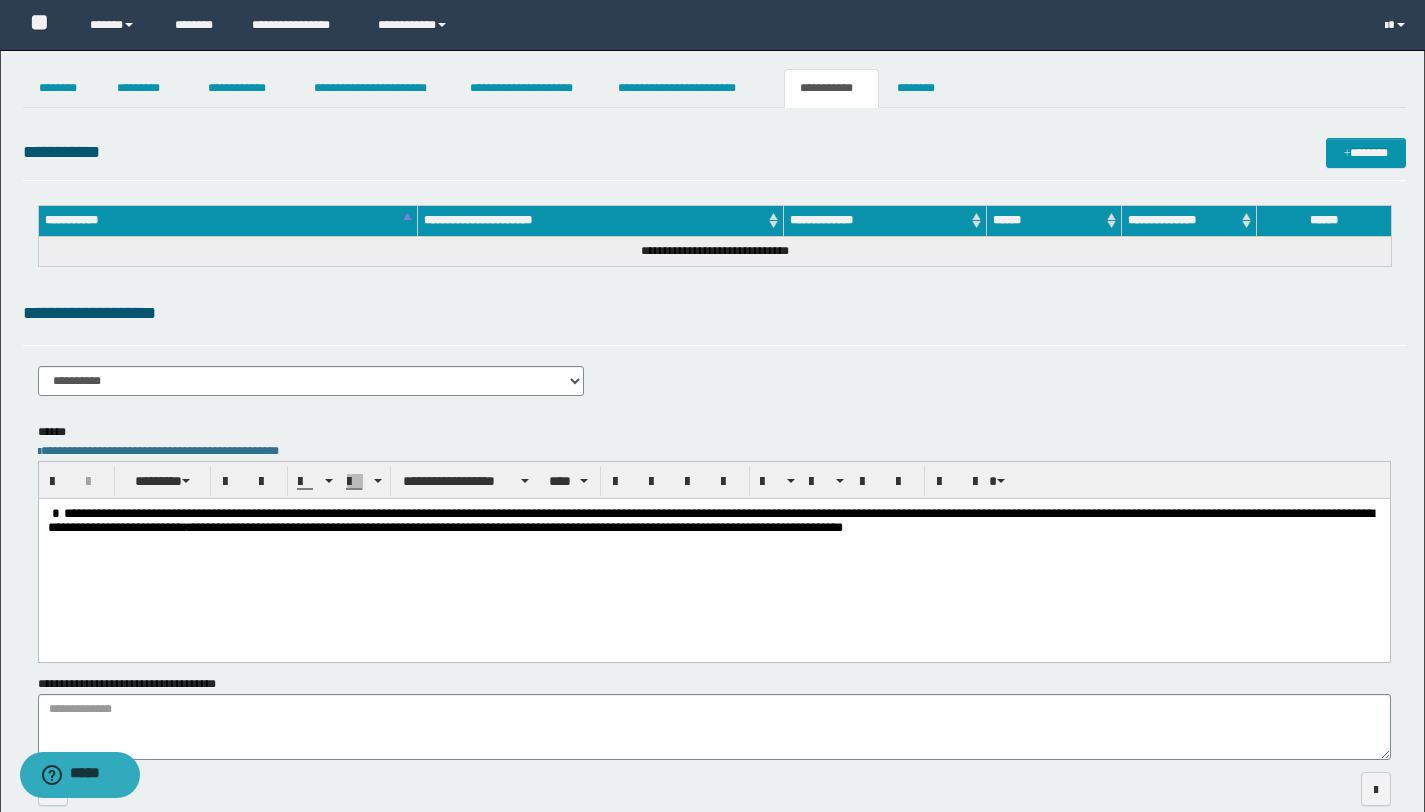click on "**********" at bounding box center [710, 519] 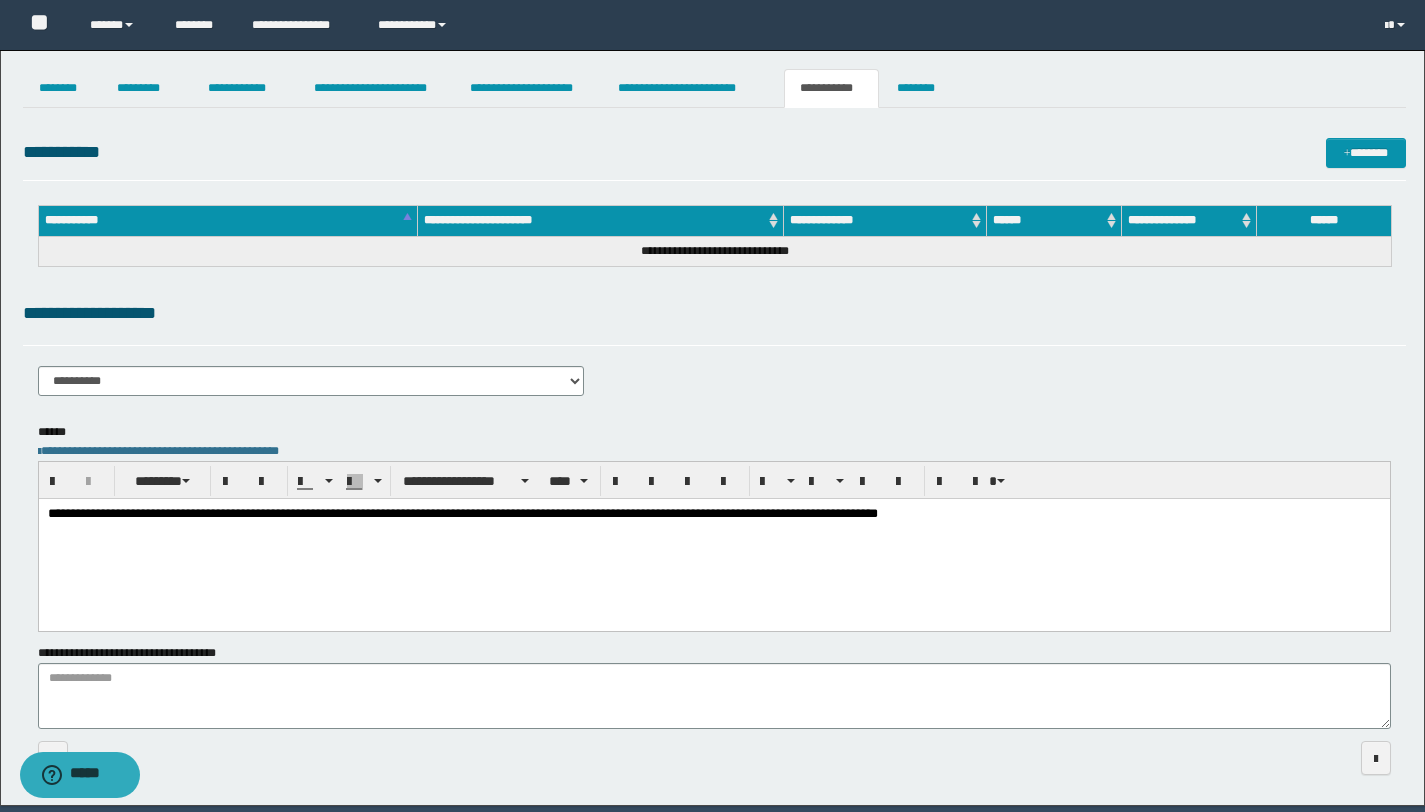 click on "**********" at bounding box center (462, 512) 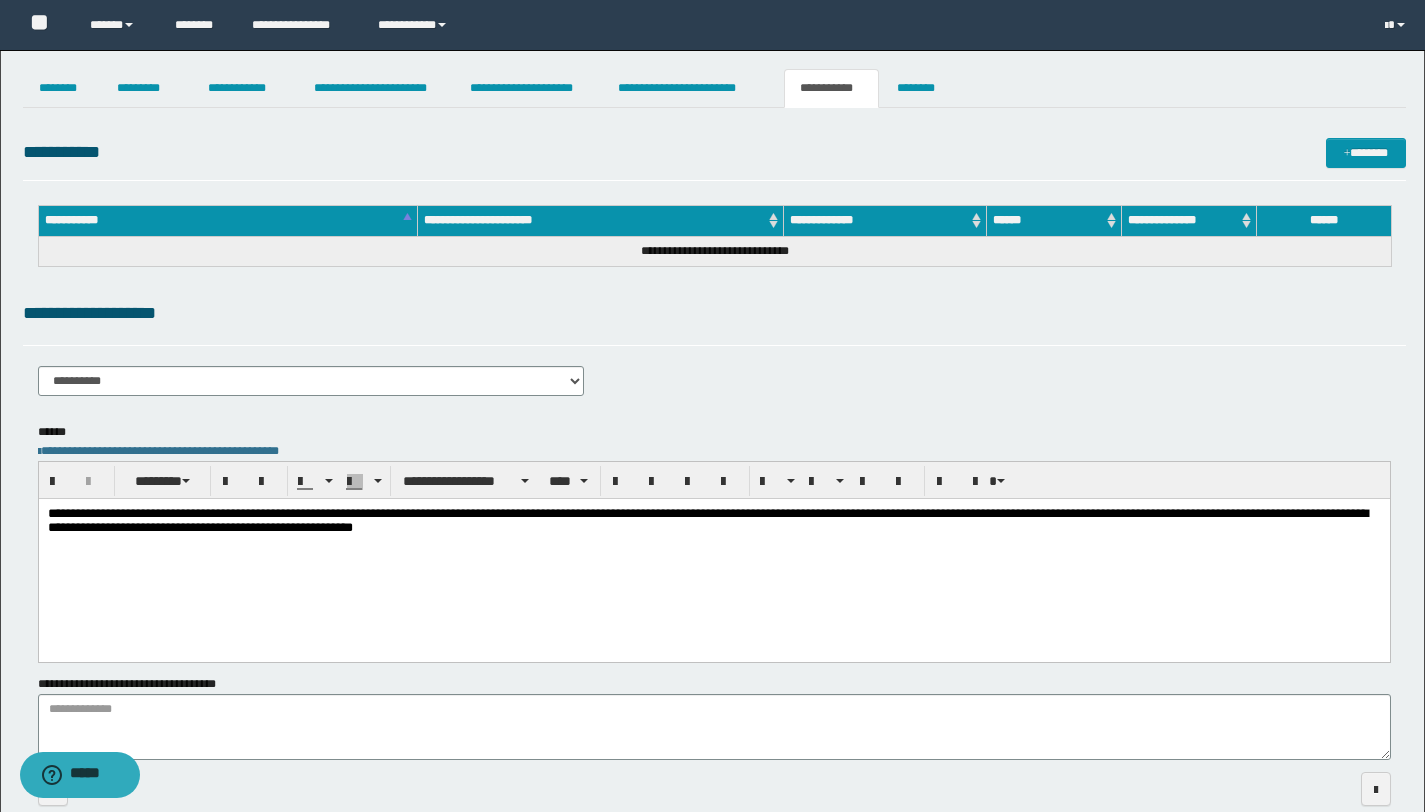 click on "**********" at bounding box center [707, 519] 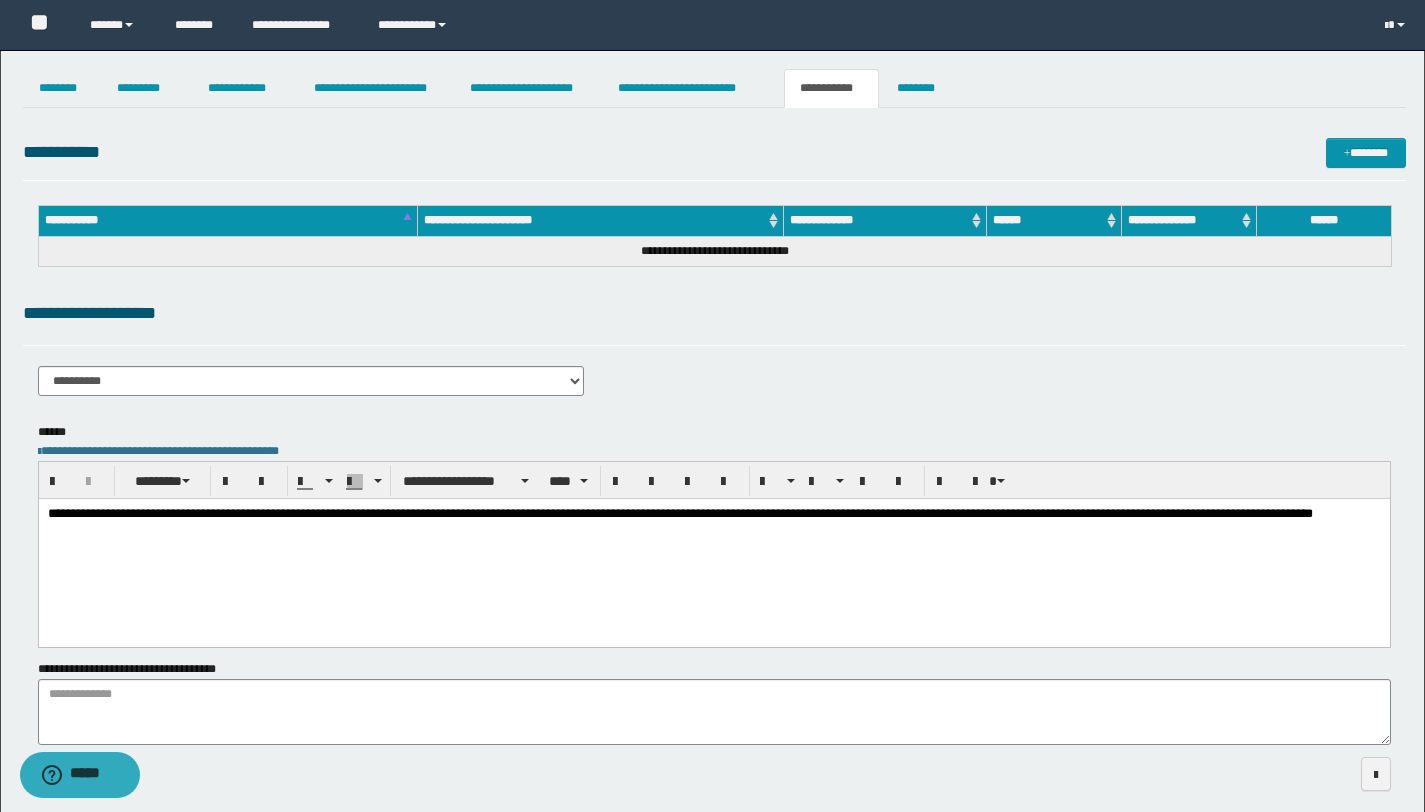 click on "**********" at bounding box center (679, 512) 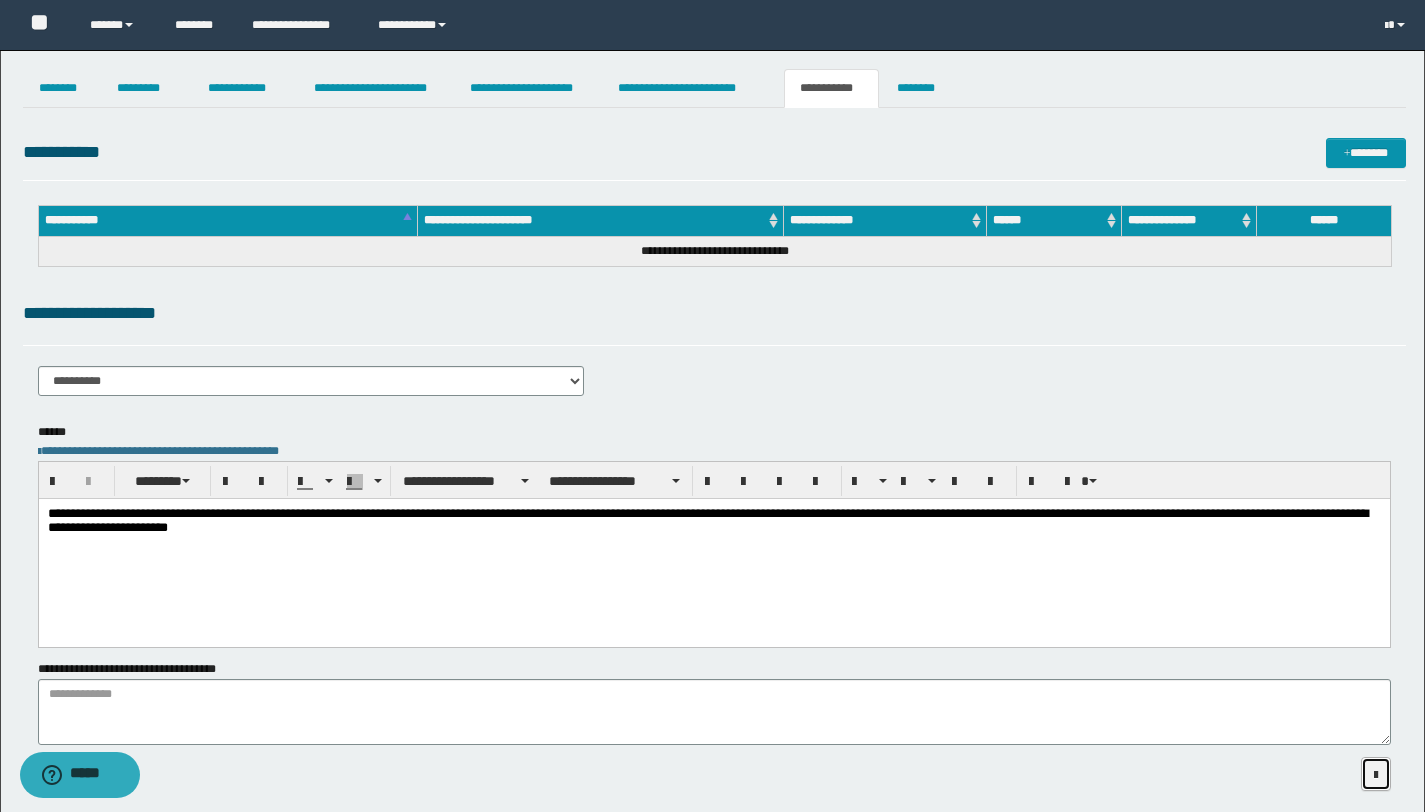 click at bounding box center [1376, 775] 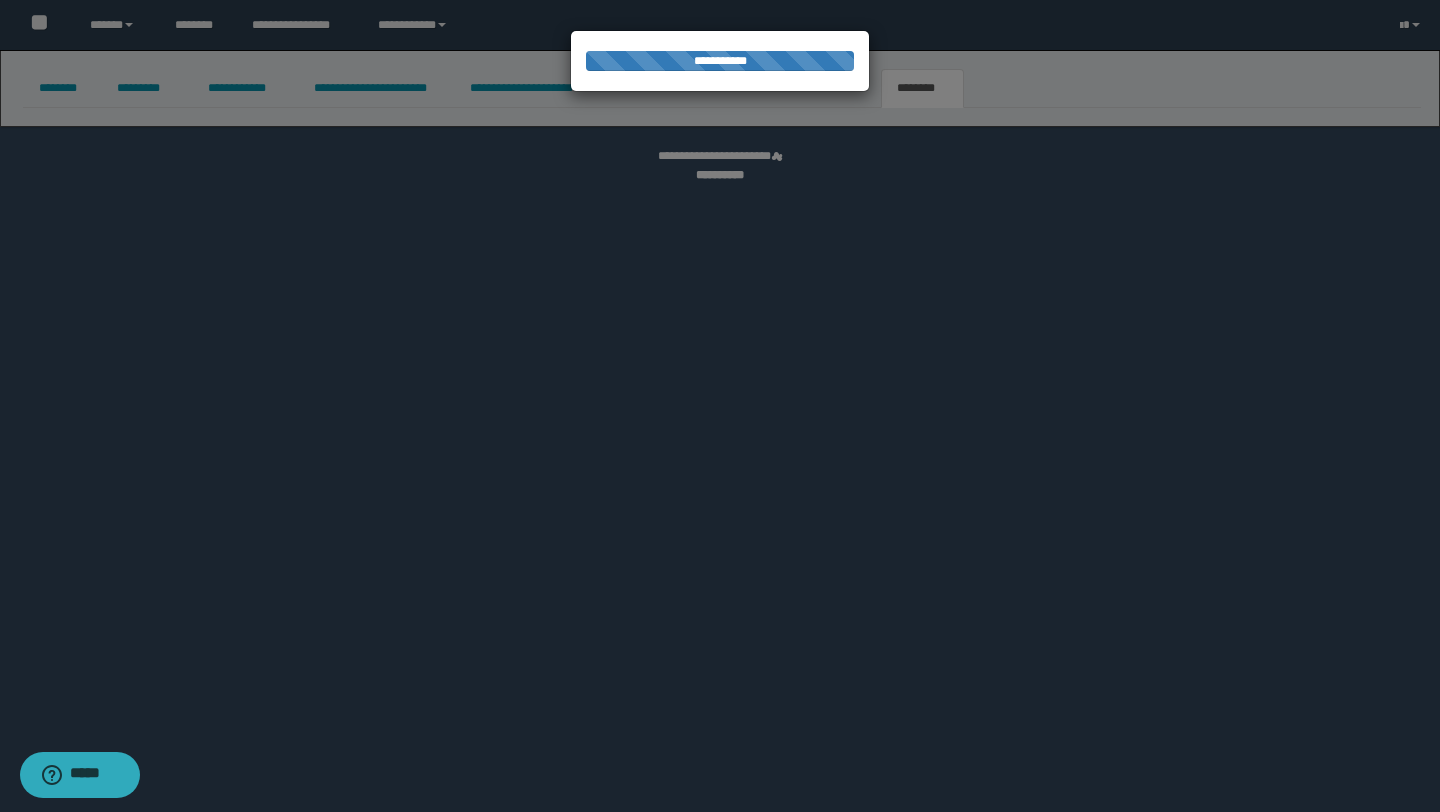 select 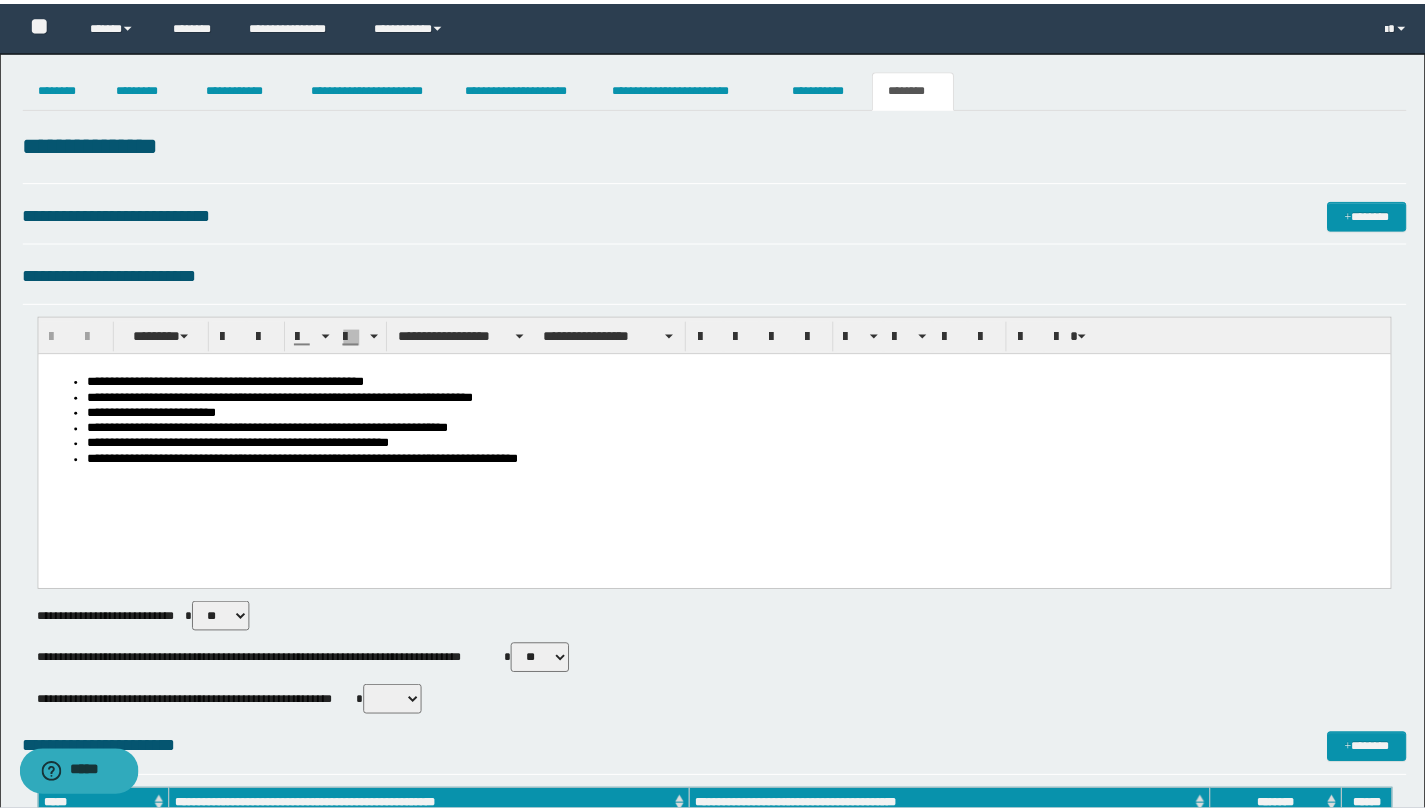 scroll, scrollTop: 0, scrollLeft: 0, axis: both 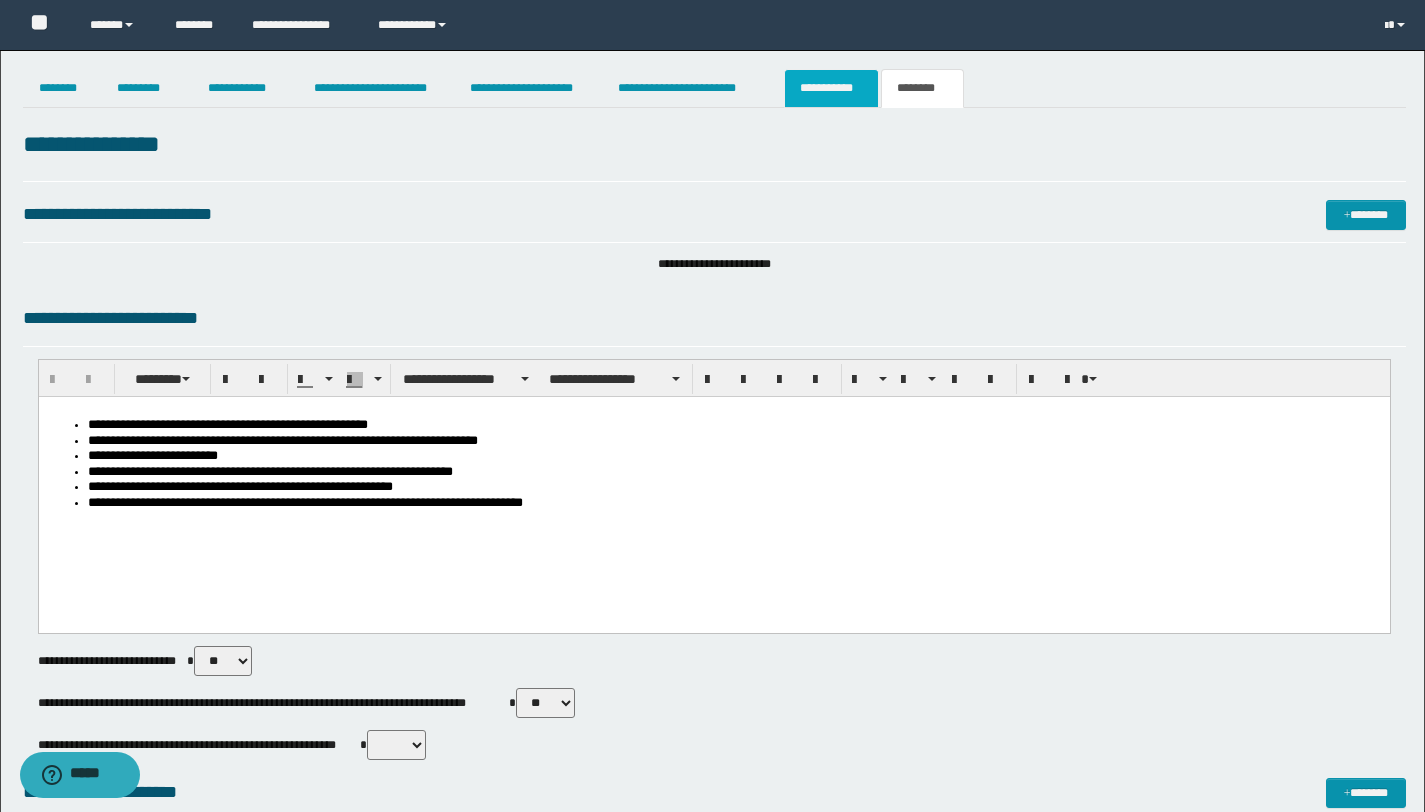 click on "**********" at bounding box center (831, 88) 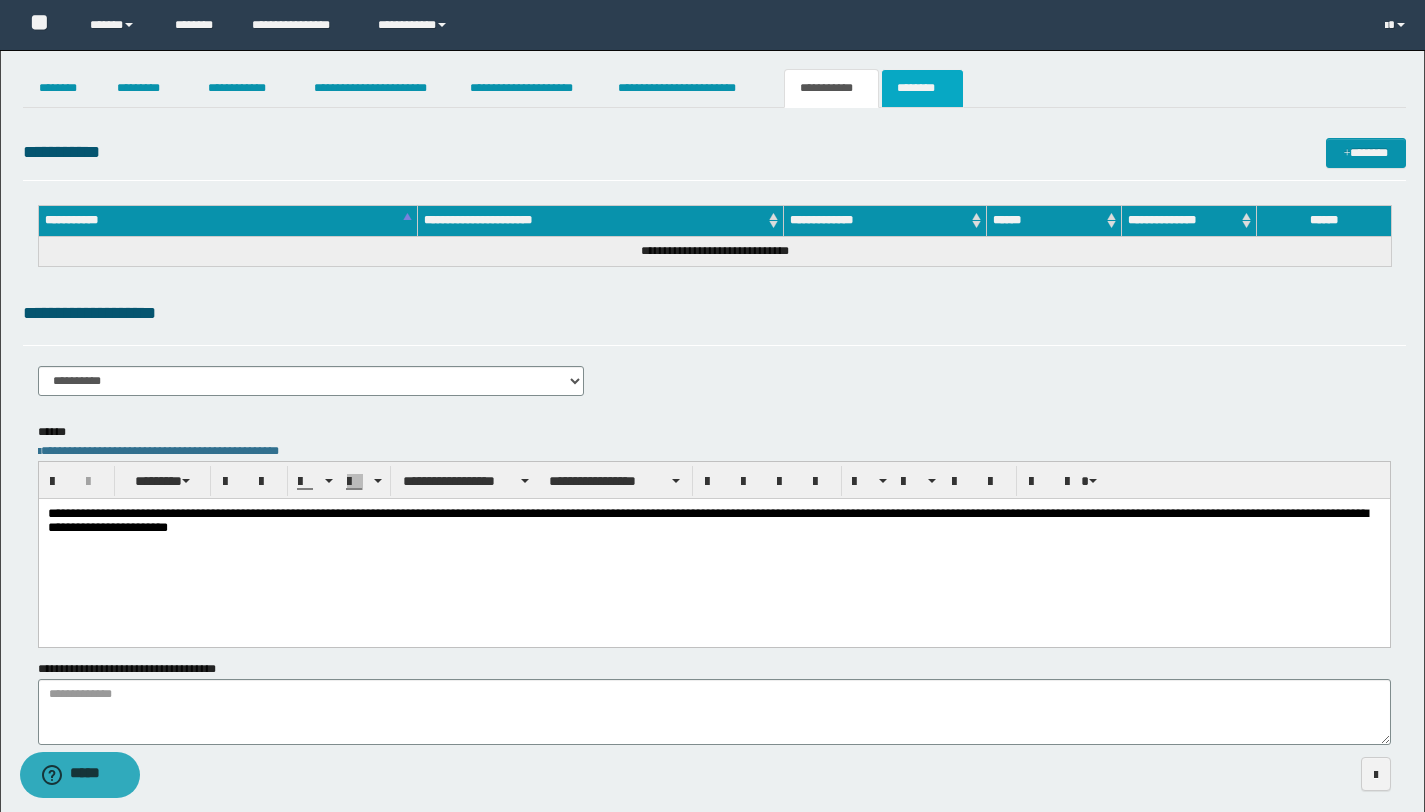 click on "********" at bounding box center [922, 88] 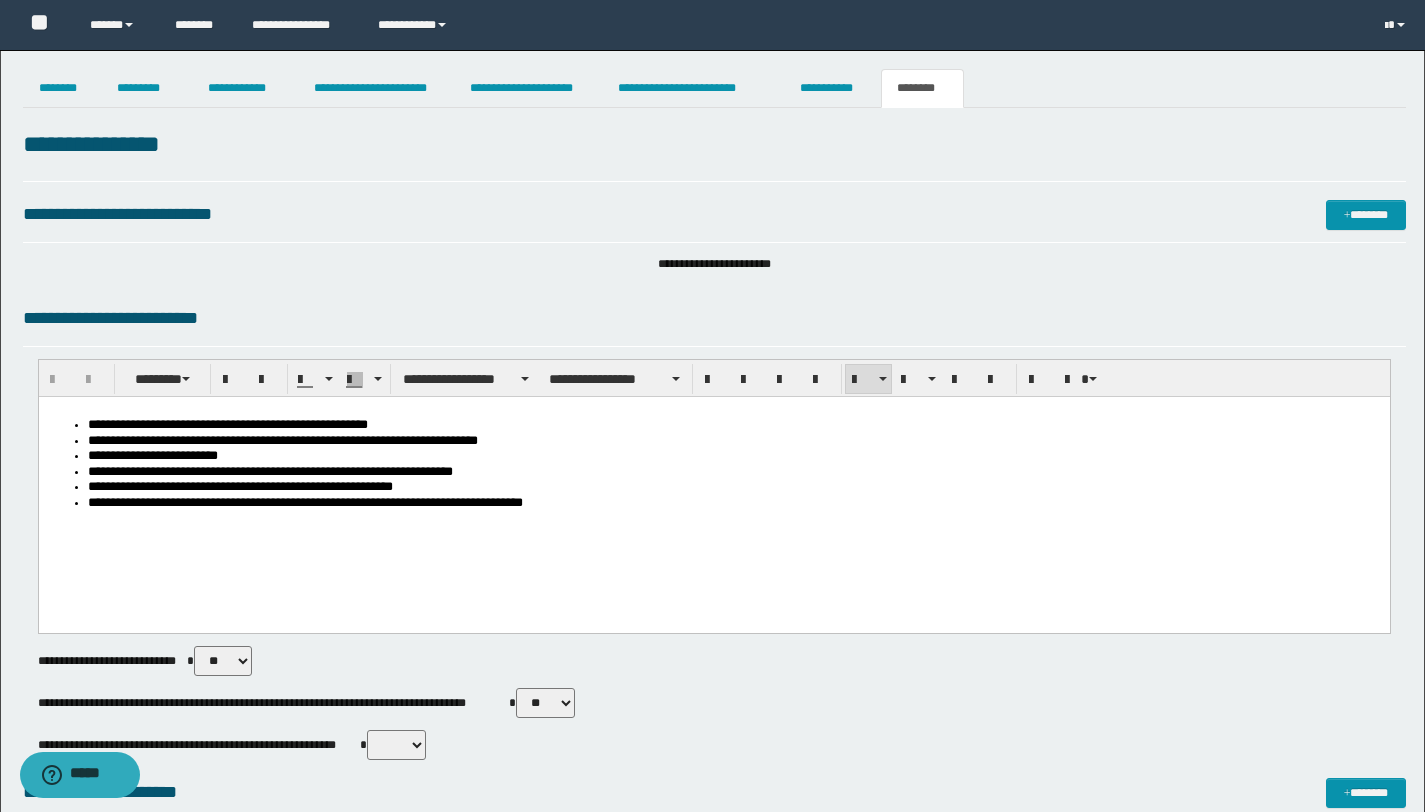 click on "**********" at bounding box center (734, 504) 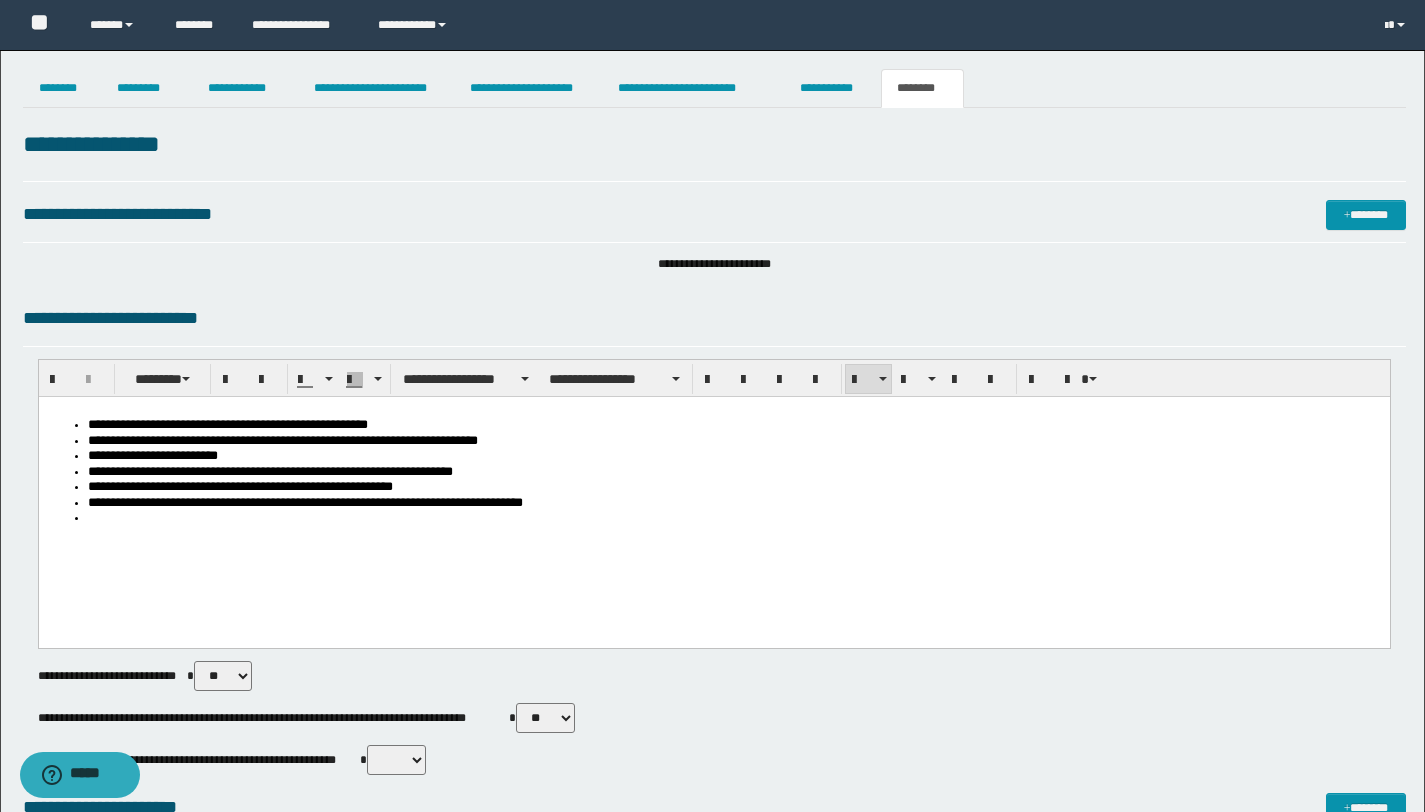 type 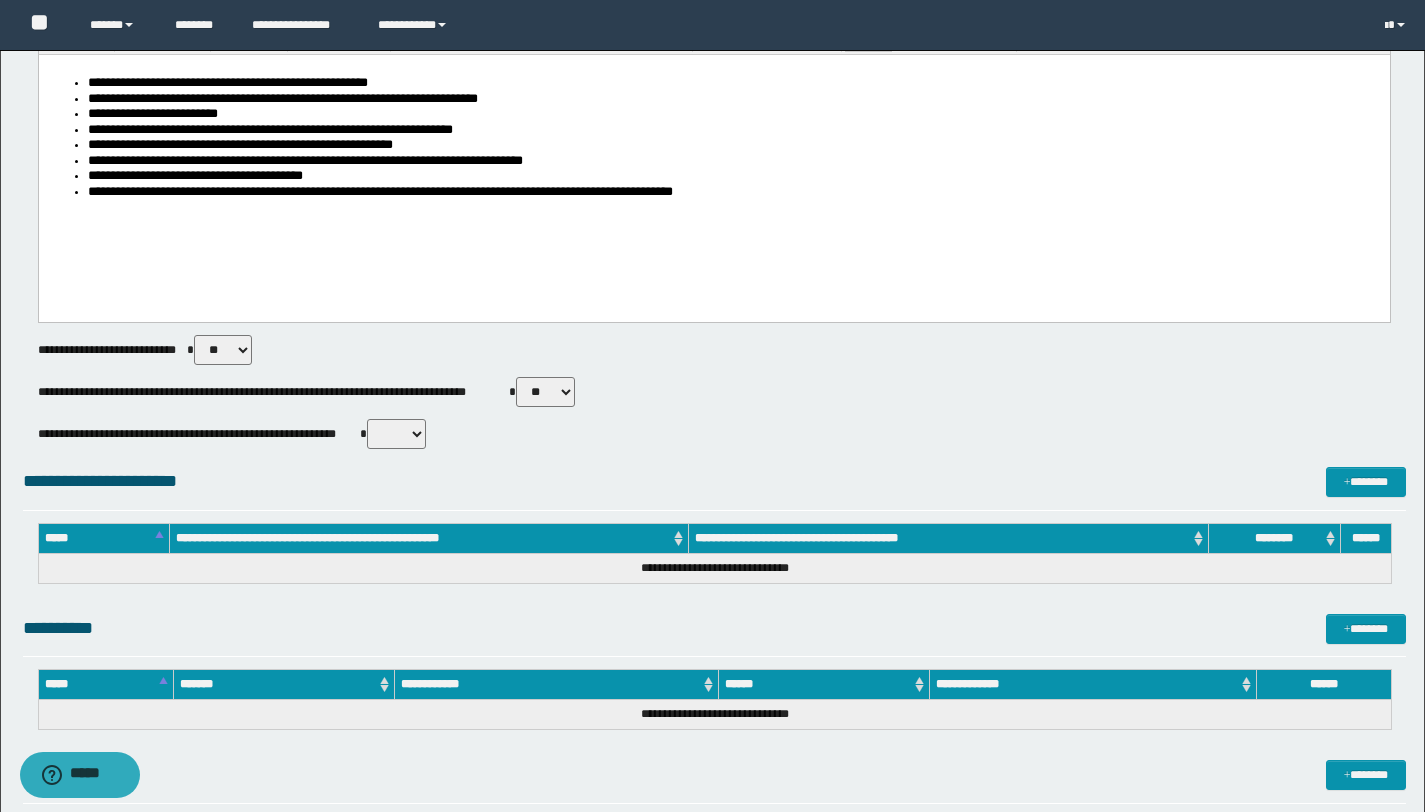 scroll, scrollTop: 404, scrollLeft: 0, axis: vertical 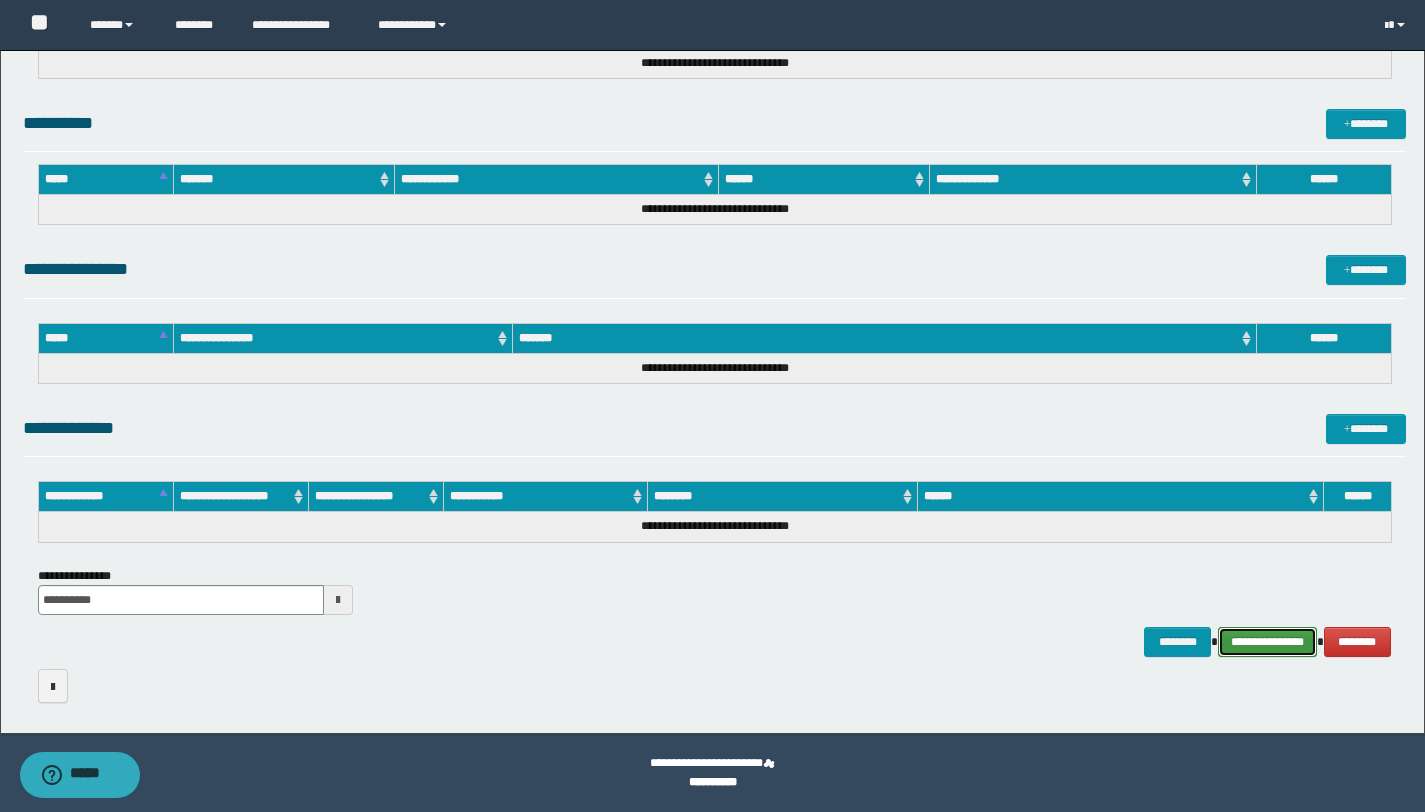 click on "**********" at bounding box center (1267, 642) 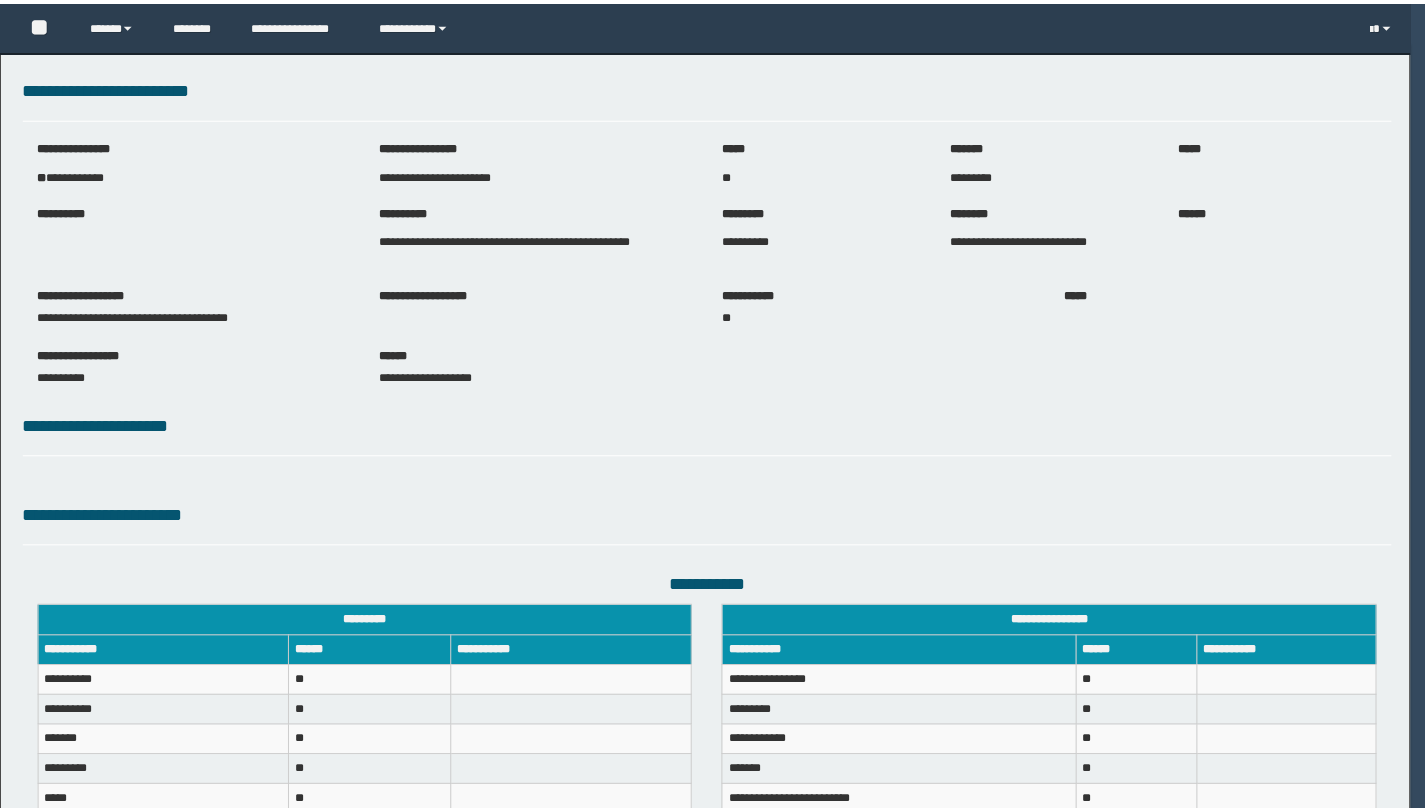 scroll, scrollTop: 0, scrollLeft: 0, axis: both 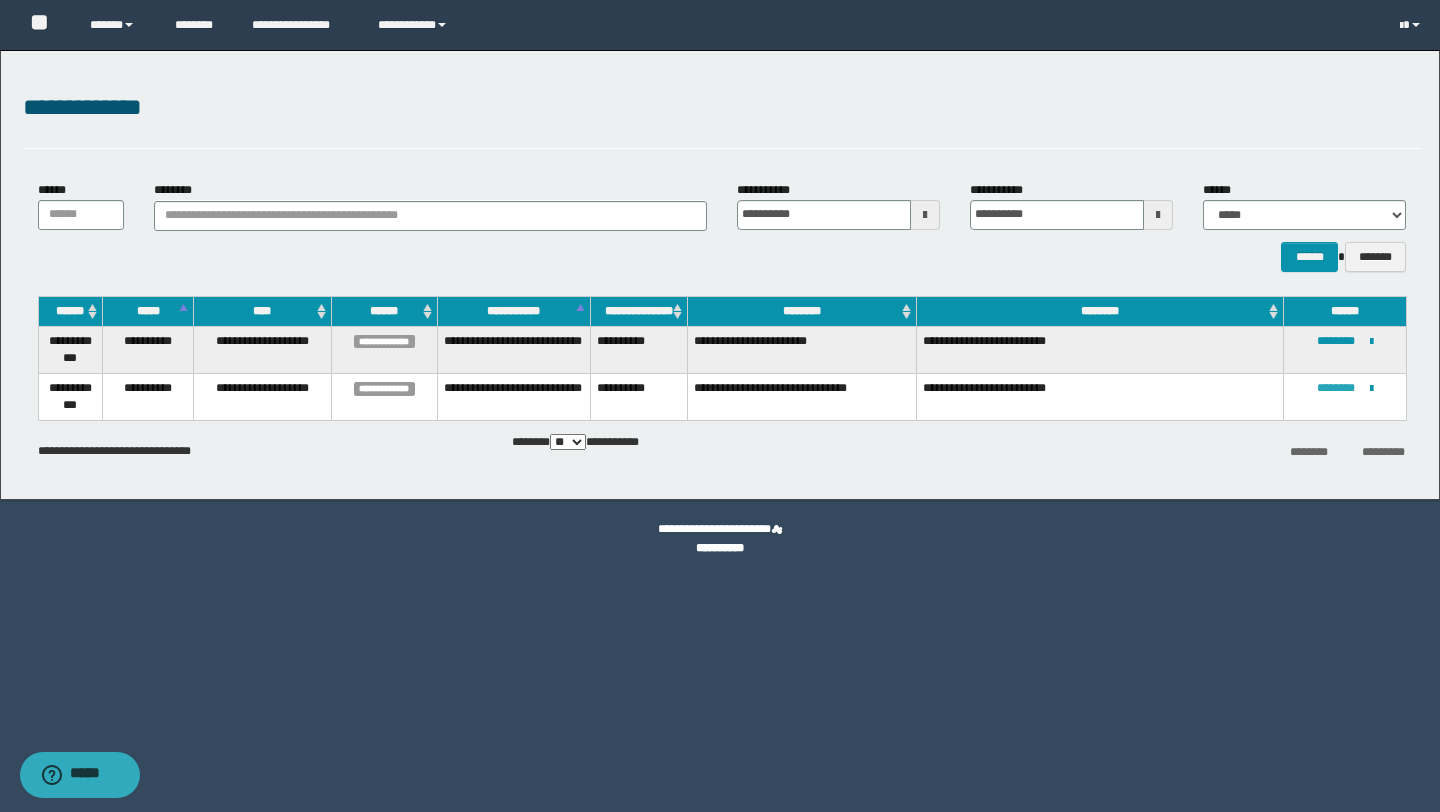 click on "********" at bounding box center (1336, 388) 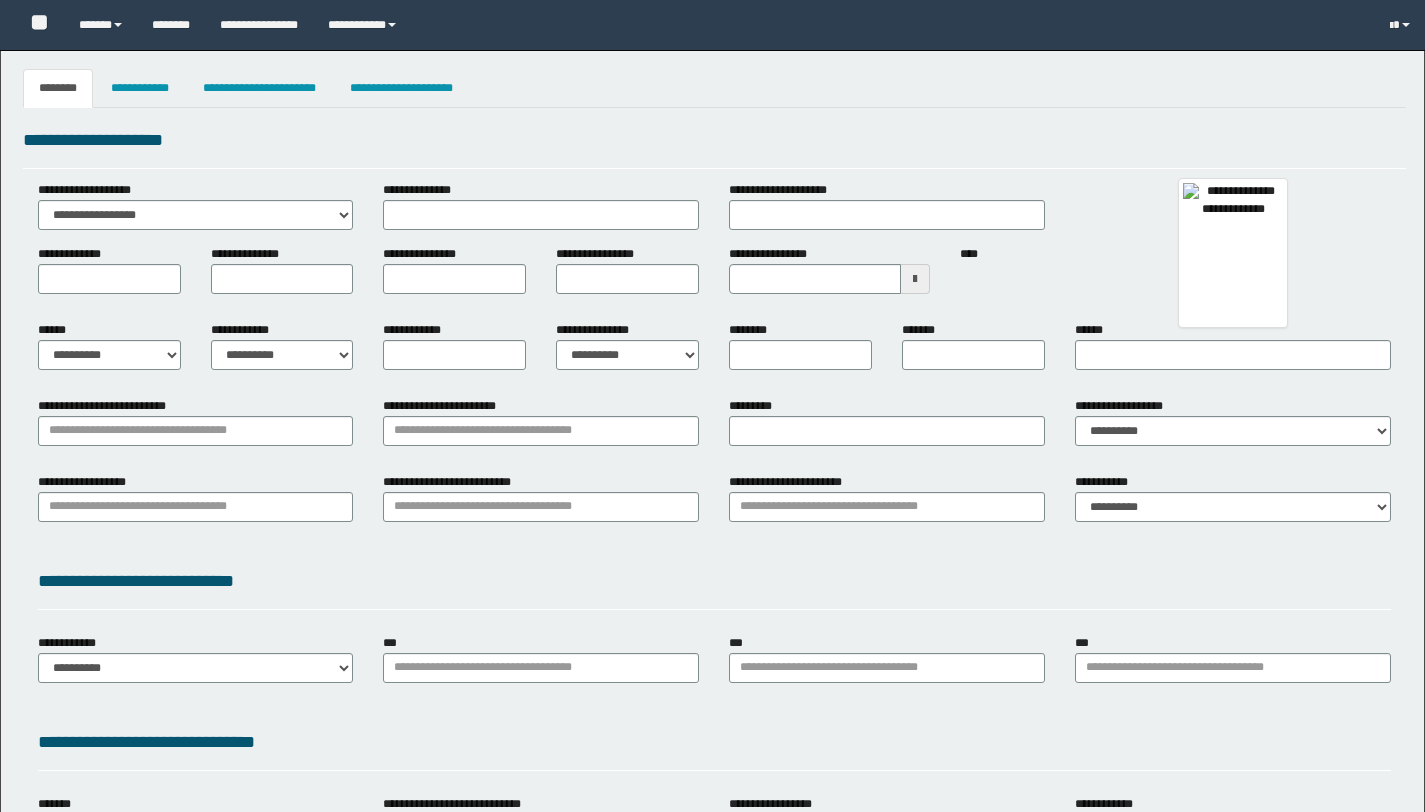 type 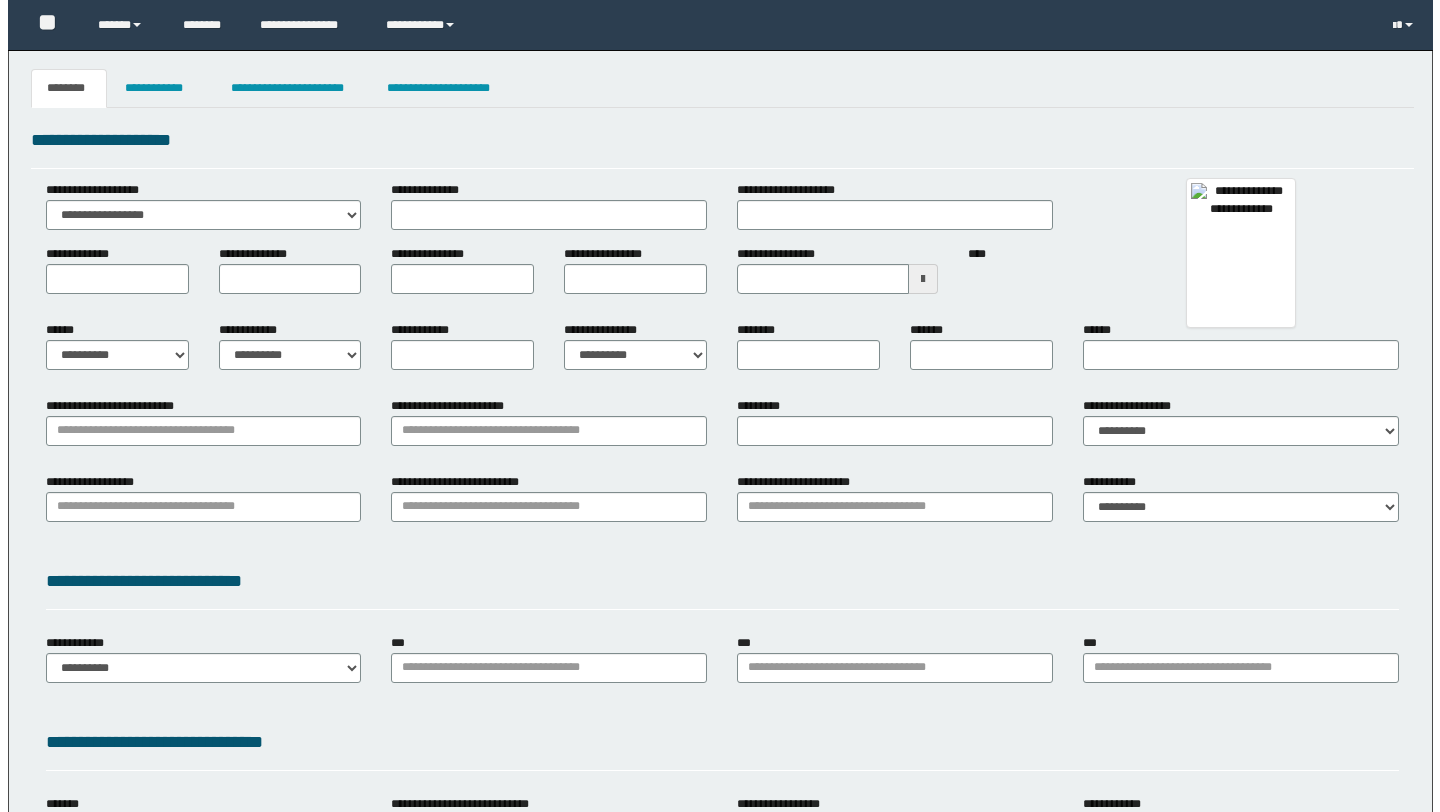 scroll, scrollTop: 0, scrollLeft: 0, axis: both 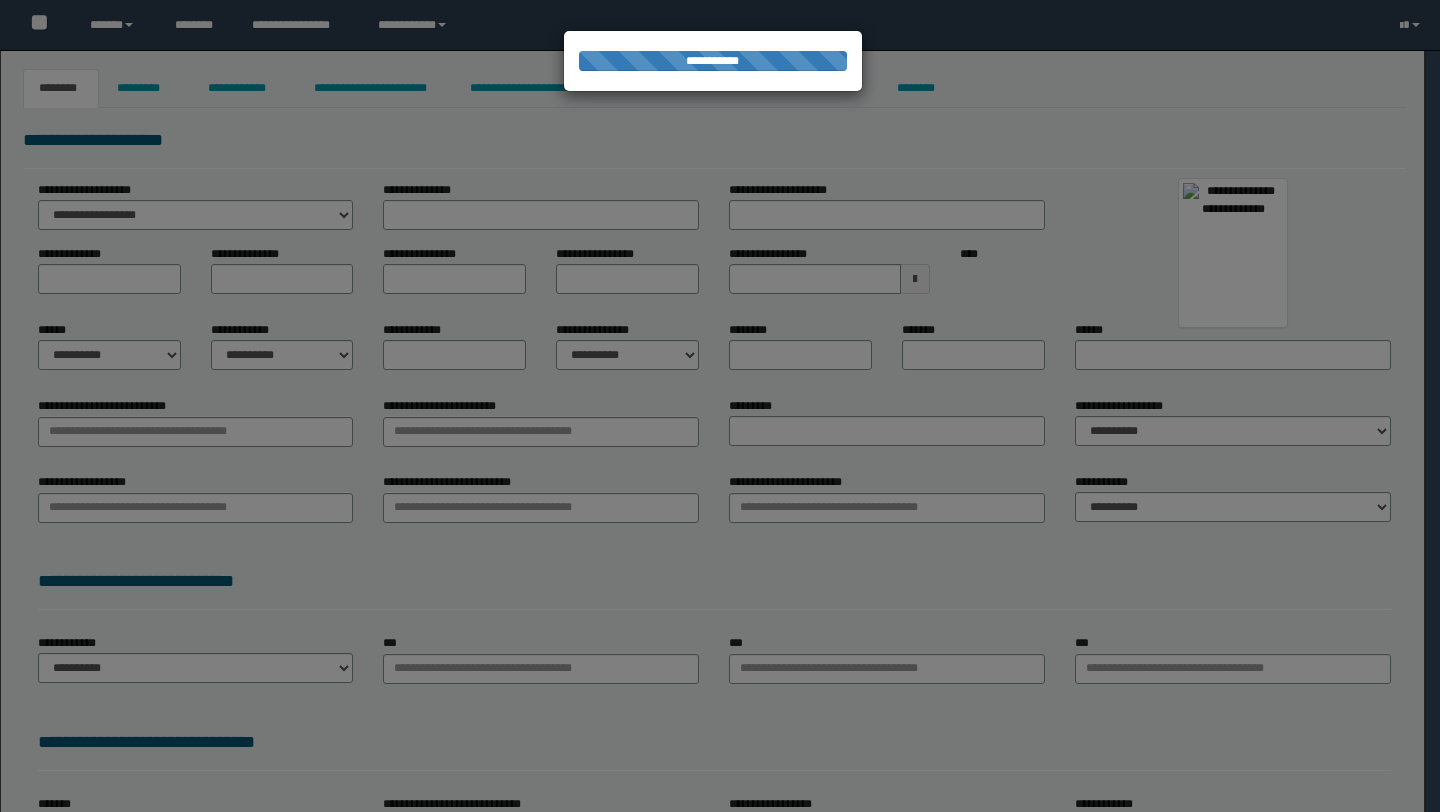 type on "**********" 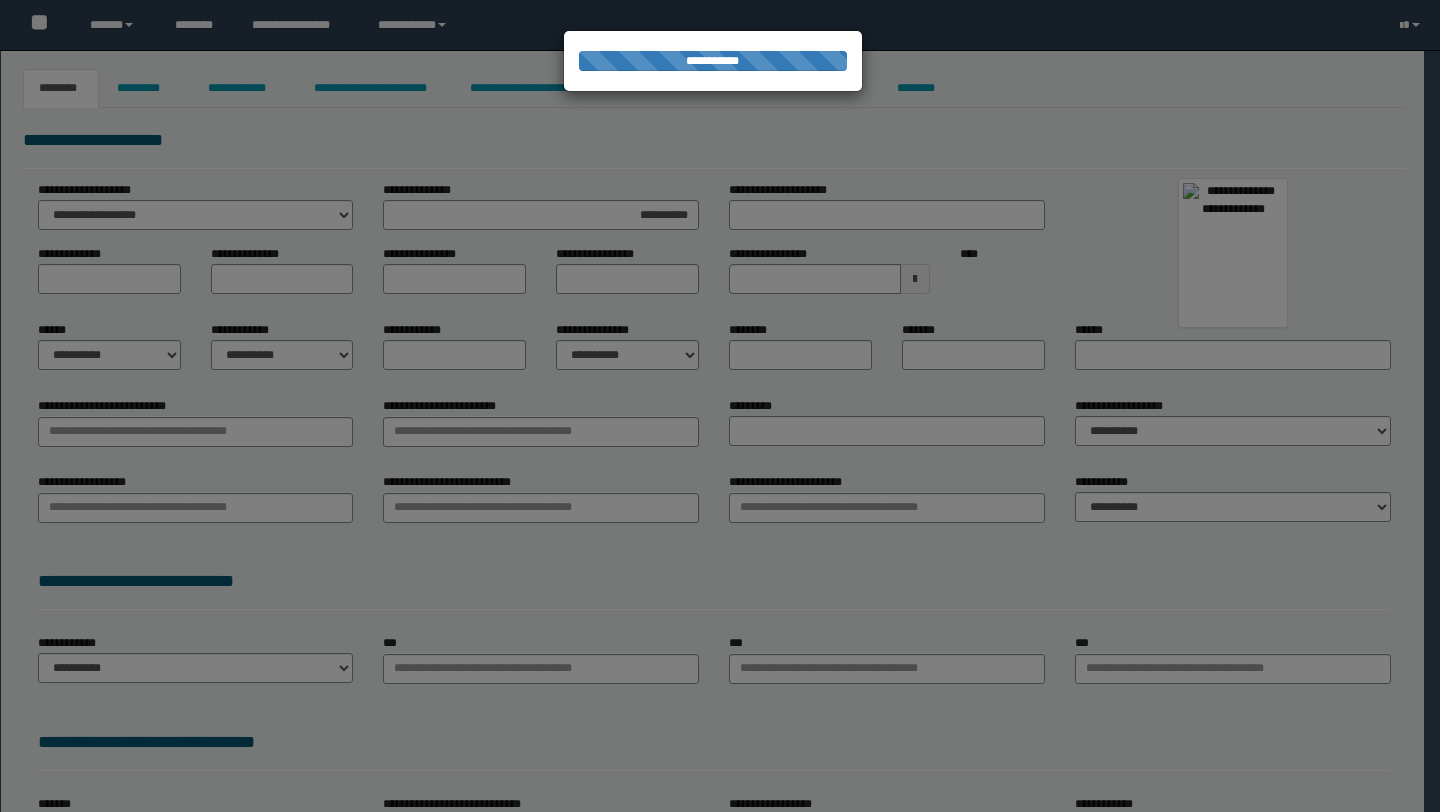 type on "**********" 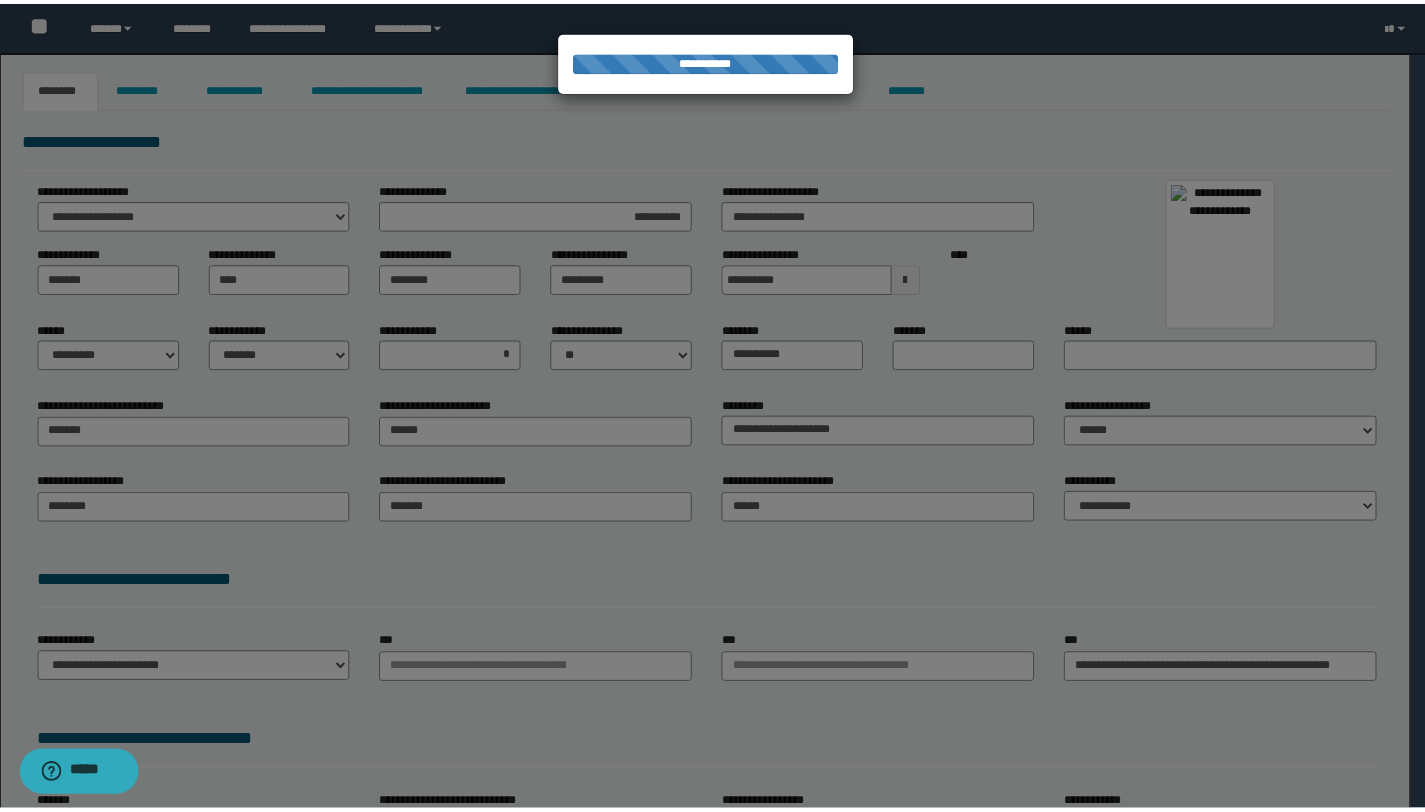 scroll, scrollTop: 0, scrollLeft: 0, axis: both 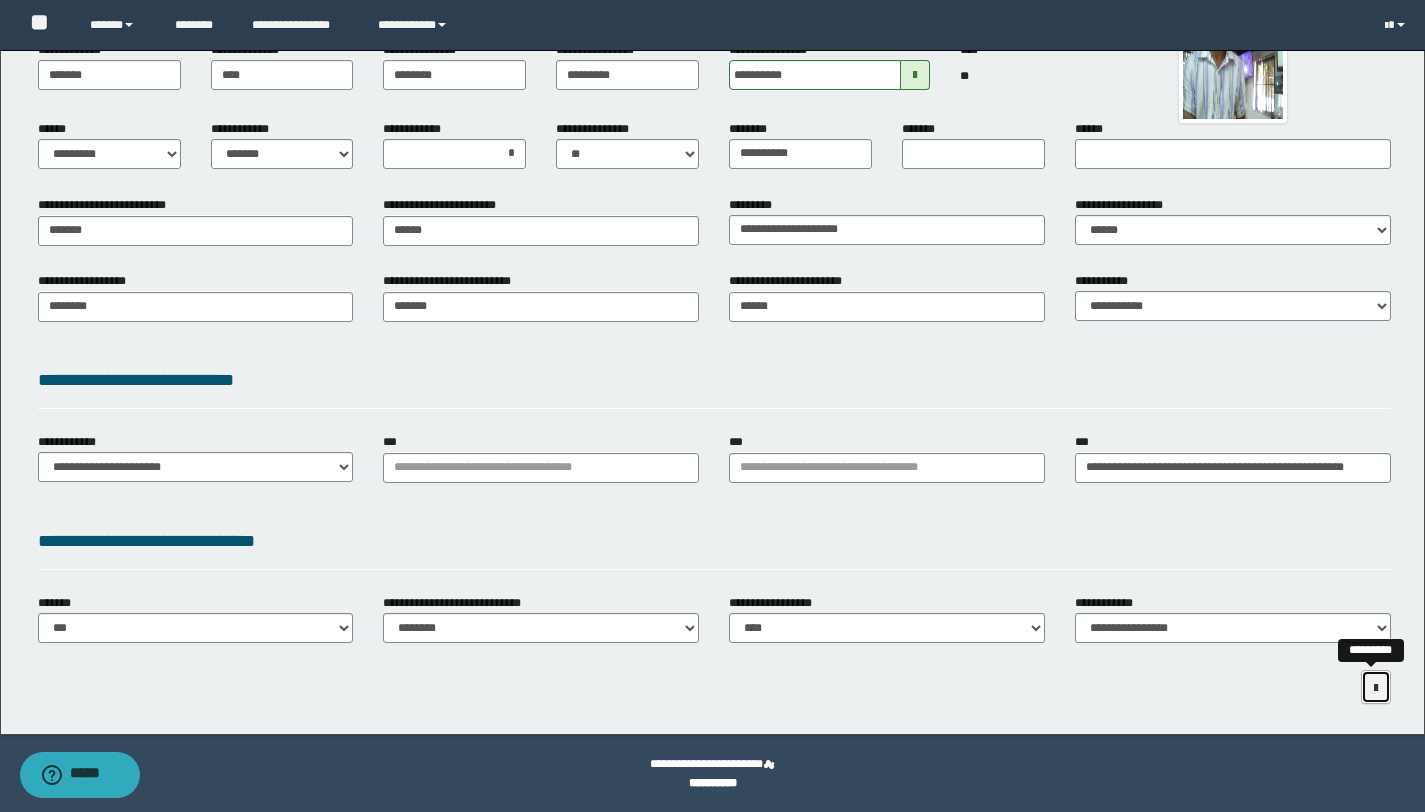 click at bounding box center [1376, 687] 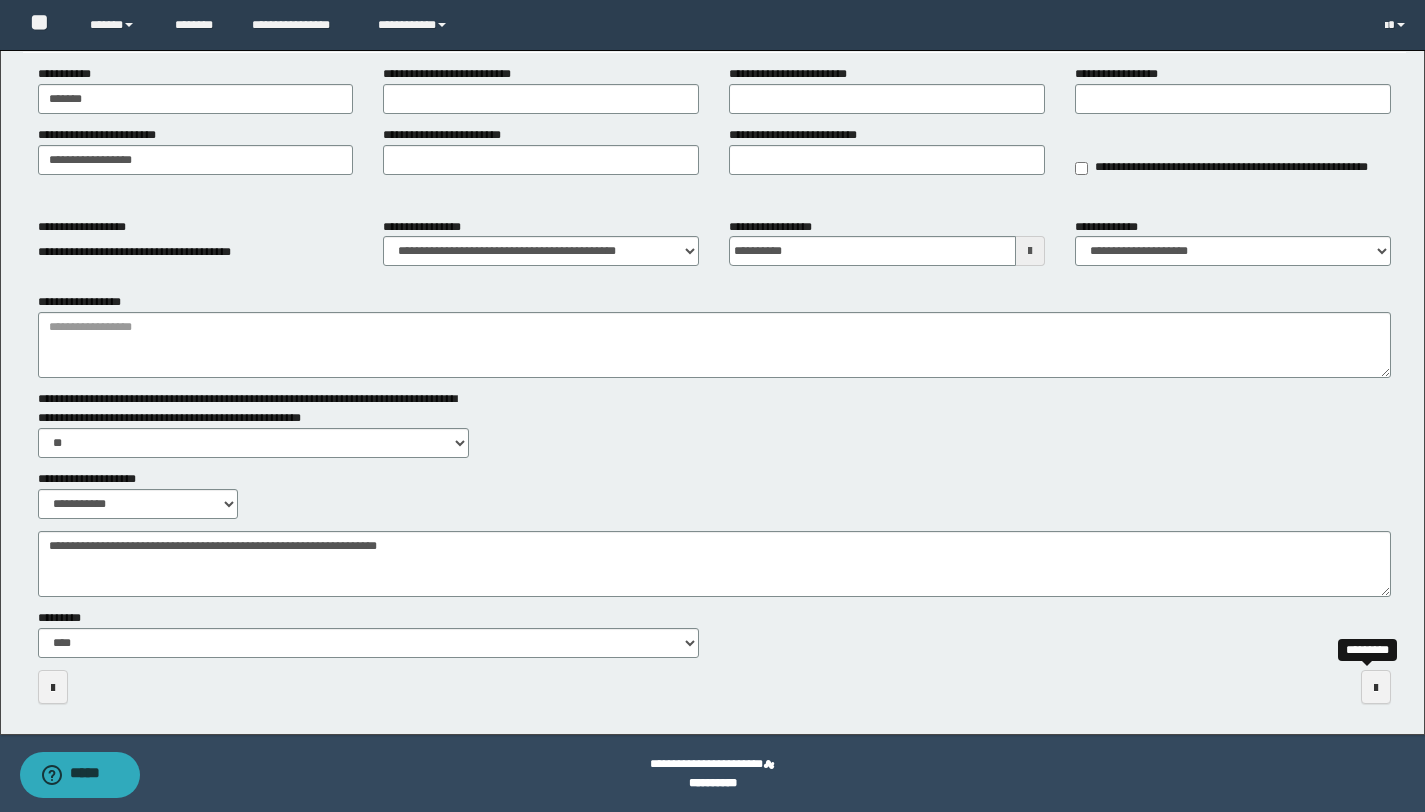 scroll, scrollTop: 116, scrollLeft: 0, axis: vertical 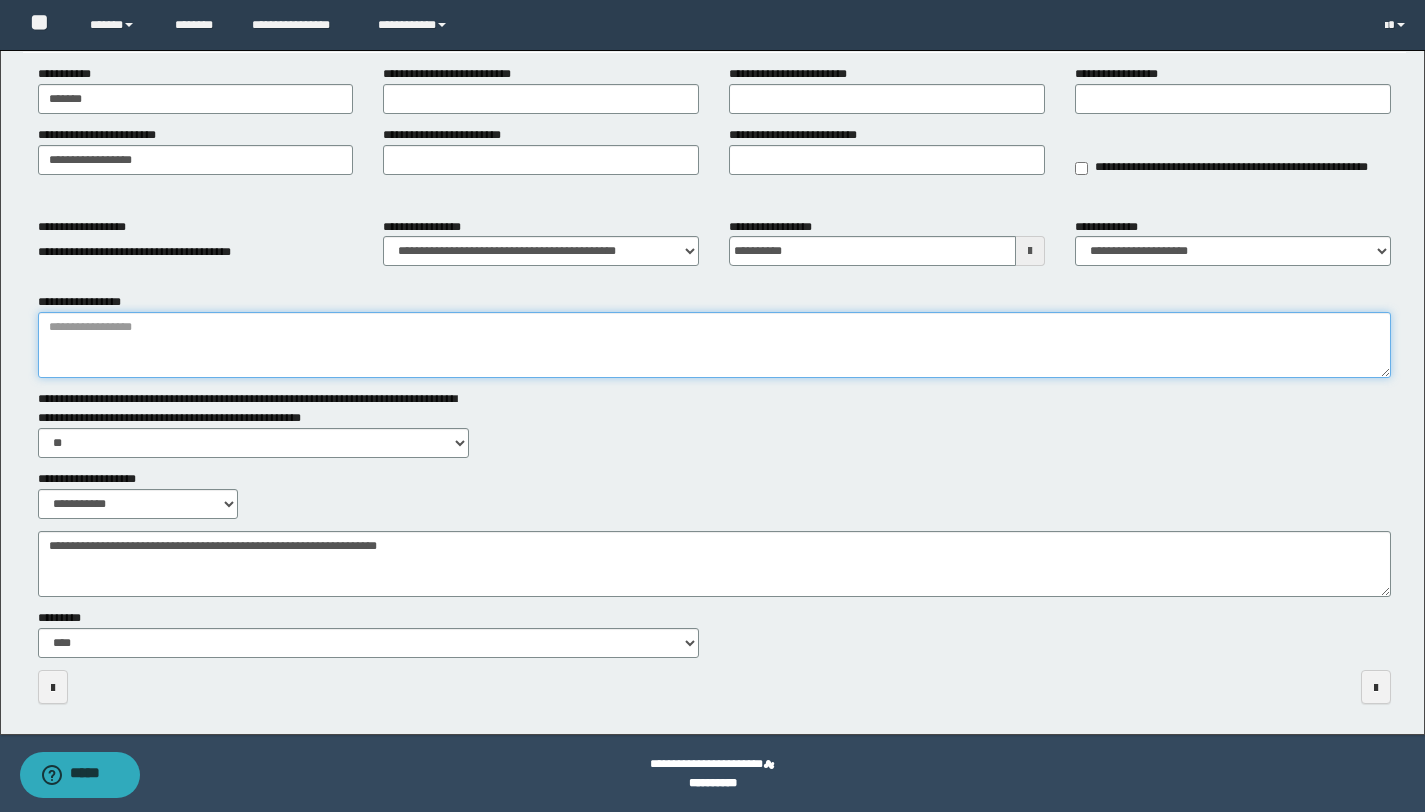 click on "**********" at bounding box center (714, 345) 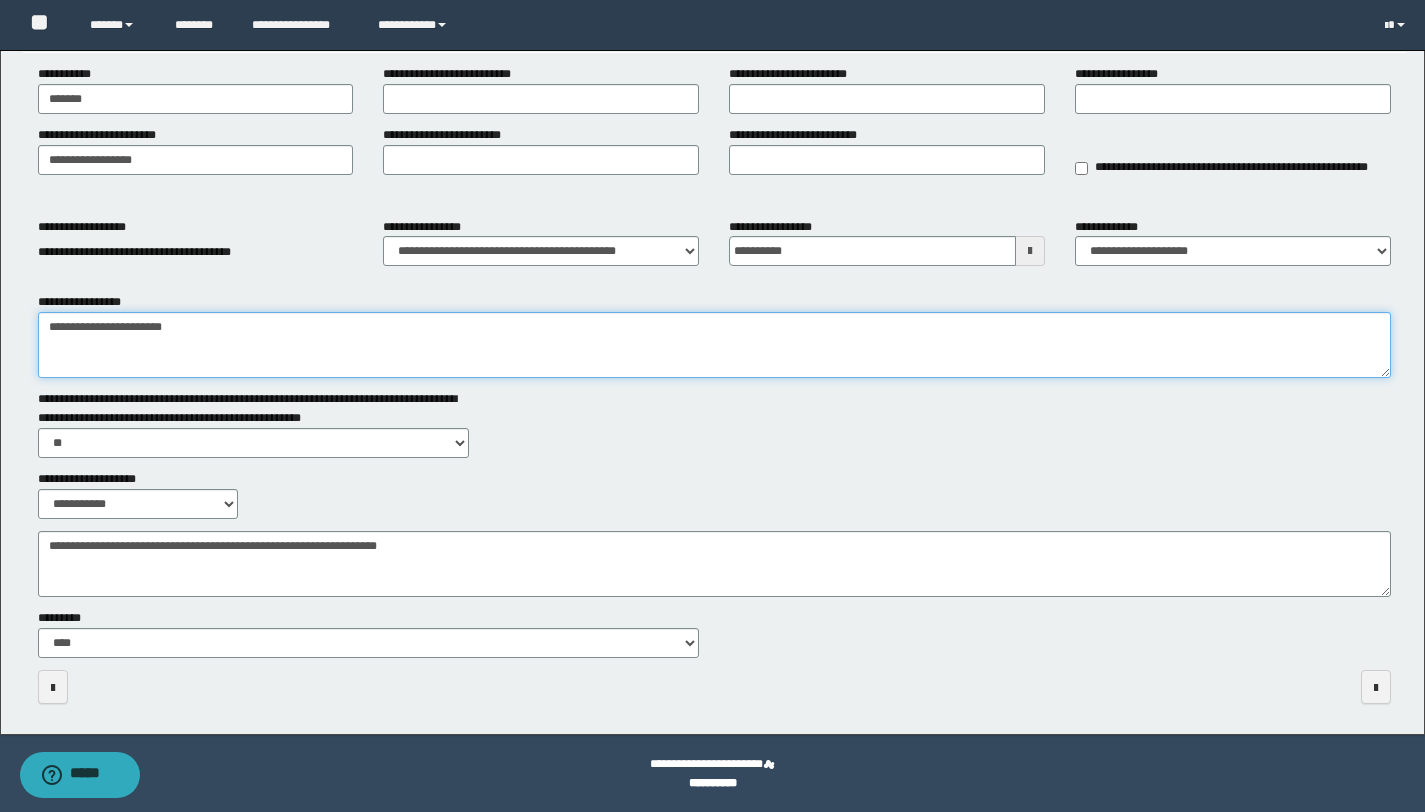 click on "**********" at bounding box center (714, 345) 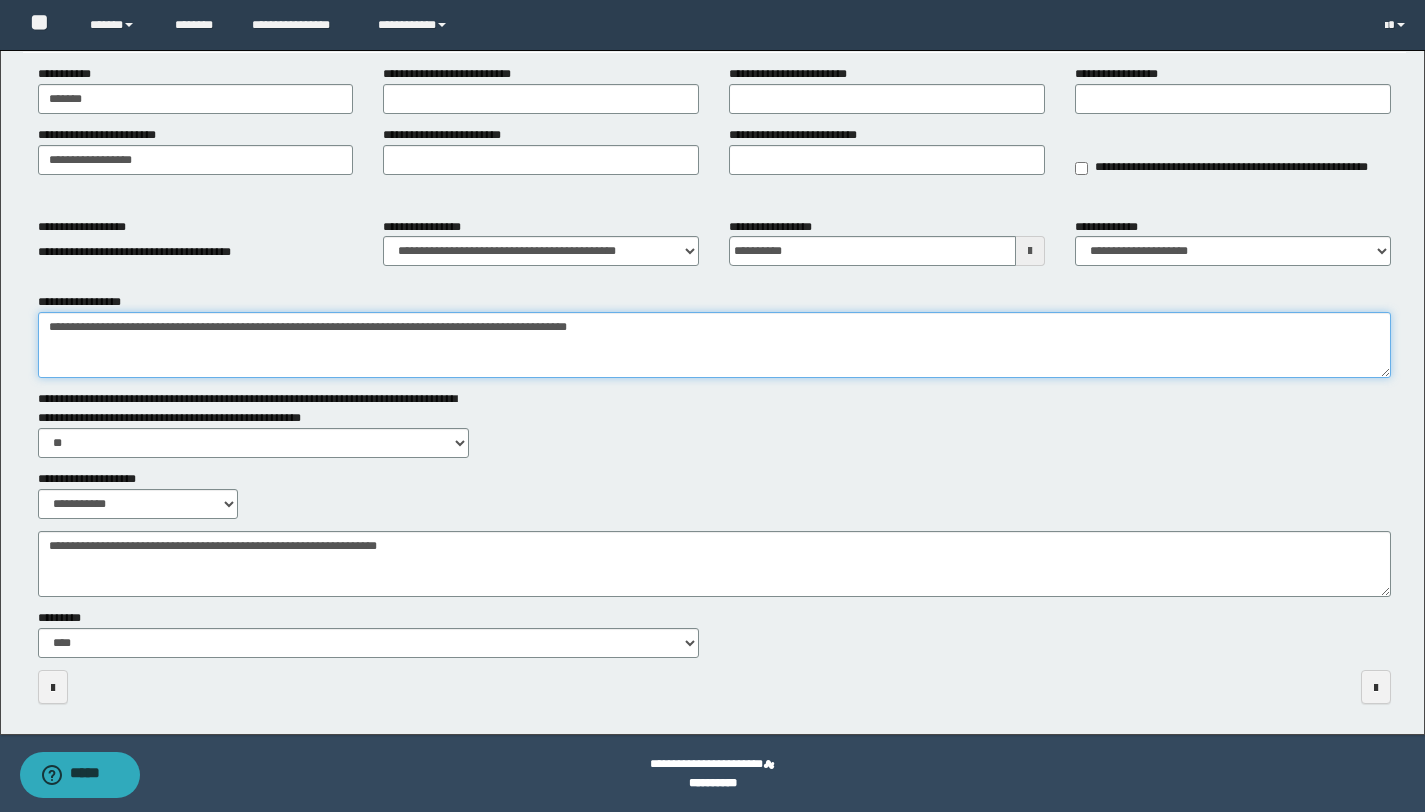 type on "**********" 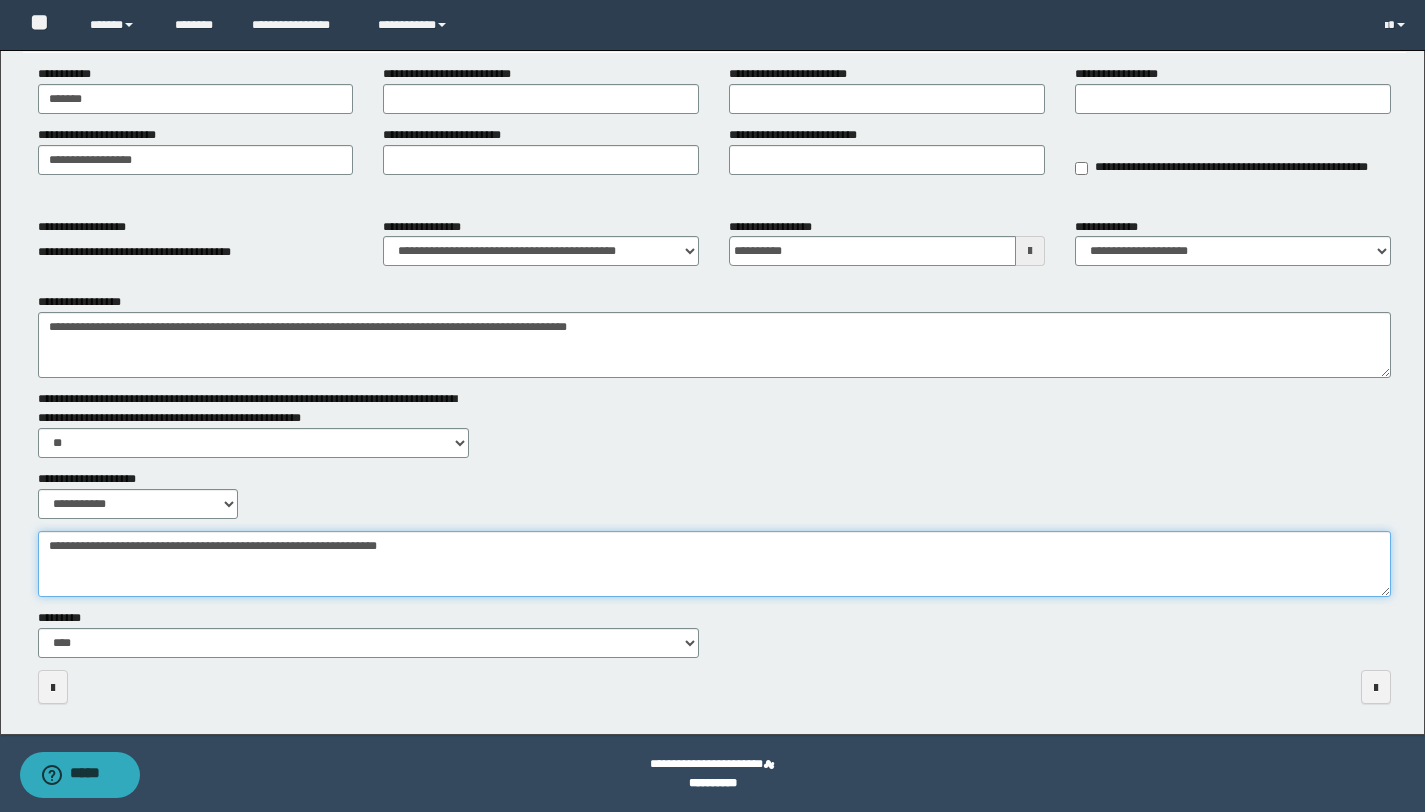drag, startPoint x: 50, startPoint y: 549, endPoint x: 413, endPoint y: 582, distance: 364.49692 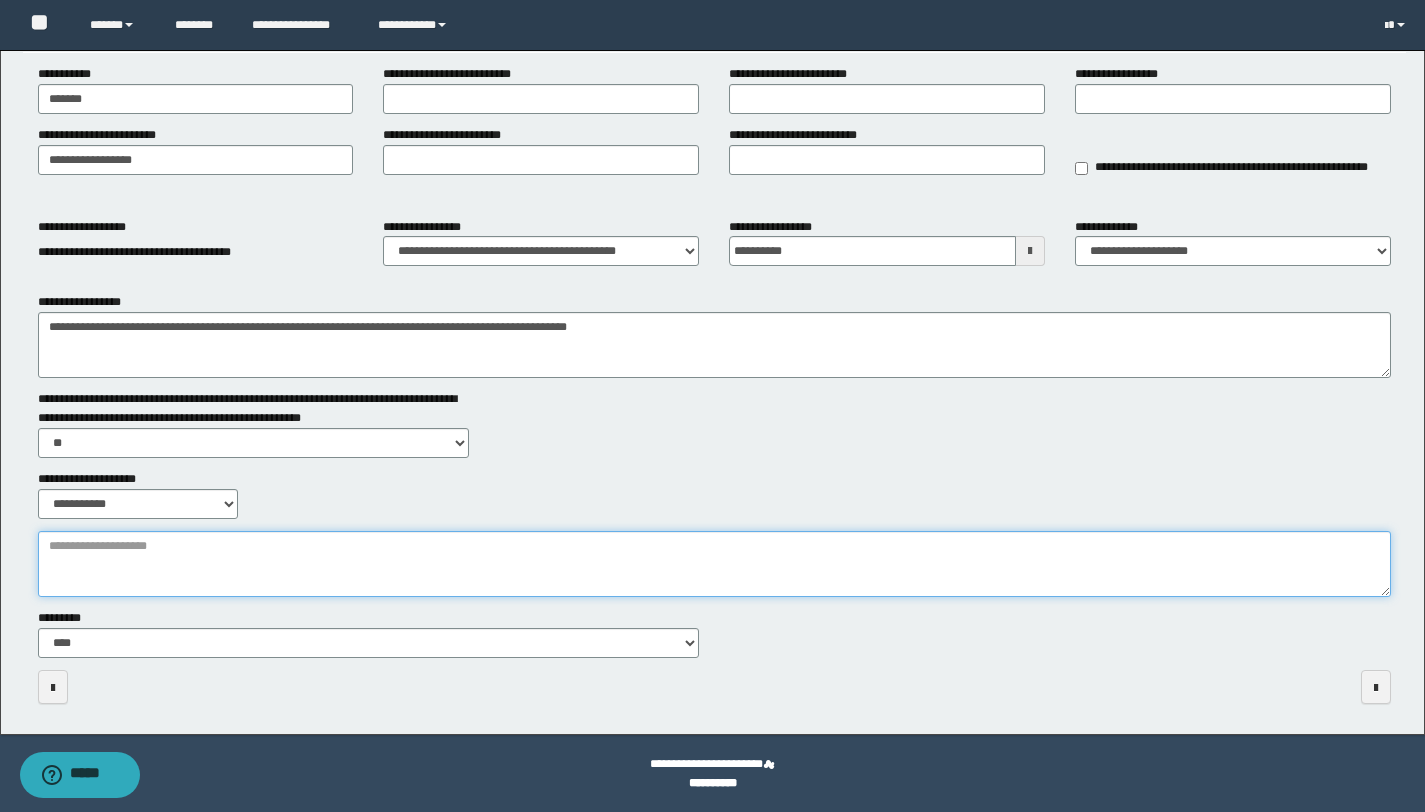 paste on "**********" 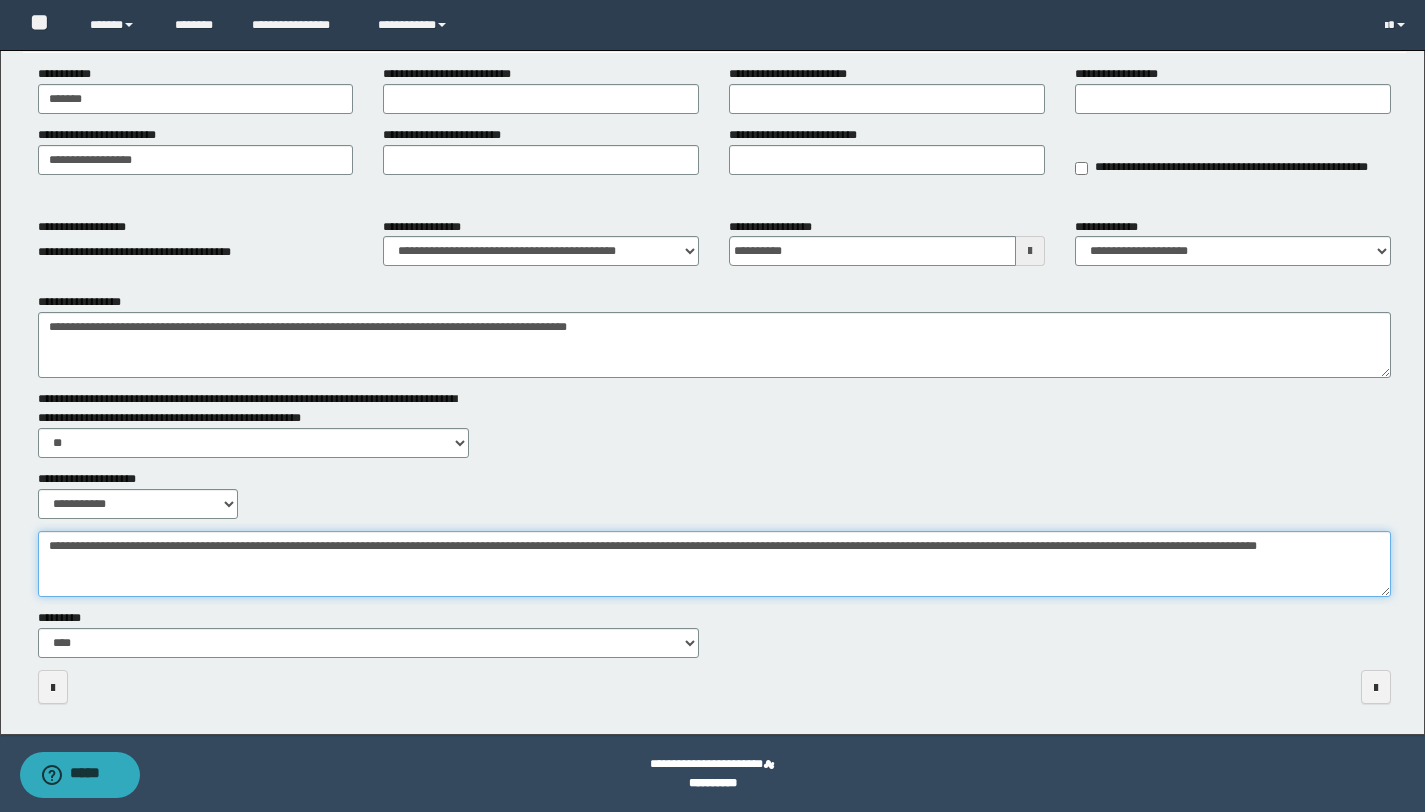 type on "**********" 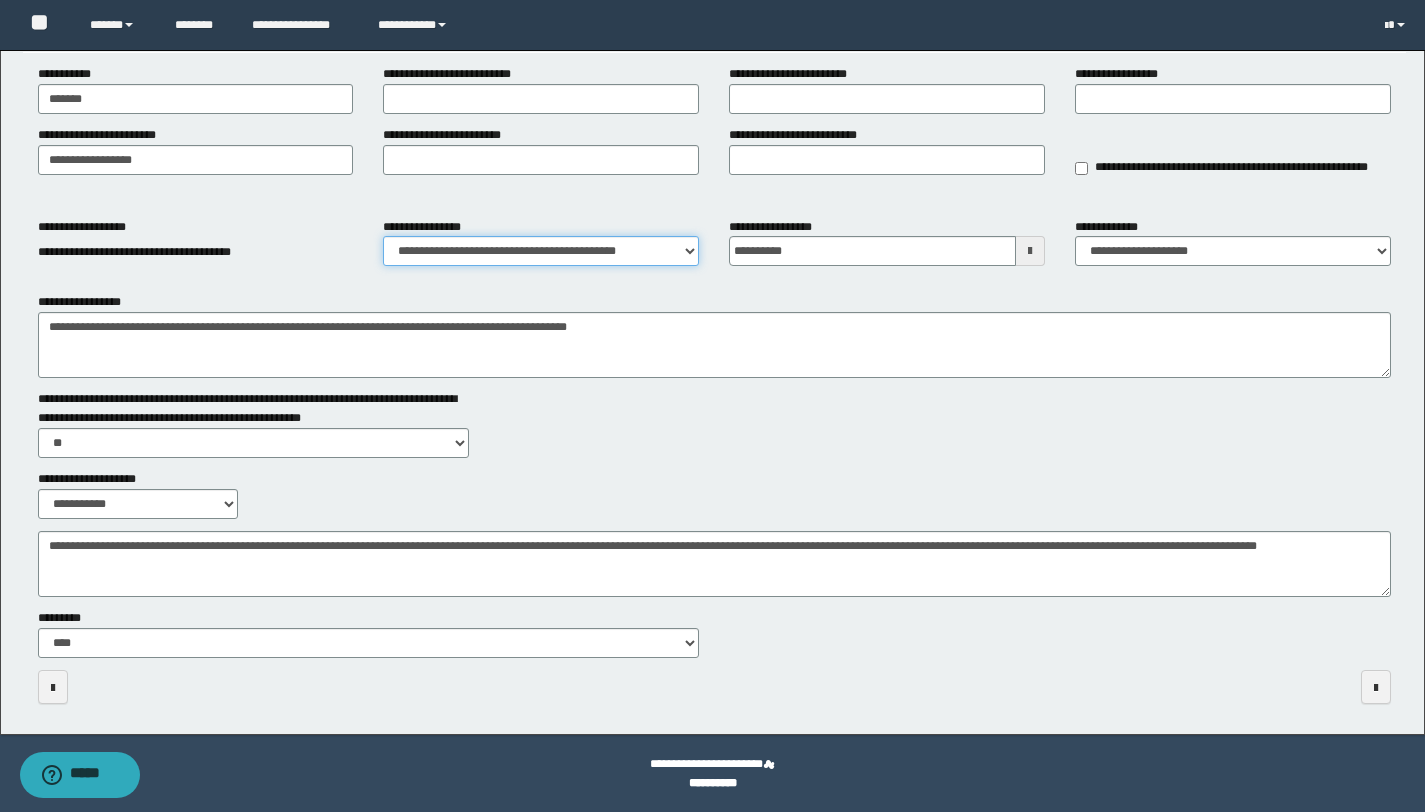 click on "**********" at bounding box center (541, 251) 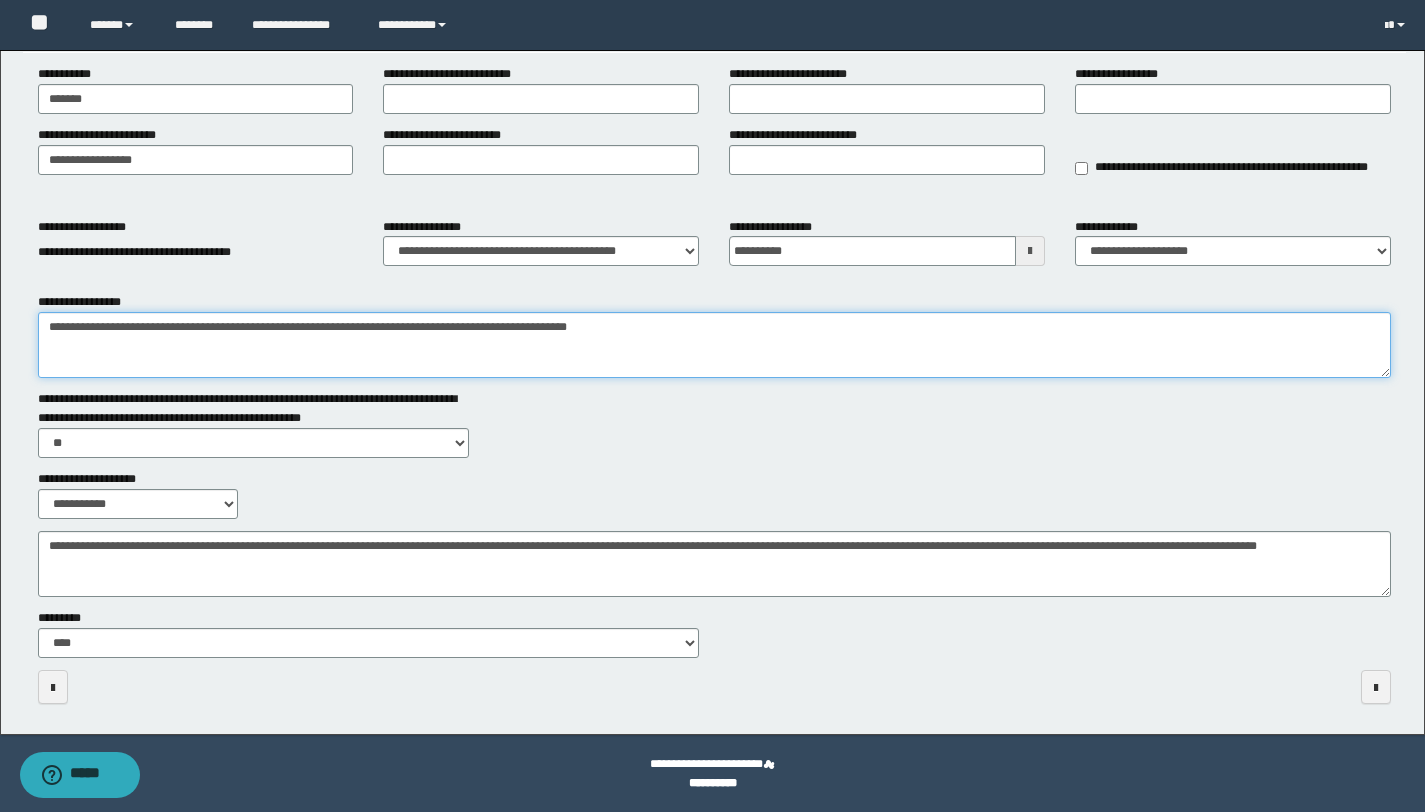 click on "**********" at bounding box center [714, 345] 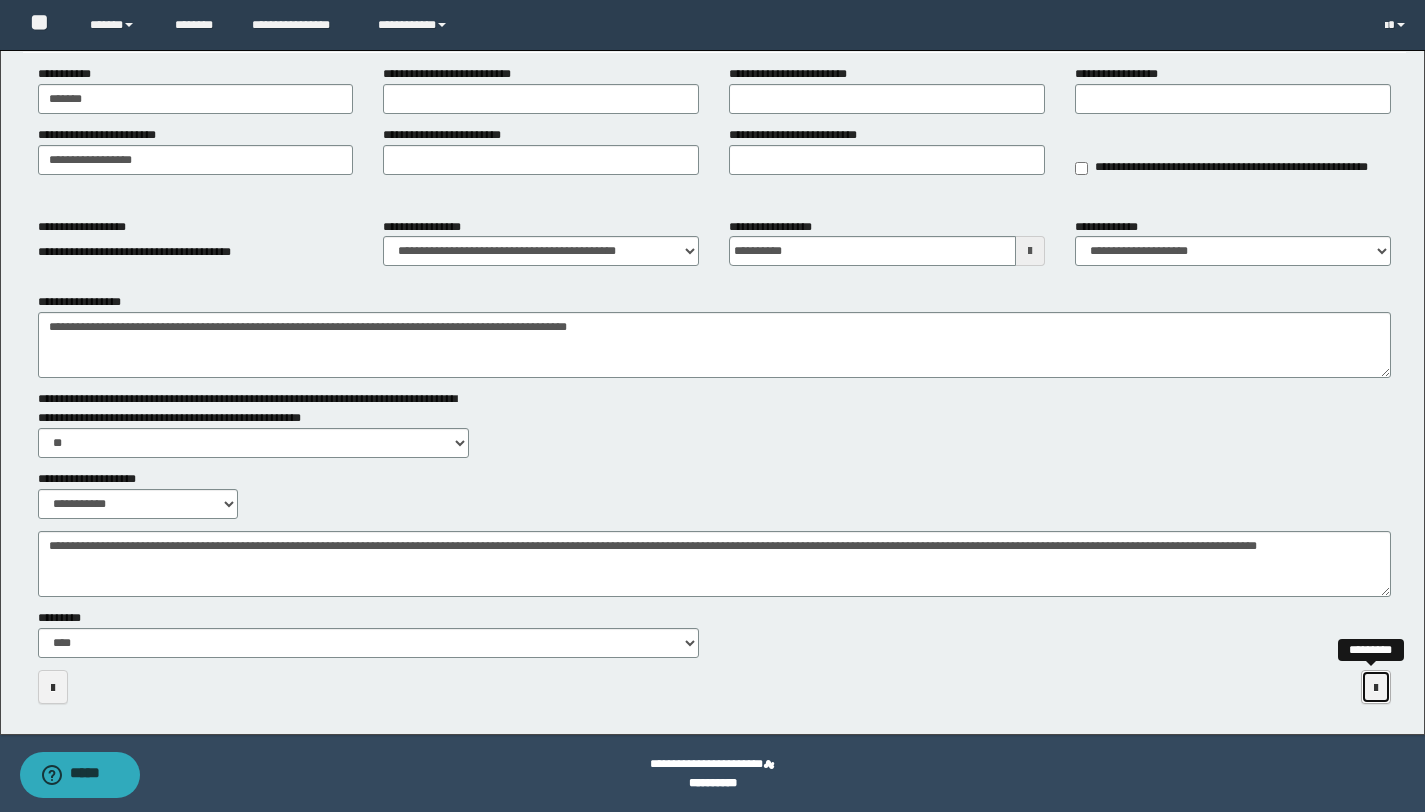 click at bounding box center [1376, 688] 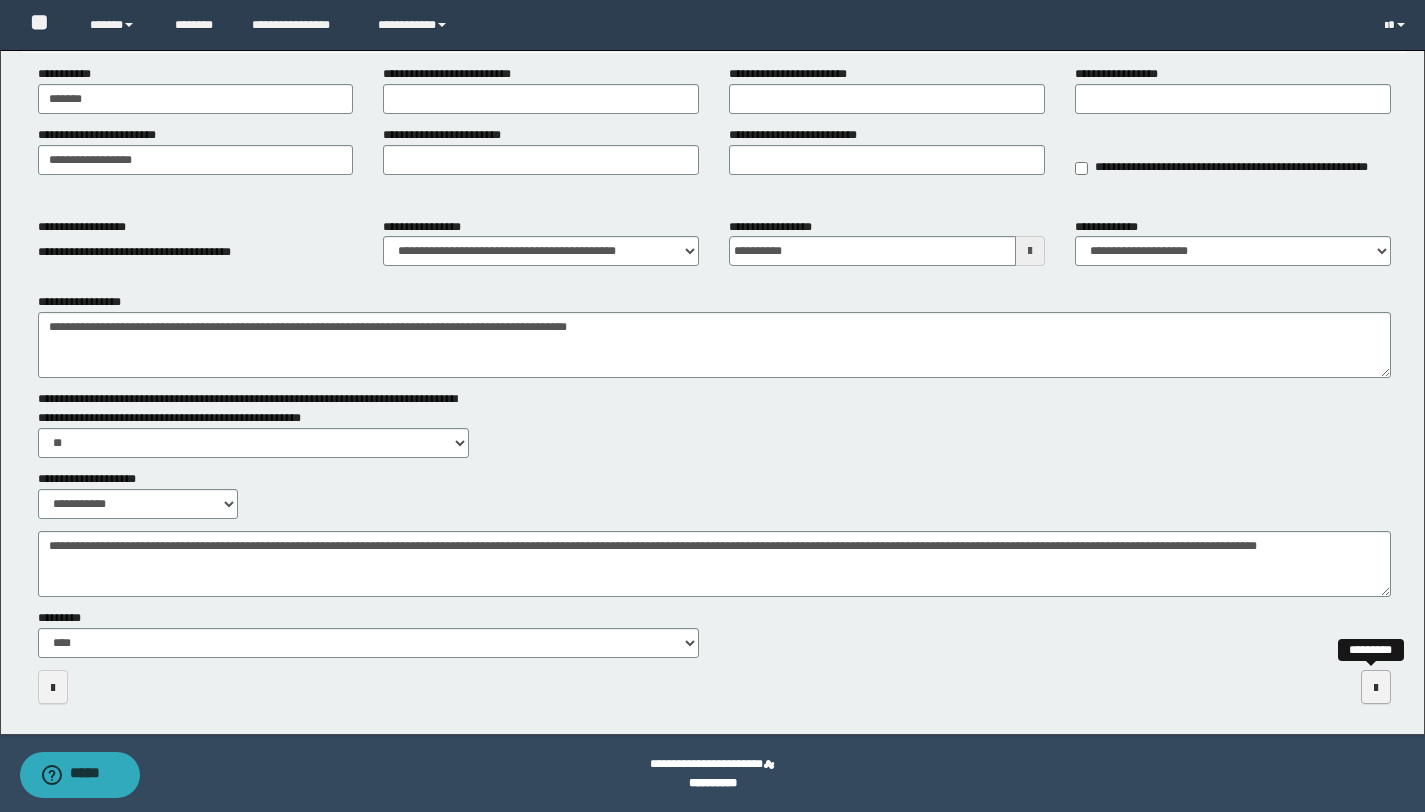 scroll, scrollTop: 0, scrollLeft: 0, axis: both 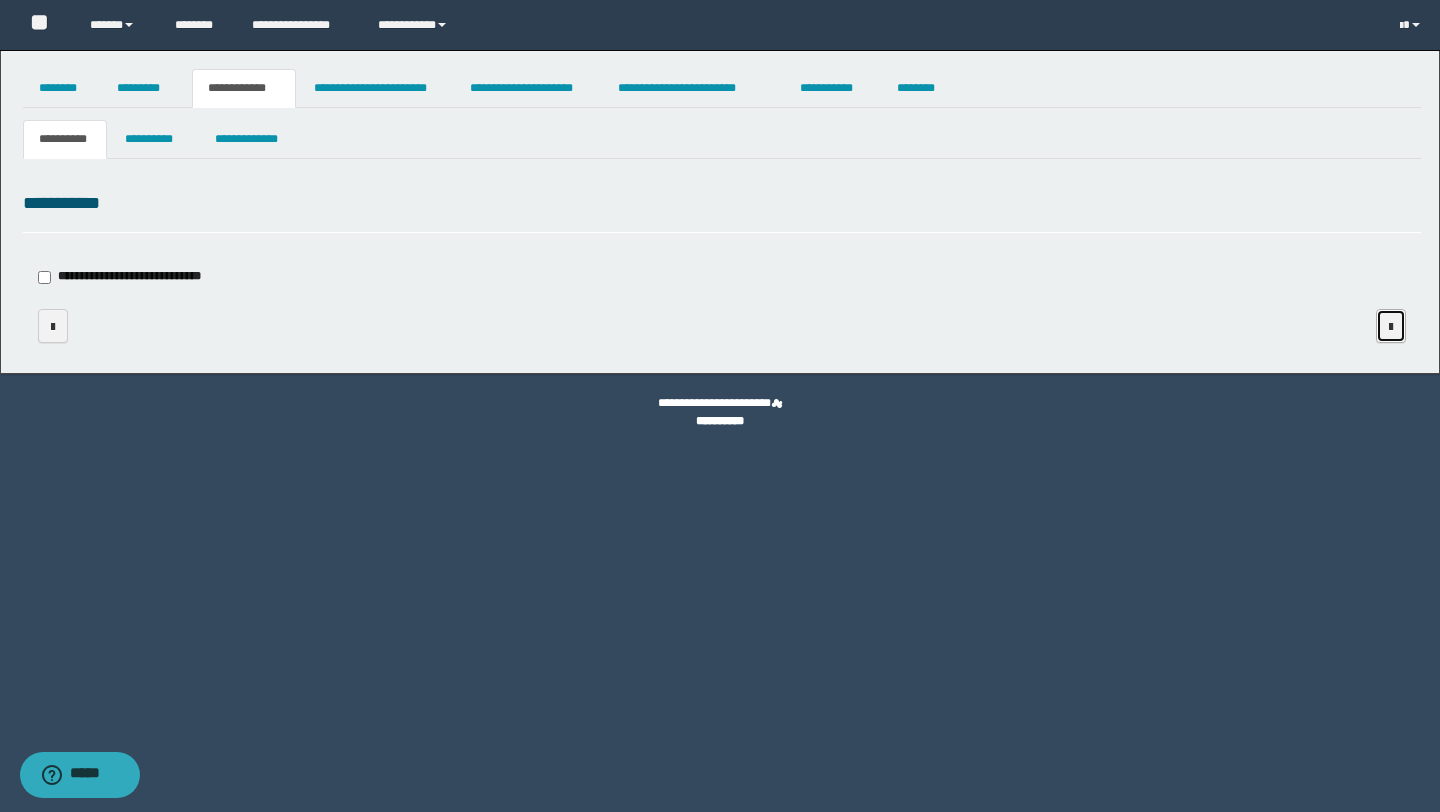 click at bounding box center [1391, 326] 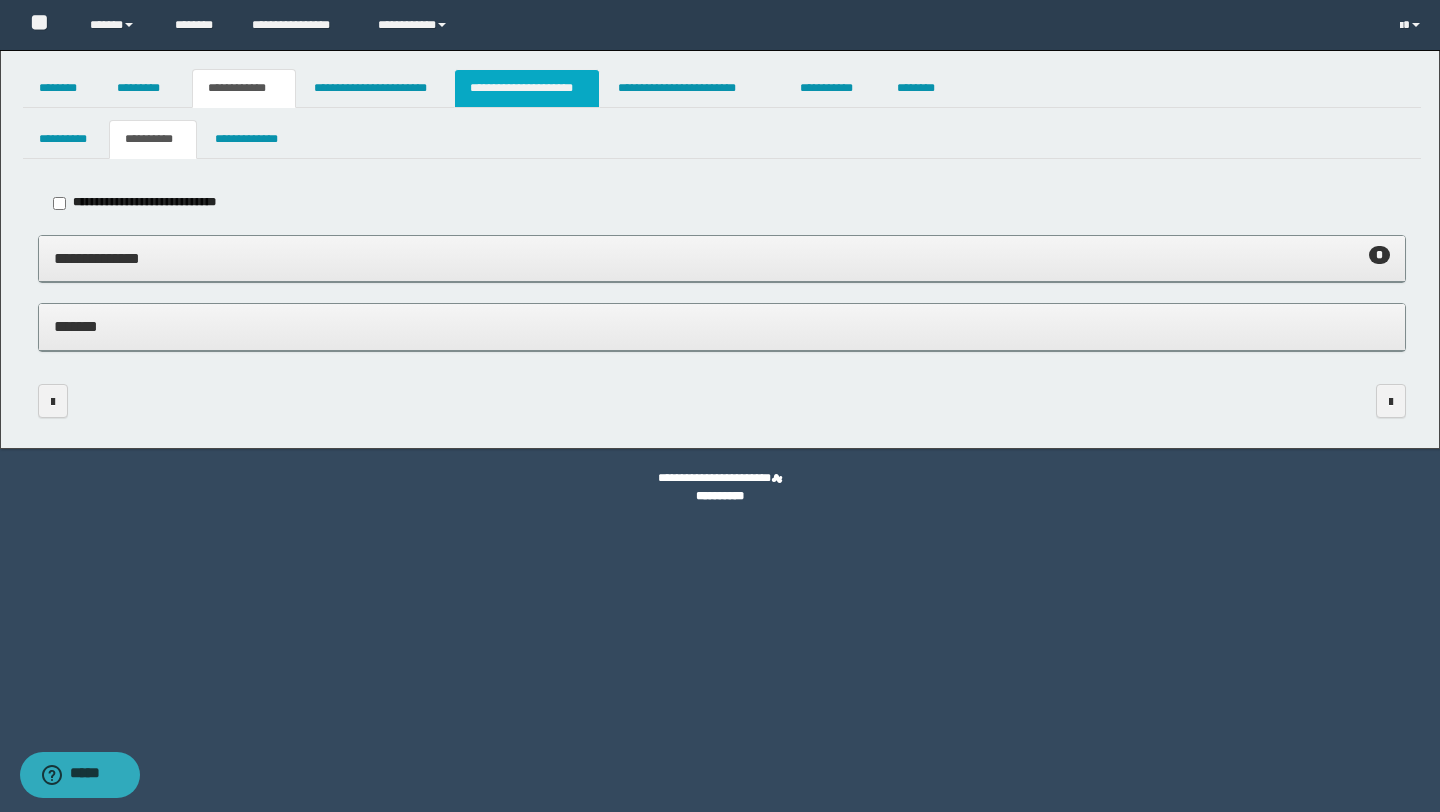click on "**********" at bounding box center (527, 88) 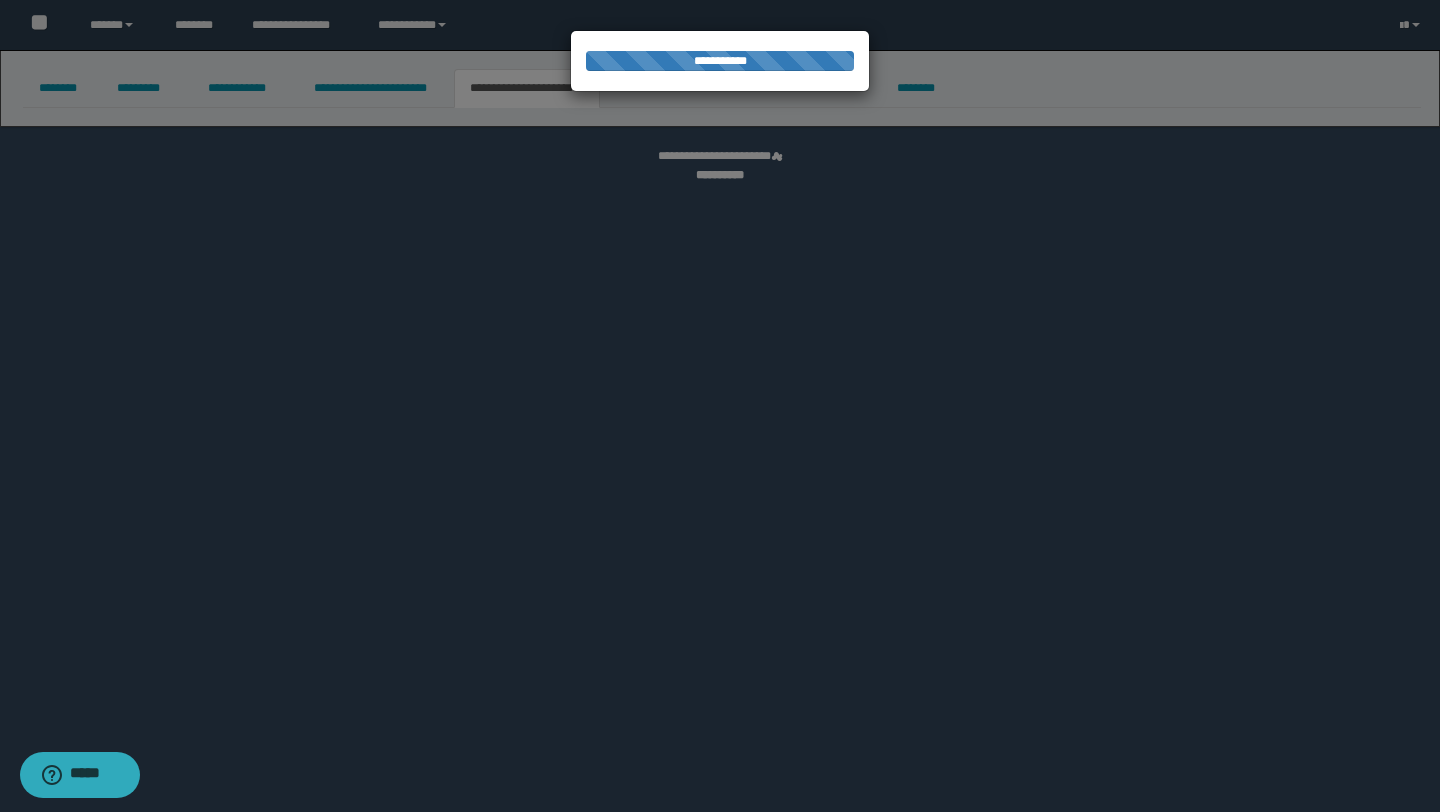 select on "*" 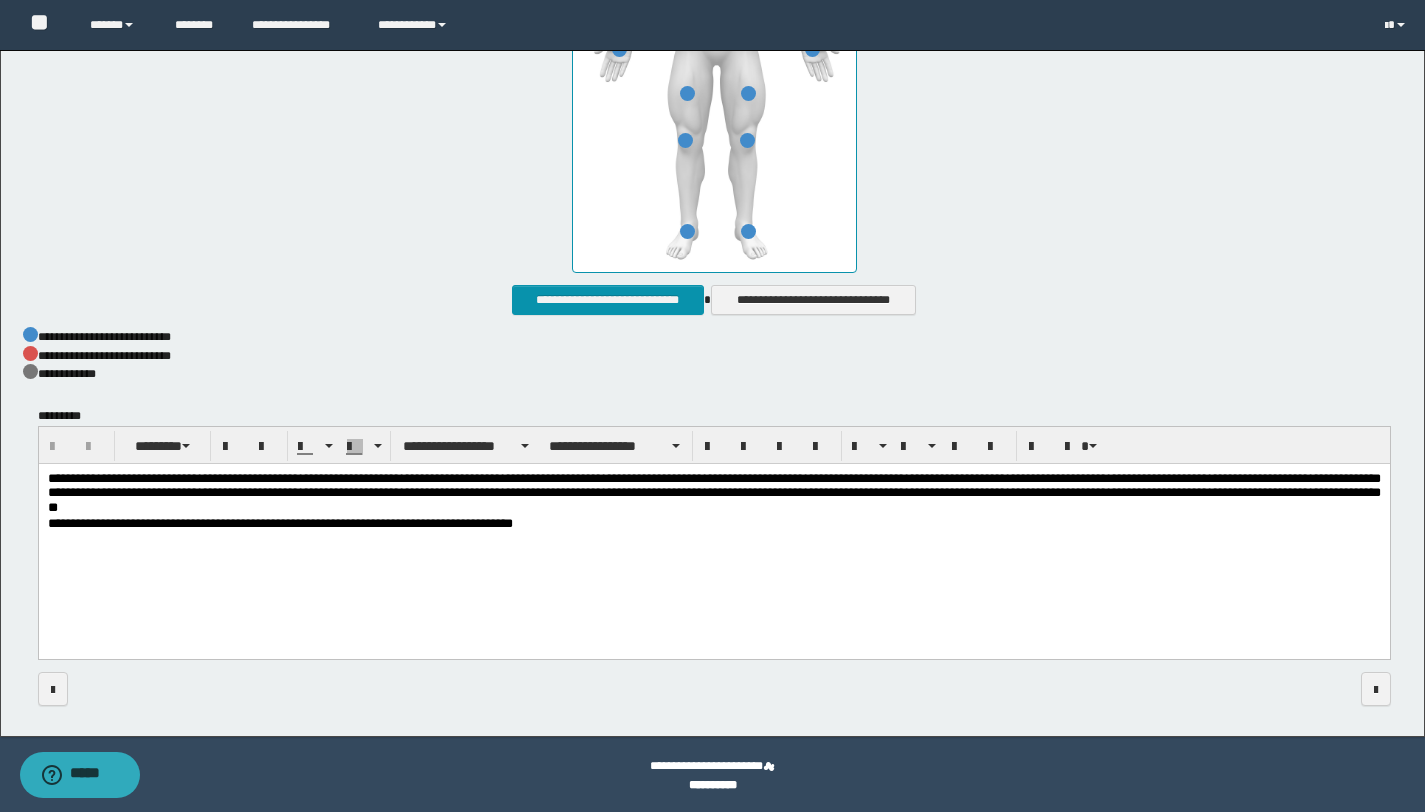 scroll, scrollTop: 1029, scrollLeft: 0, axis: vertical 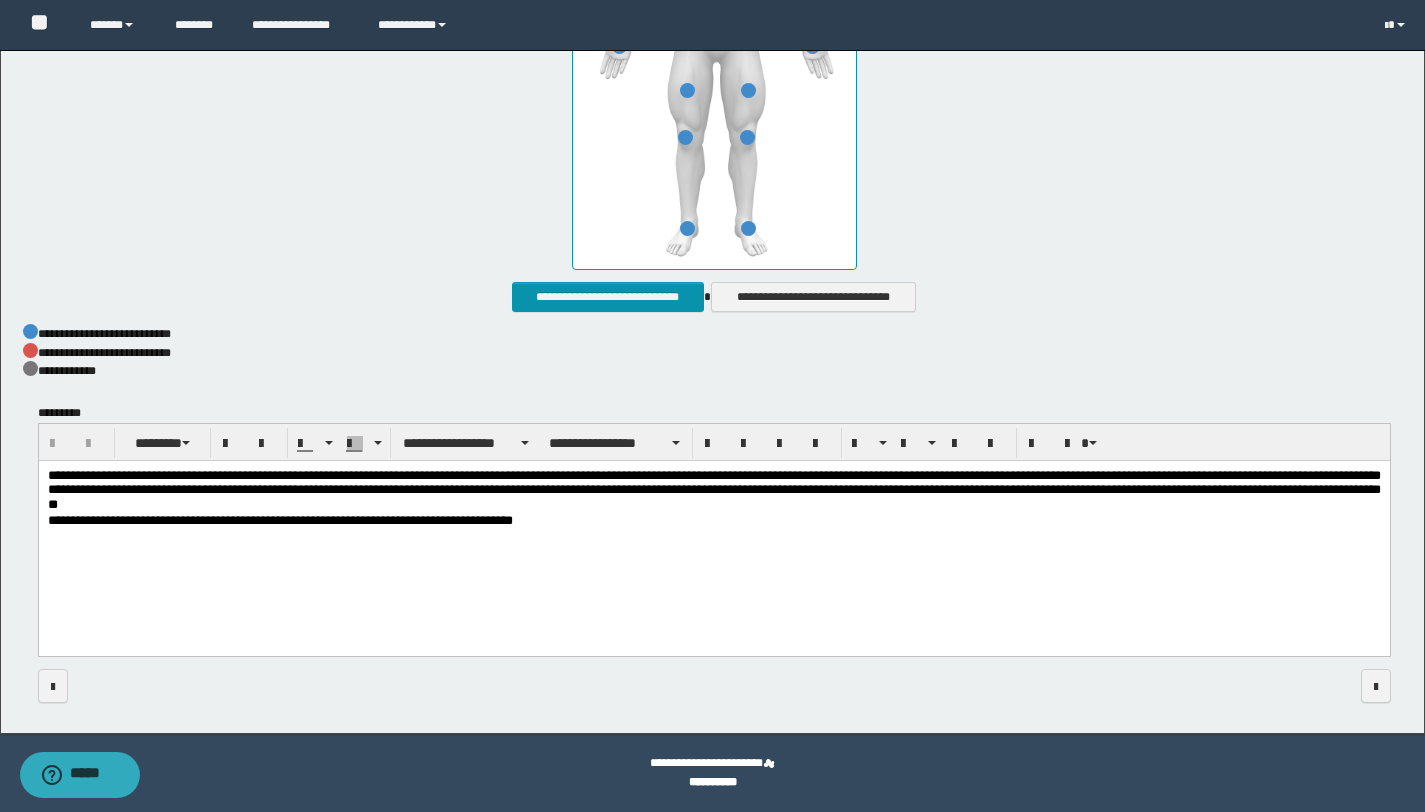 click on "**********" at bounding box center (713, 490) 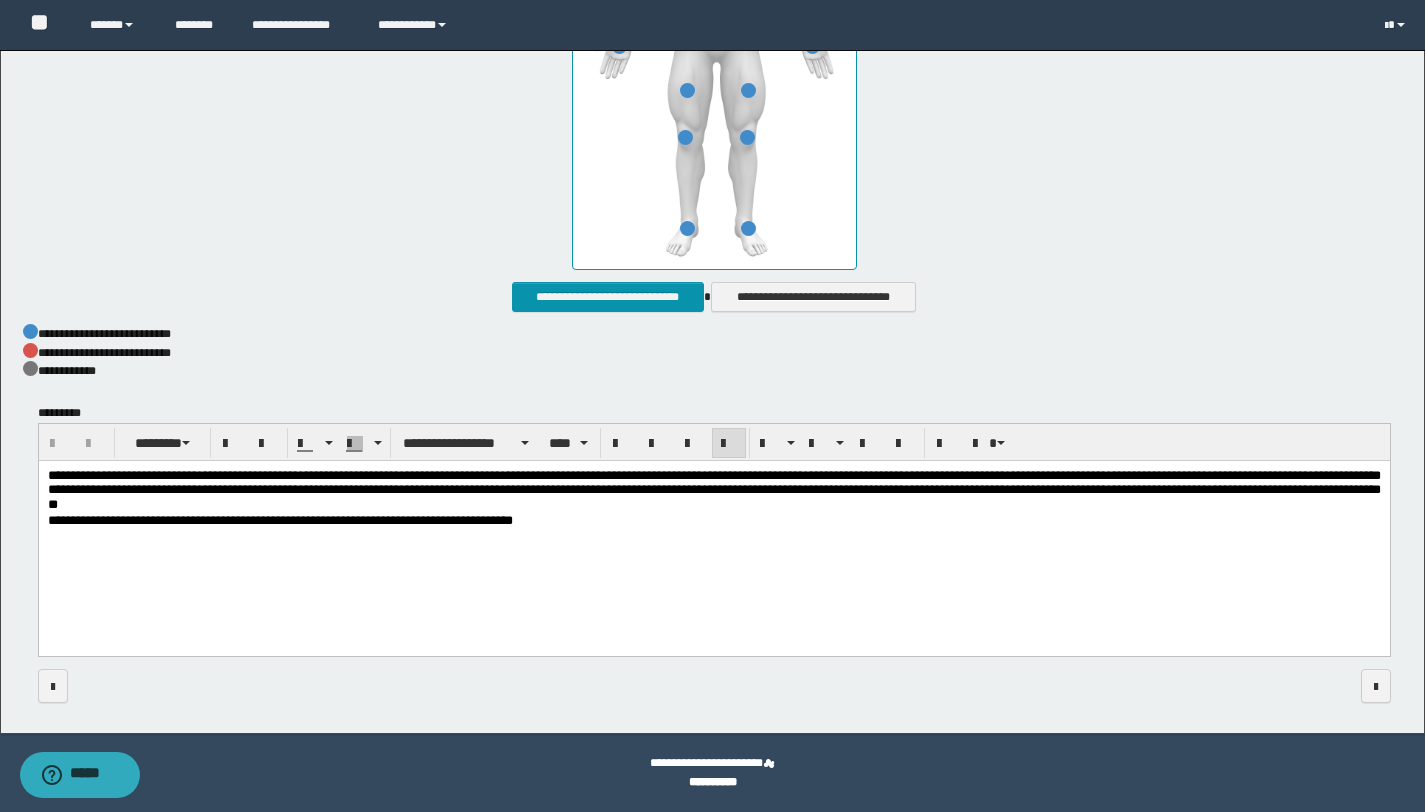 type 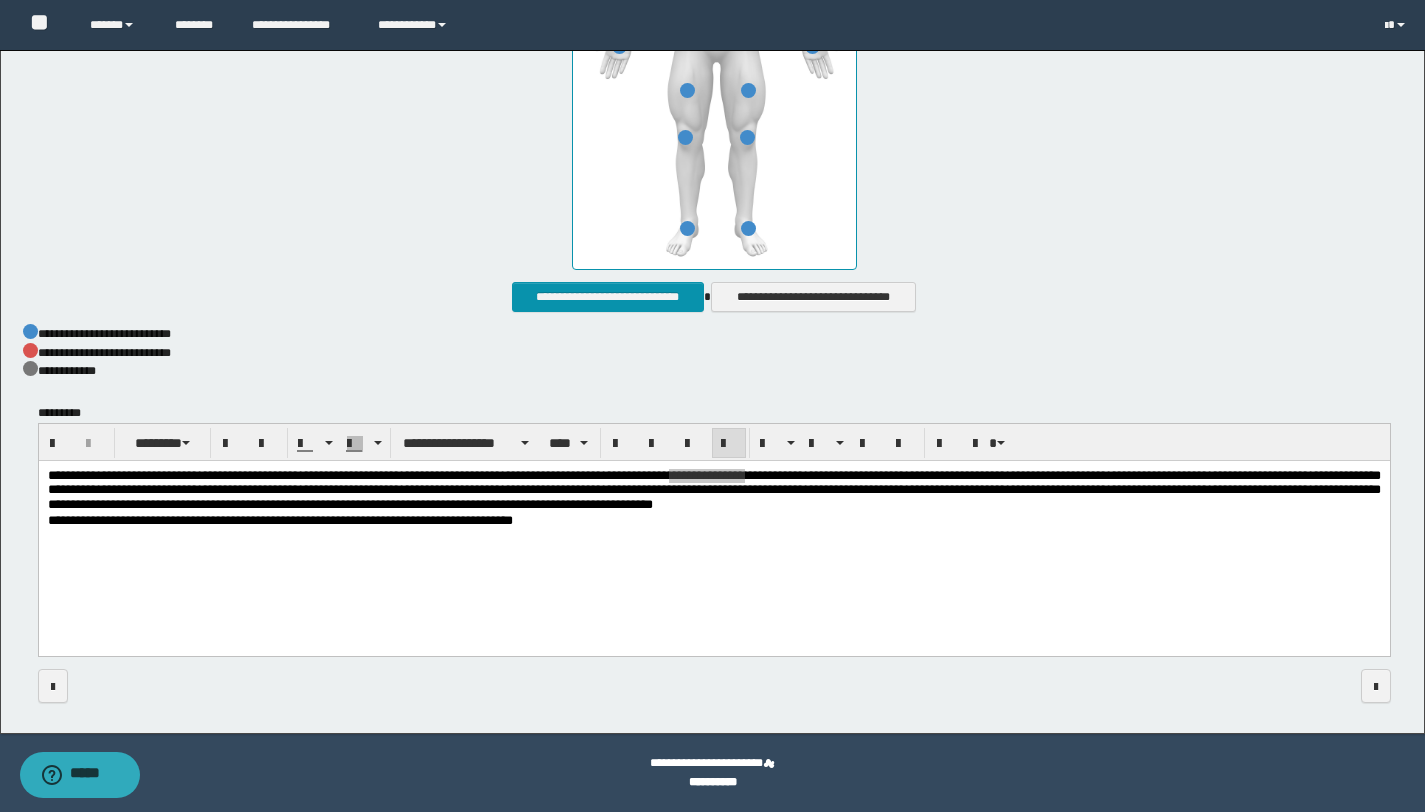 drag, startPoint x: 1081, startPoint y: 19, endPoint x: 1238, endPoint y: 316, distance: 335.94345 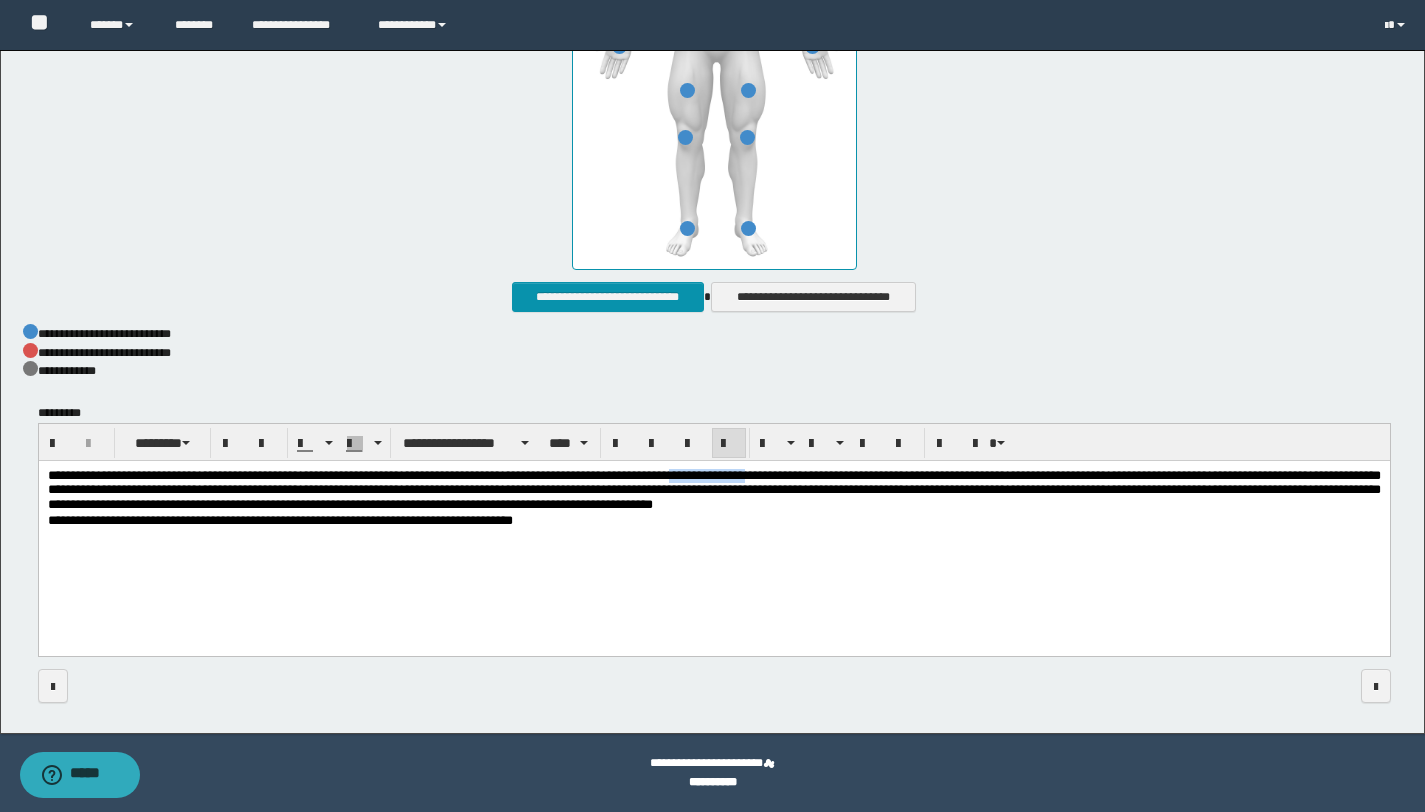 click on "**********" at bounding box center [713, 490] 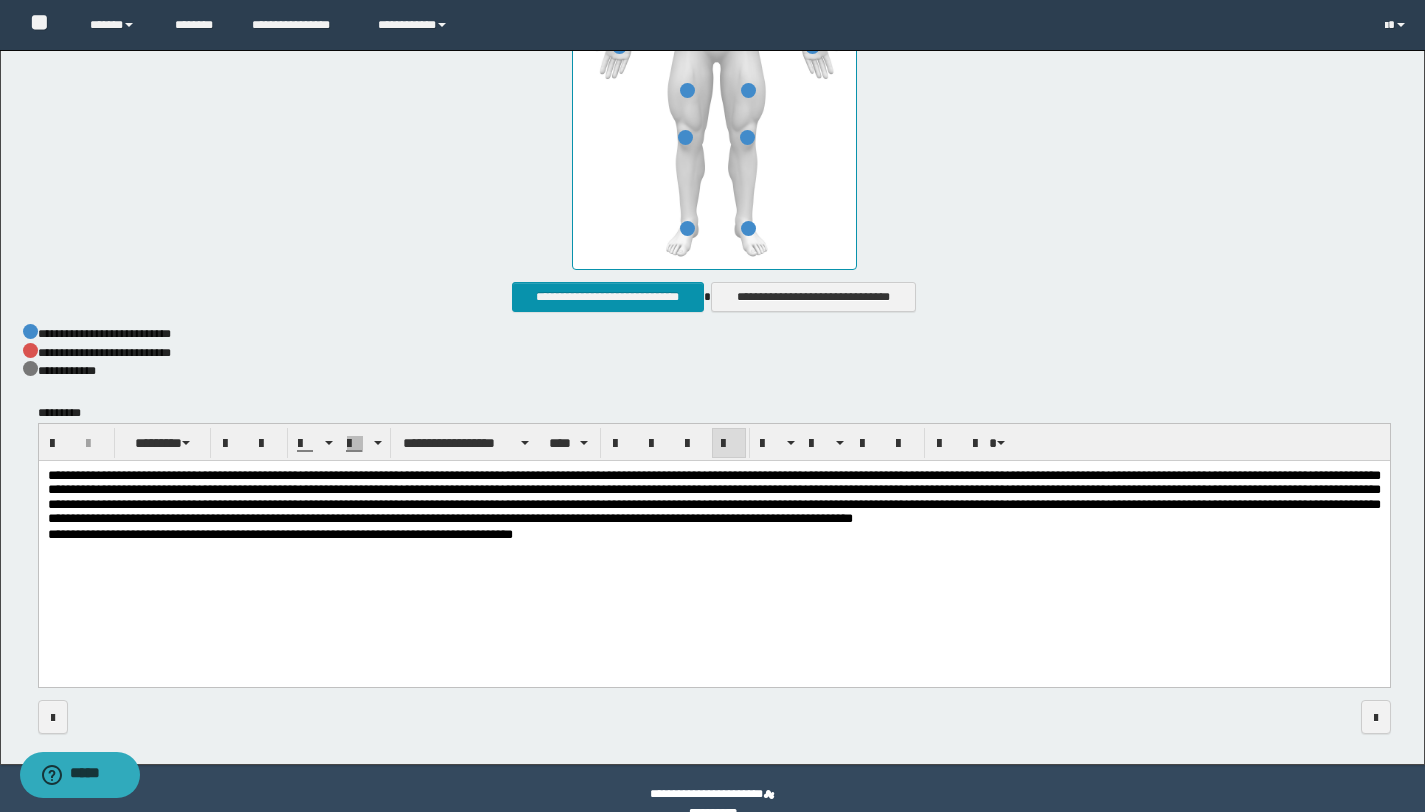 click on "**********" at bounding box center [713, 497] 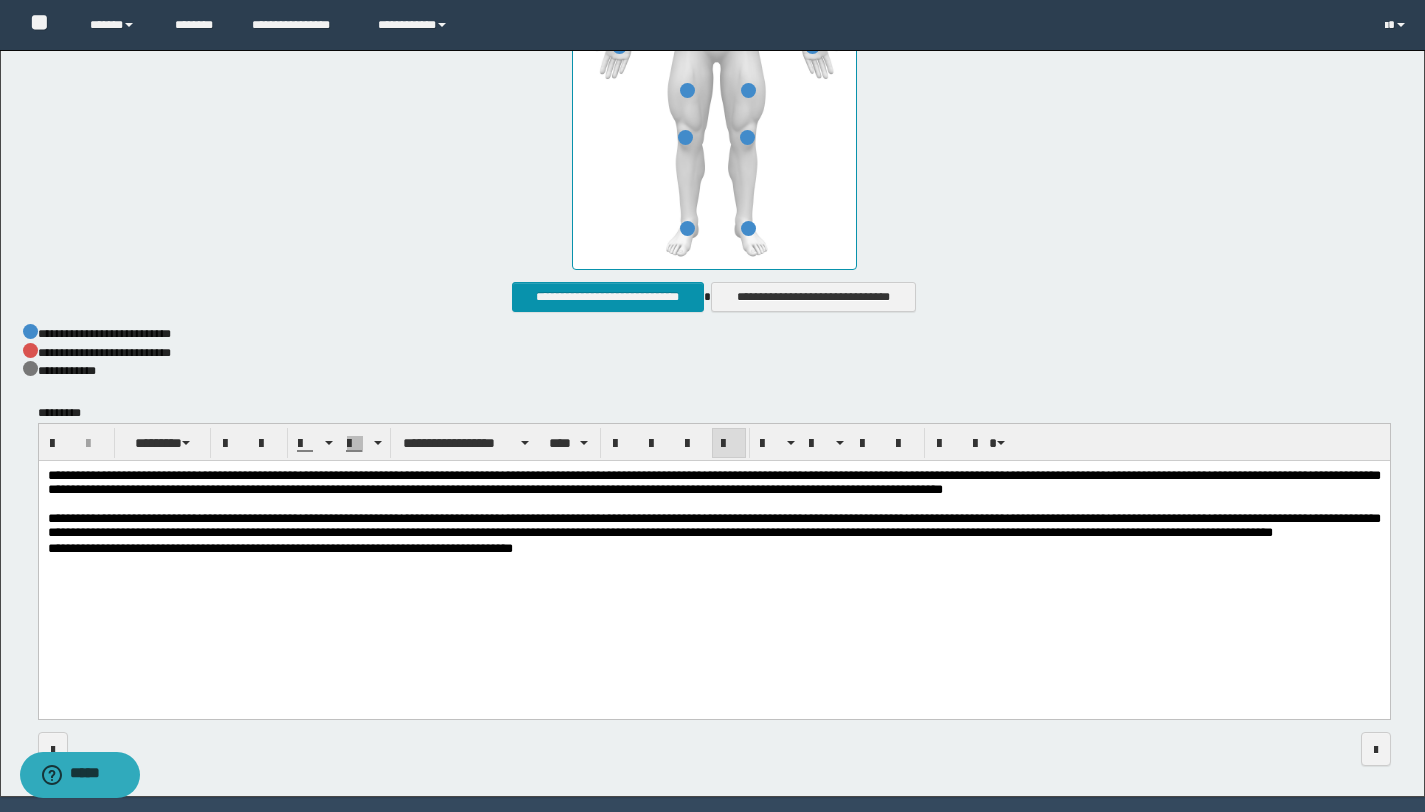 click on "**********" at bounding box center (713, 504) 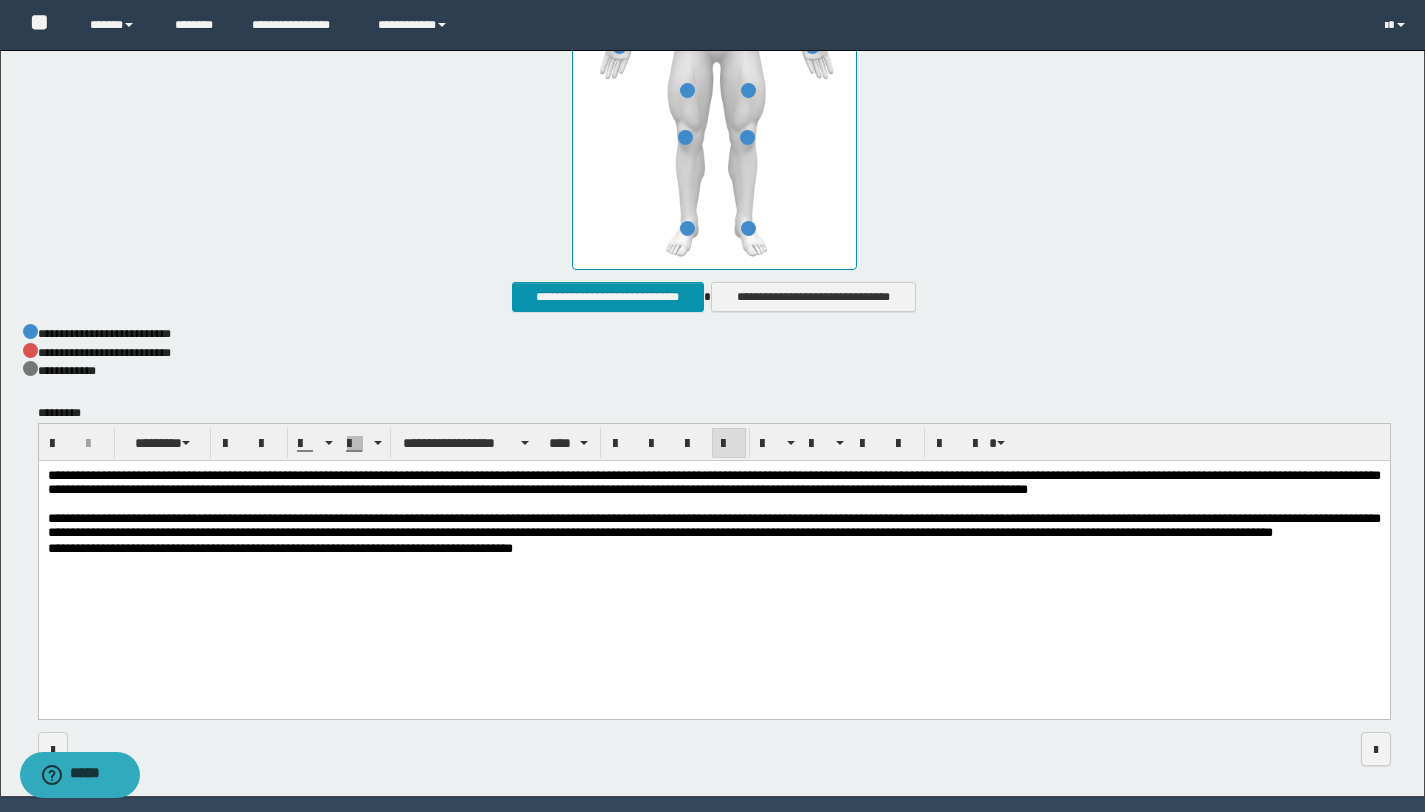 click on "**********" at bounding box center [713, 504] 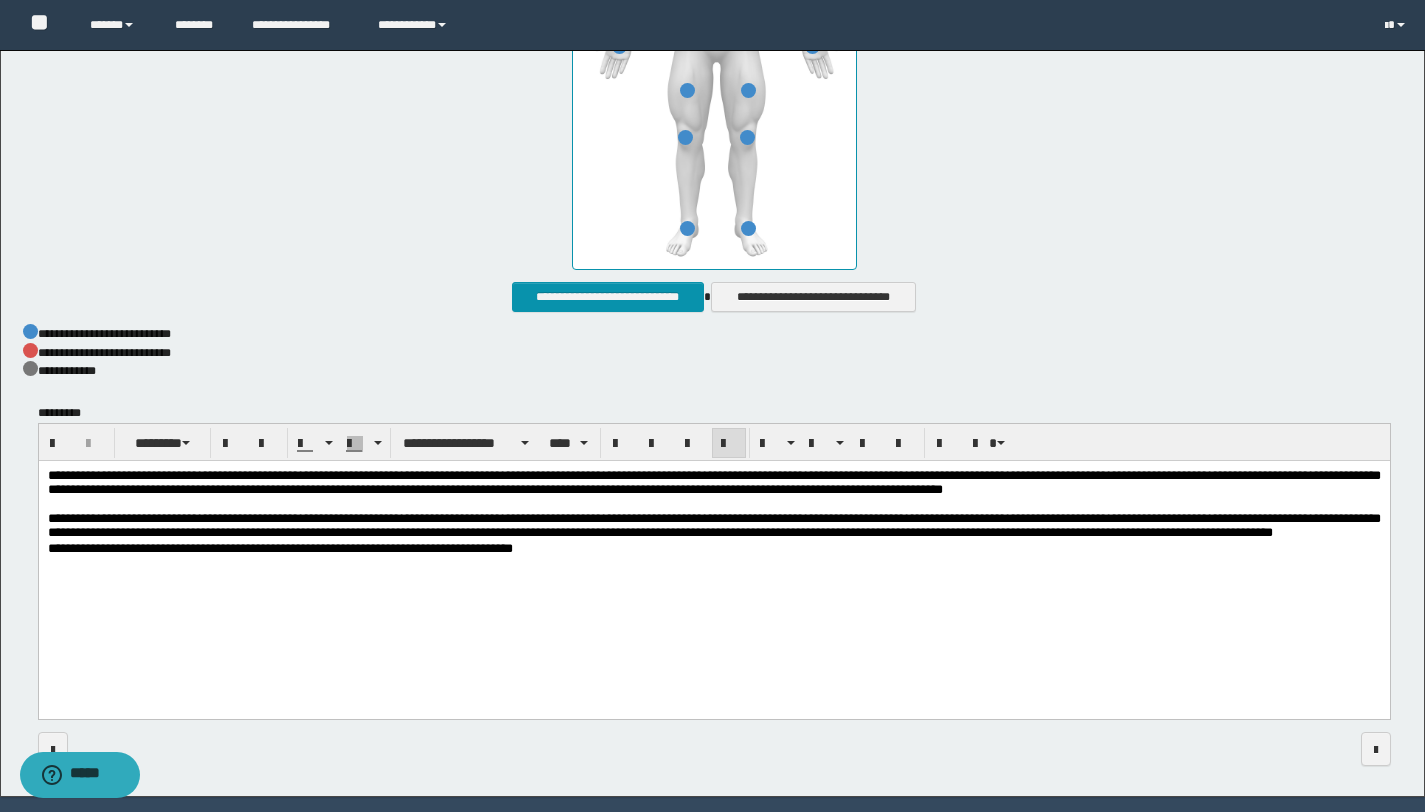 click on "**********" at bounding box center [713, 504] 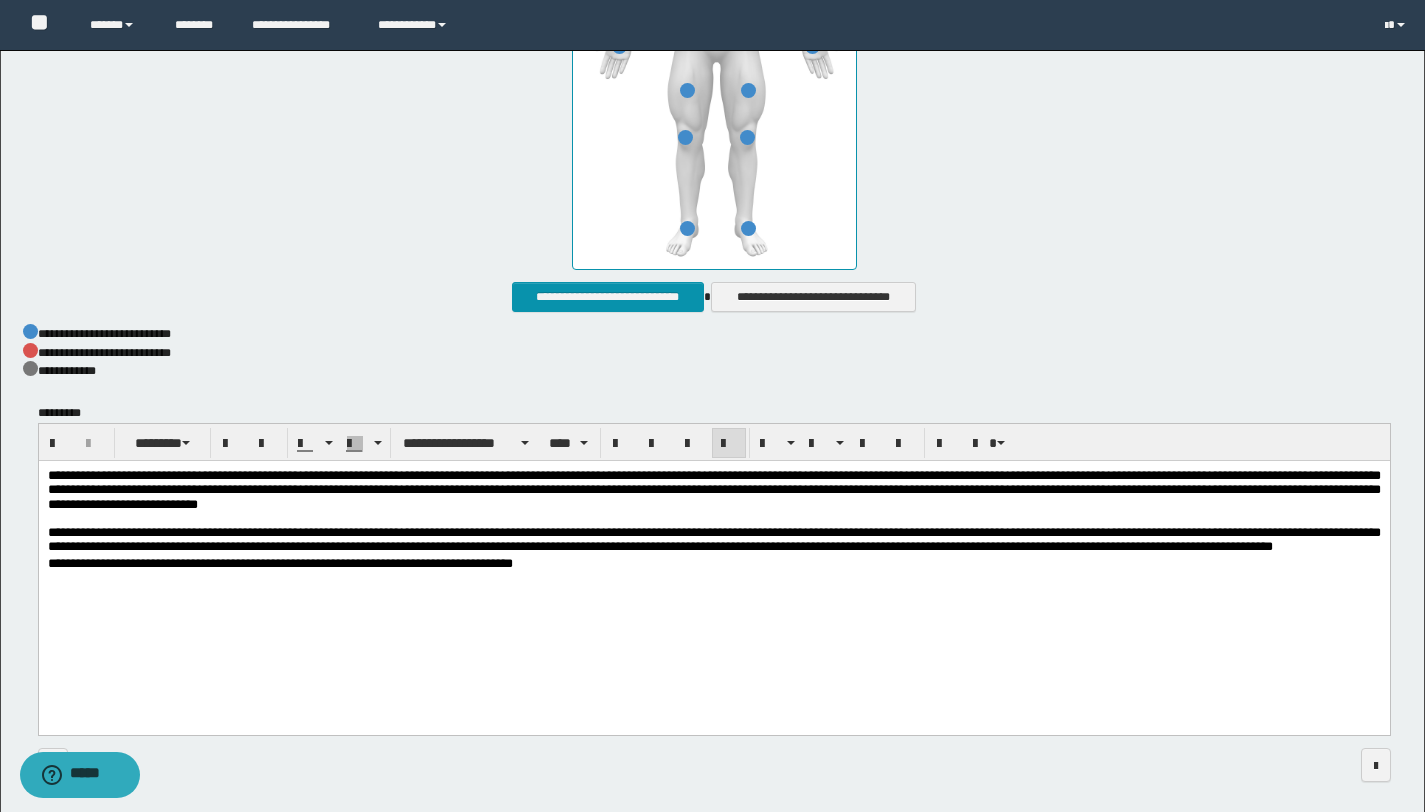 click on "**********" at bounding box center (713, 511) 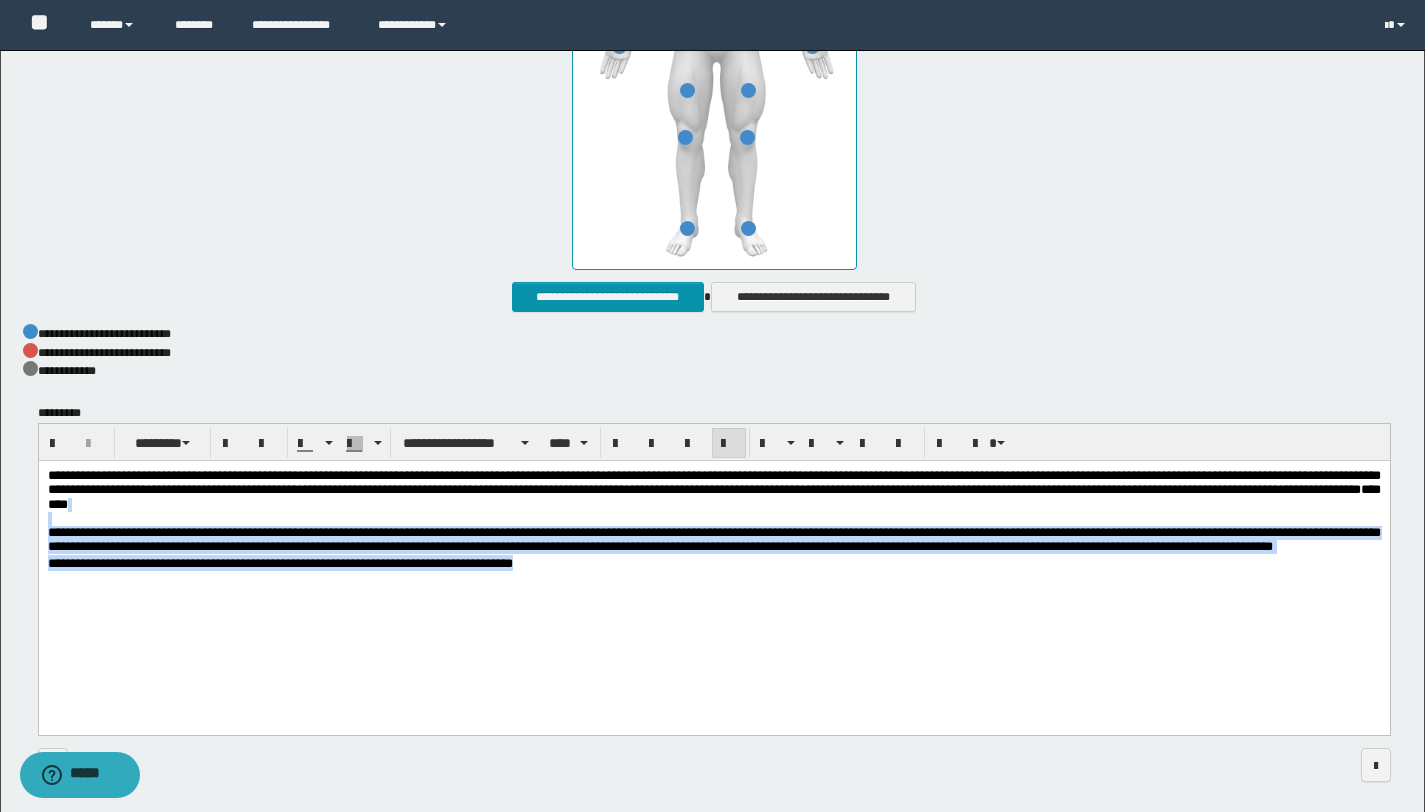 click on "**********" at bounding box center (713, 545) 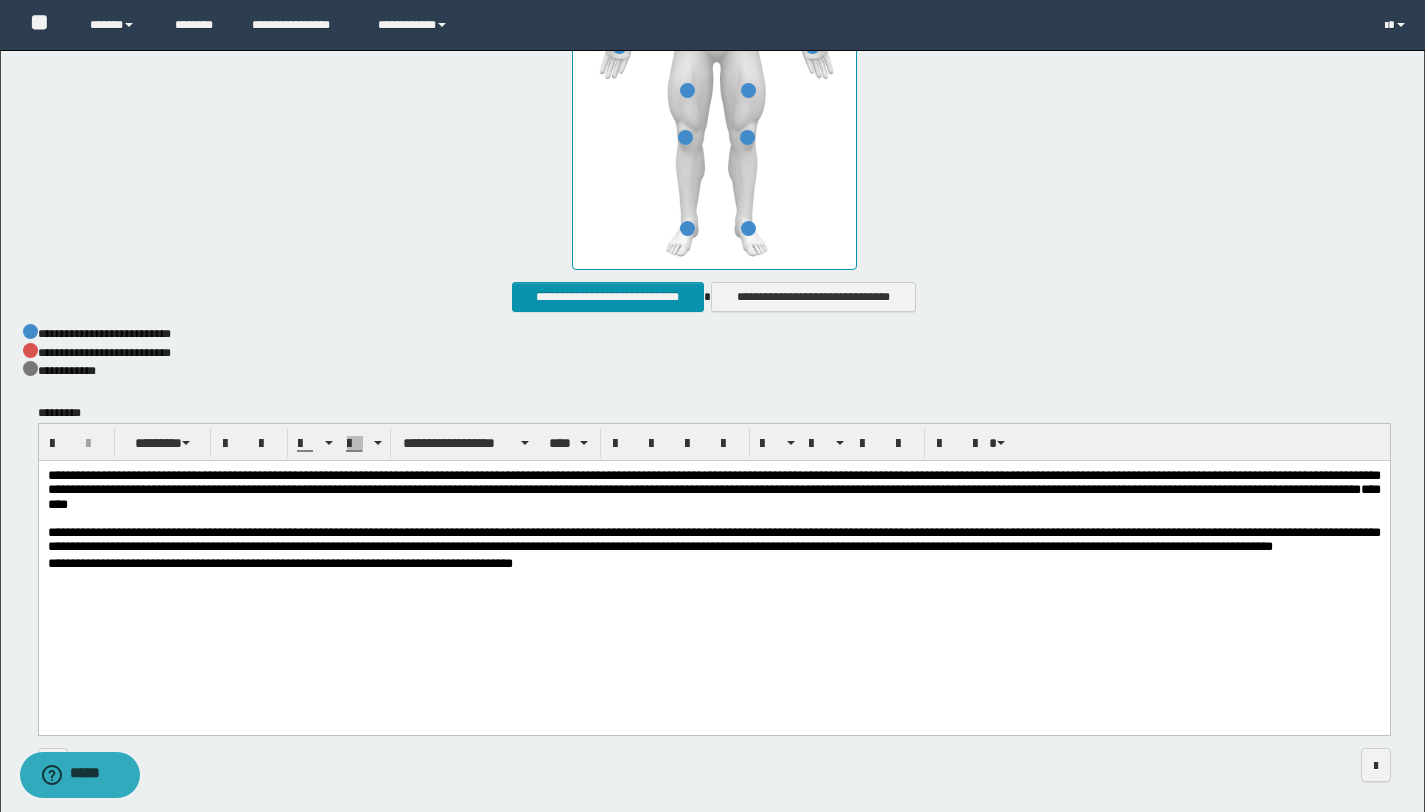 click on "**********" at bounding box center (713, 545) 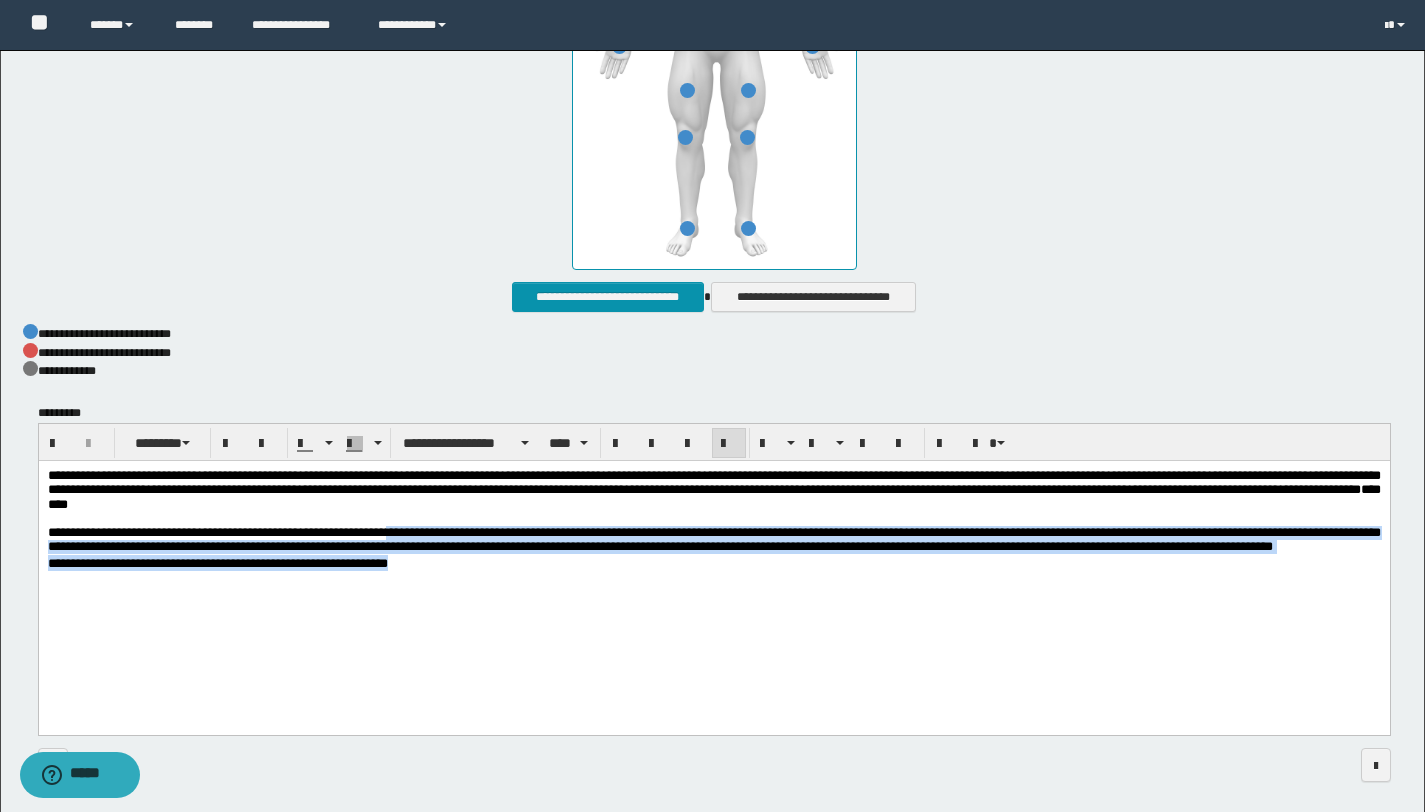 click on "**********" at bounding box center (713, 545) 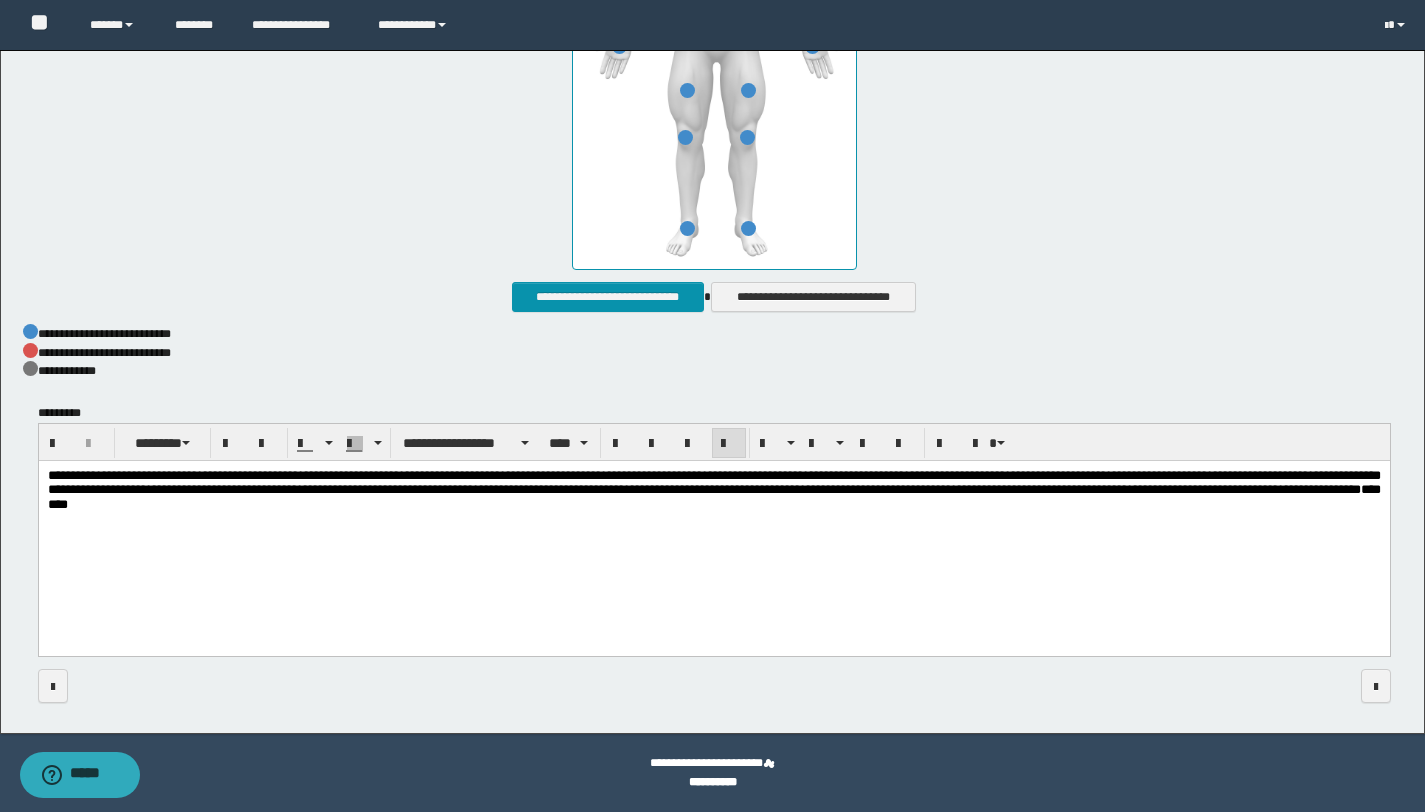 scroll, scrollTop: 1013, scrollLeft: 0, axis: vertical 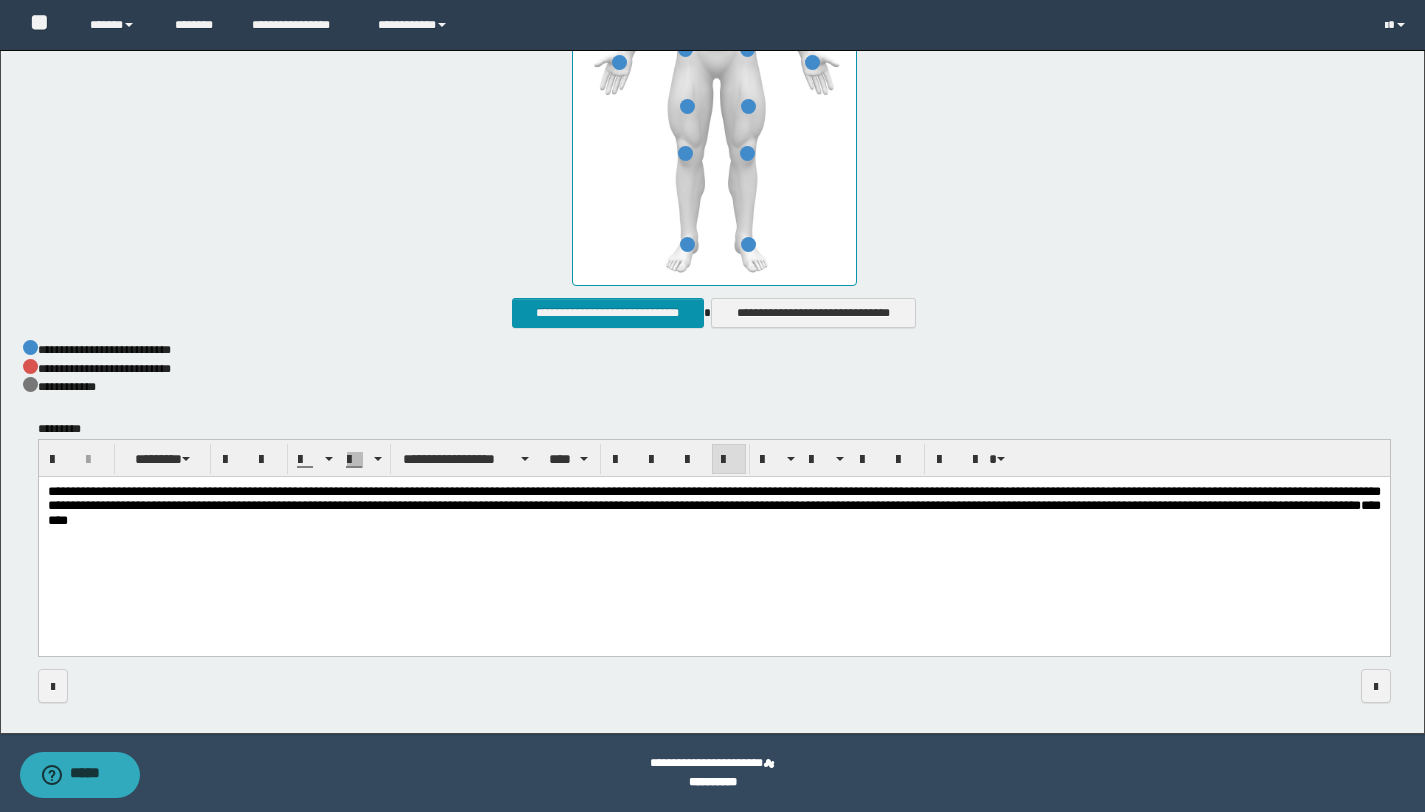 click on "**********" at bounding box center [713, 506] 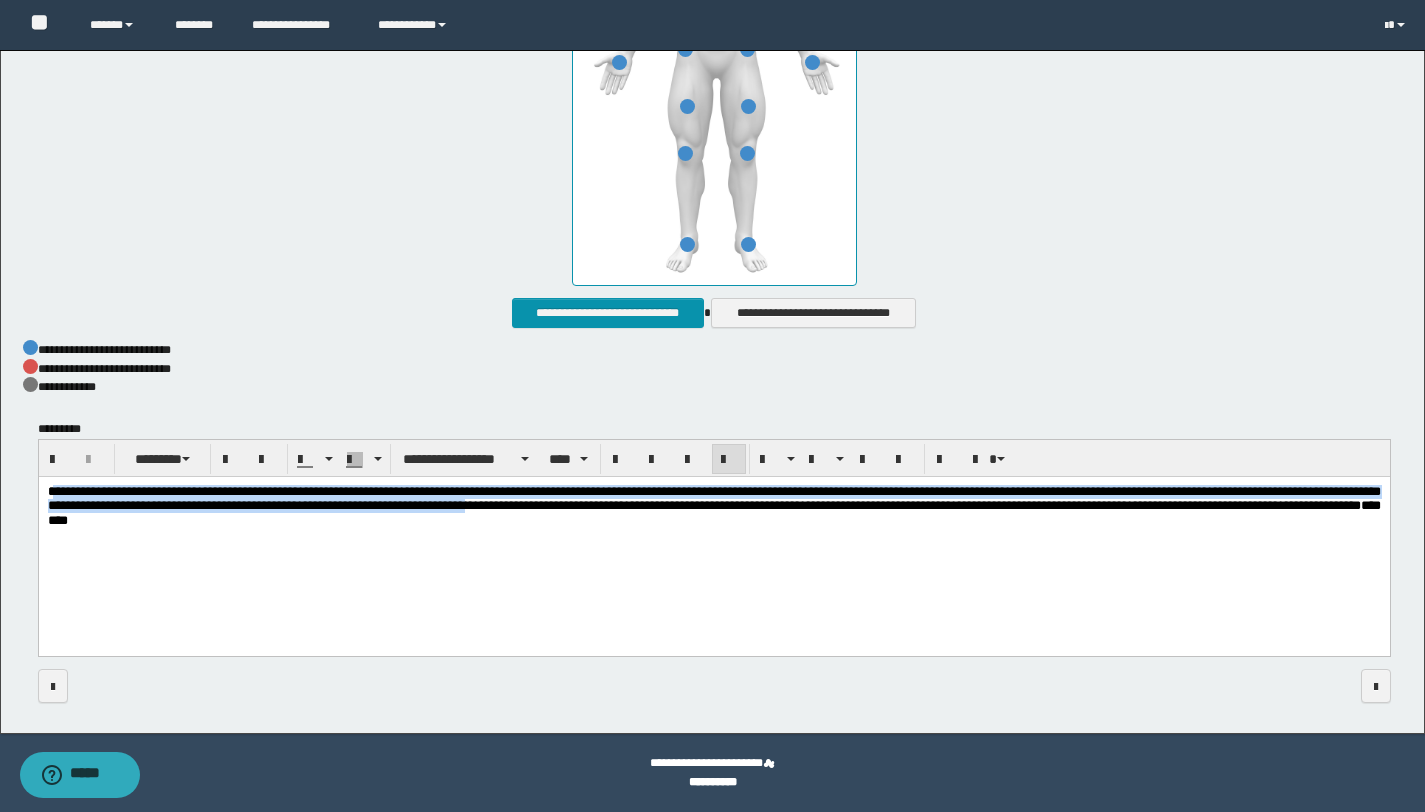 drag, startPoint x: 53, startPoint y: 488, endPoint x: 172, endPoint y: 519, distance: 122.97154 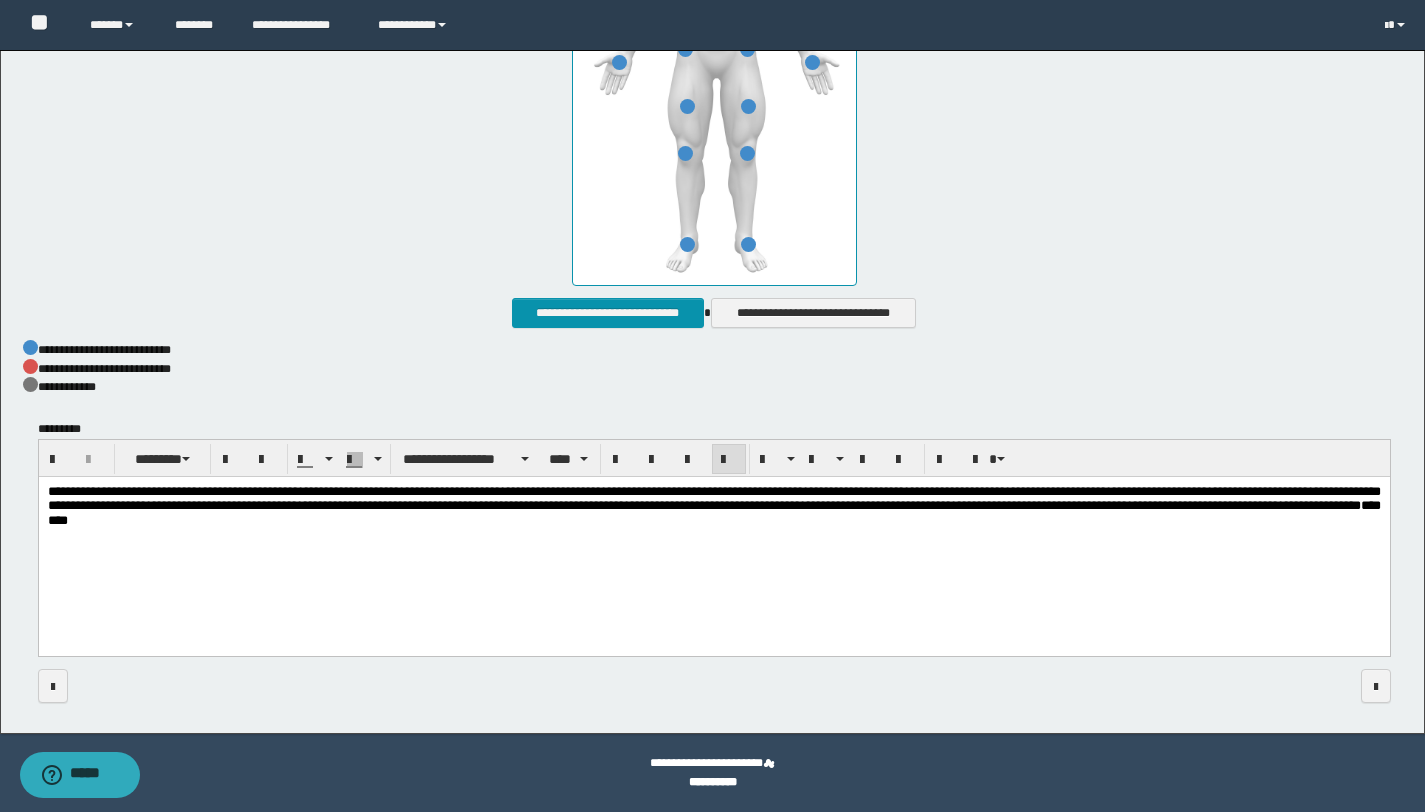 click on "**********" at bounding box center (713, 506) 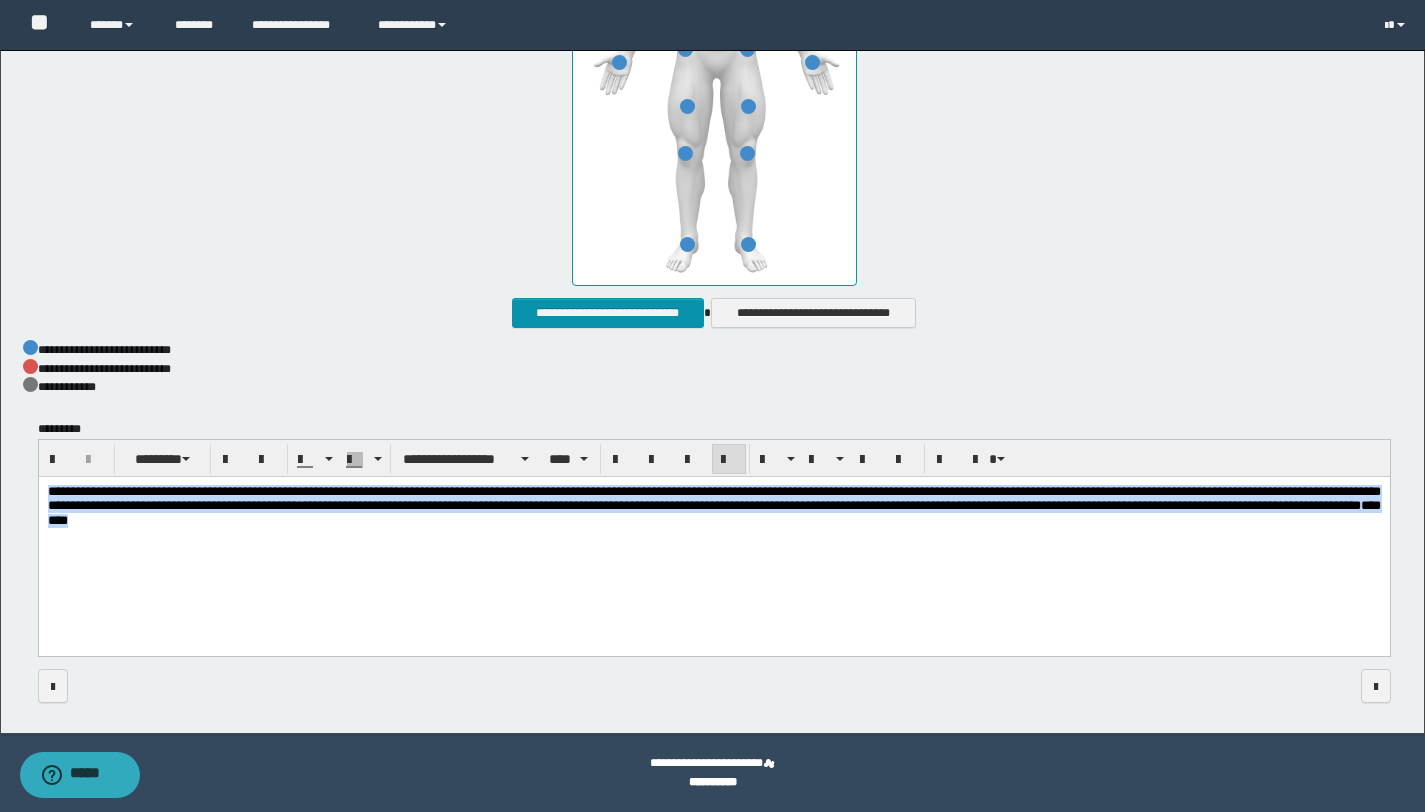 drag, startPoint x: 47, startPoint y: 492, endPoint x: 352, endPoint y: 548, distance: 310.09836 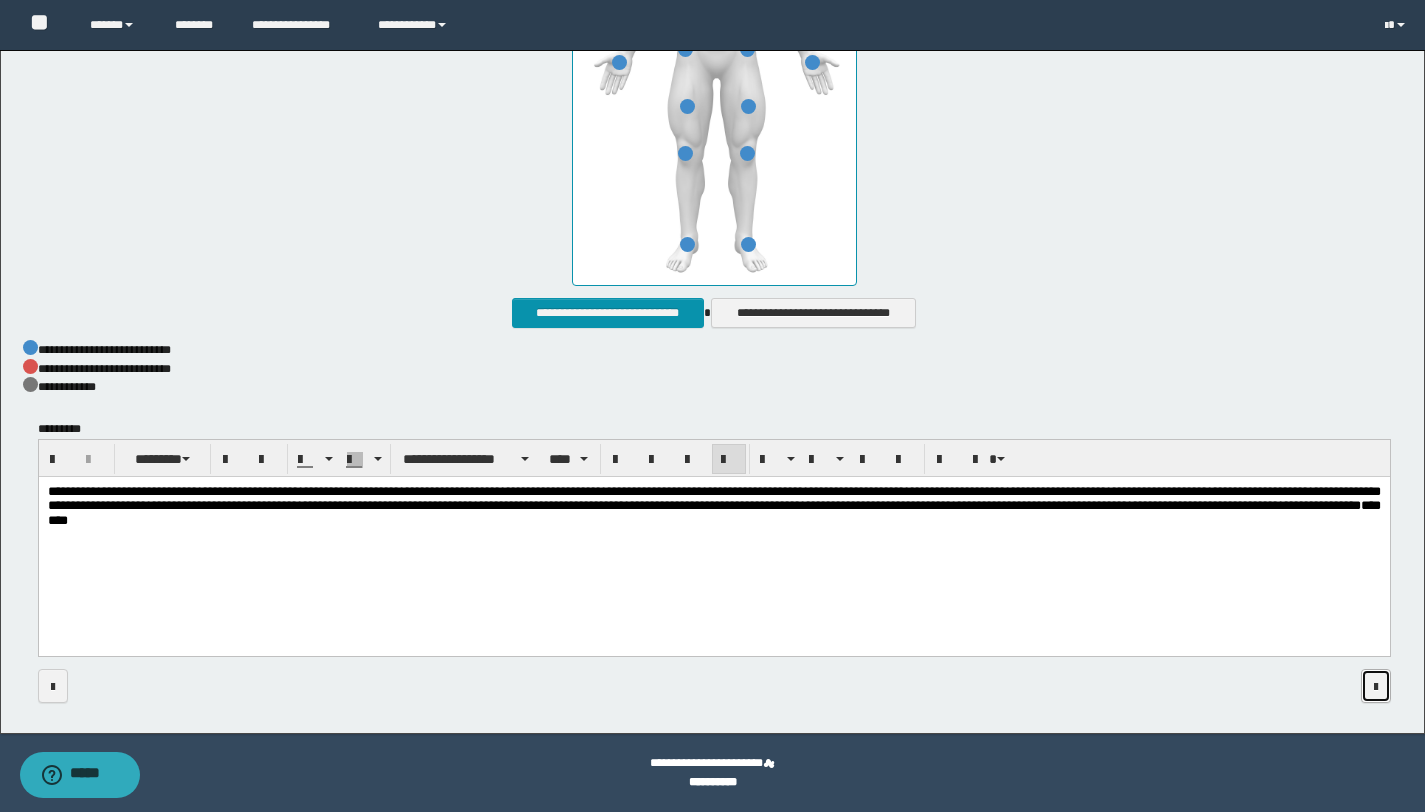 click at bounding box center (1376, 687) 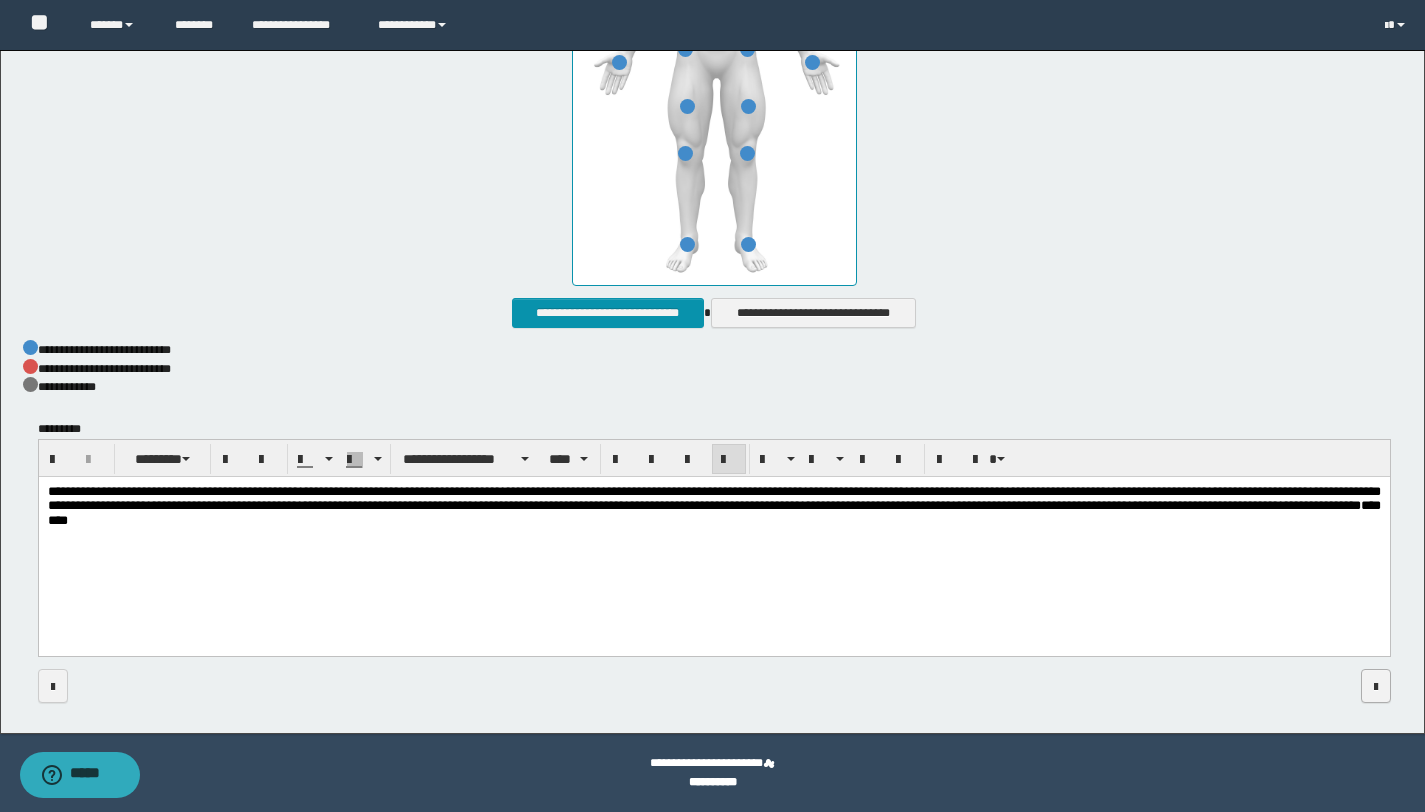 scroll, scrollTop: 0, scrollLeft: 0, axis: both 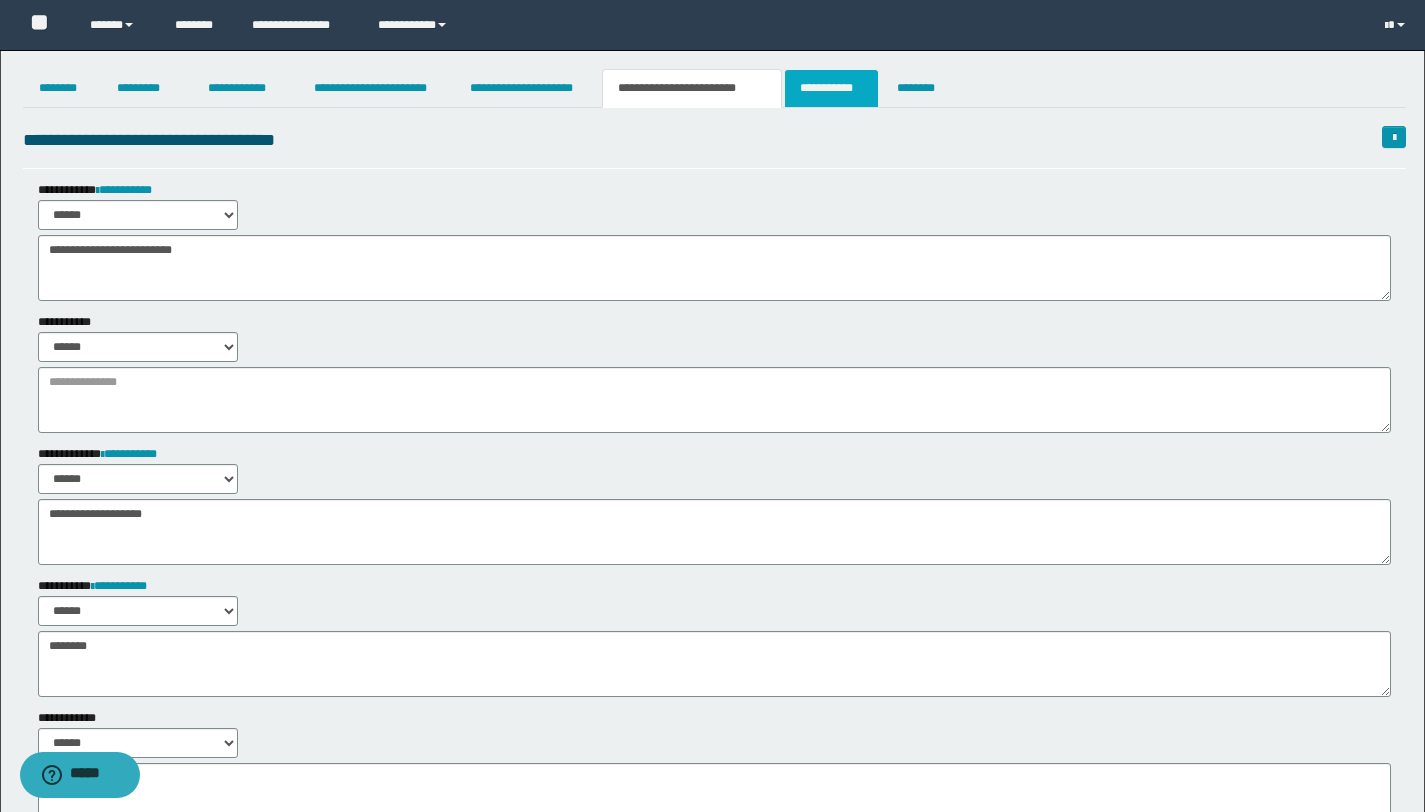 click on "**********" at bounding box center (831, 88) 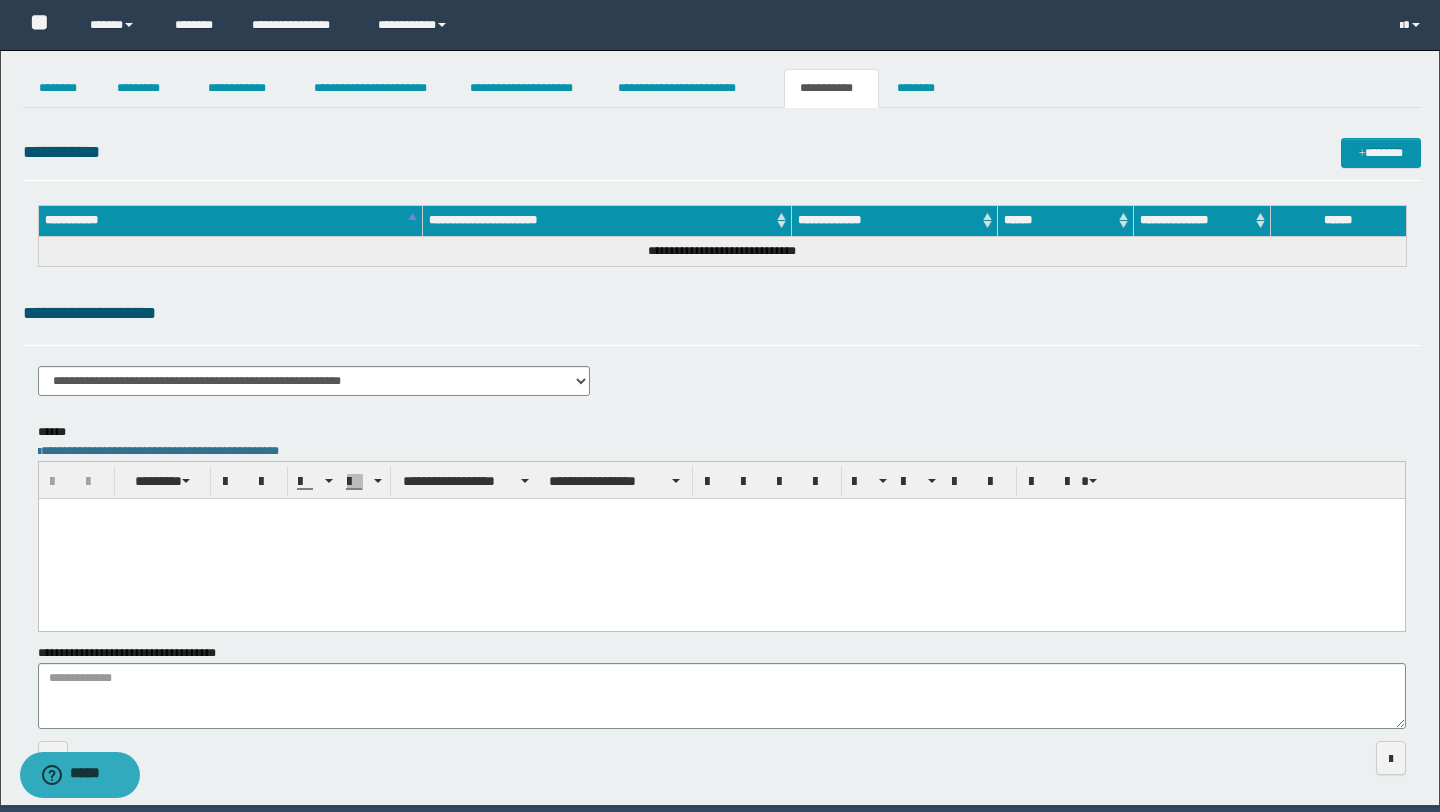 scroll, scrollTop: 0, scrollLeft: 0, axis: both 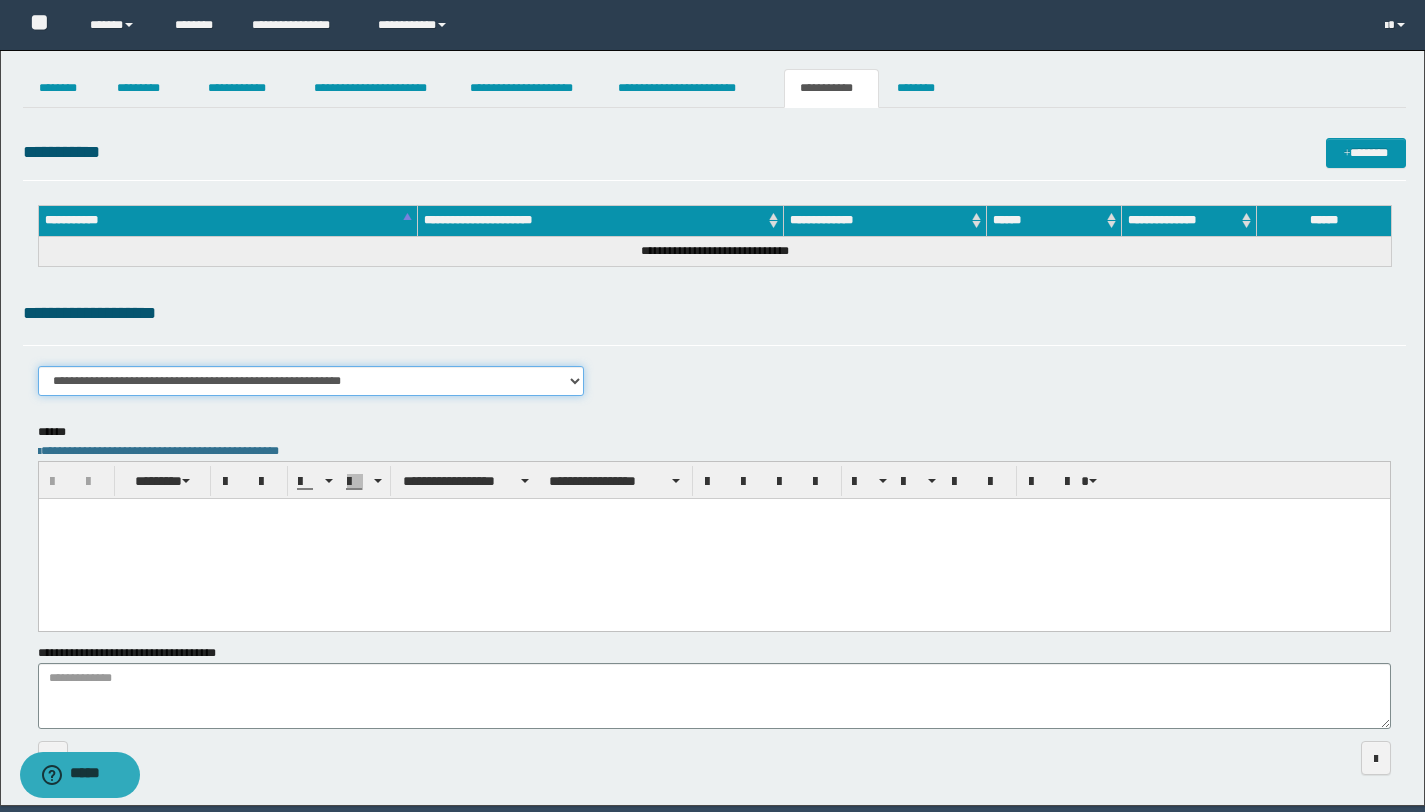 click on "**********" at bounding box center (311, 381) 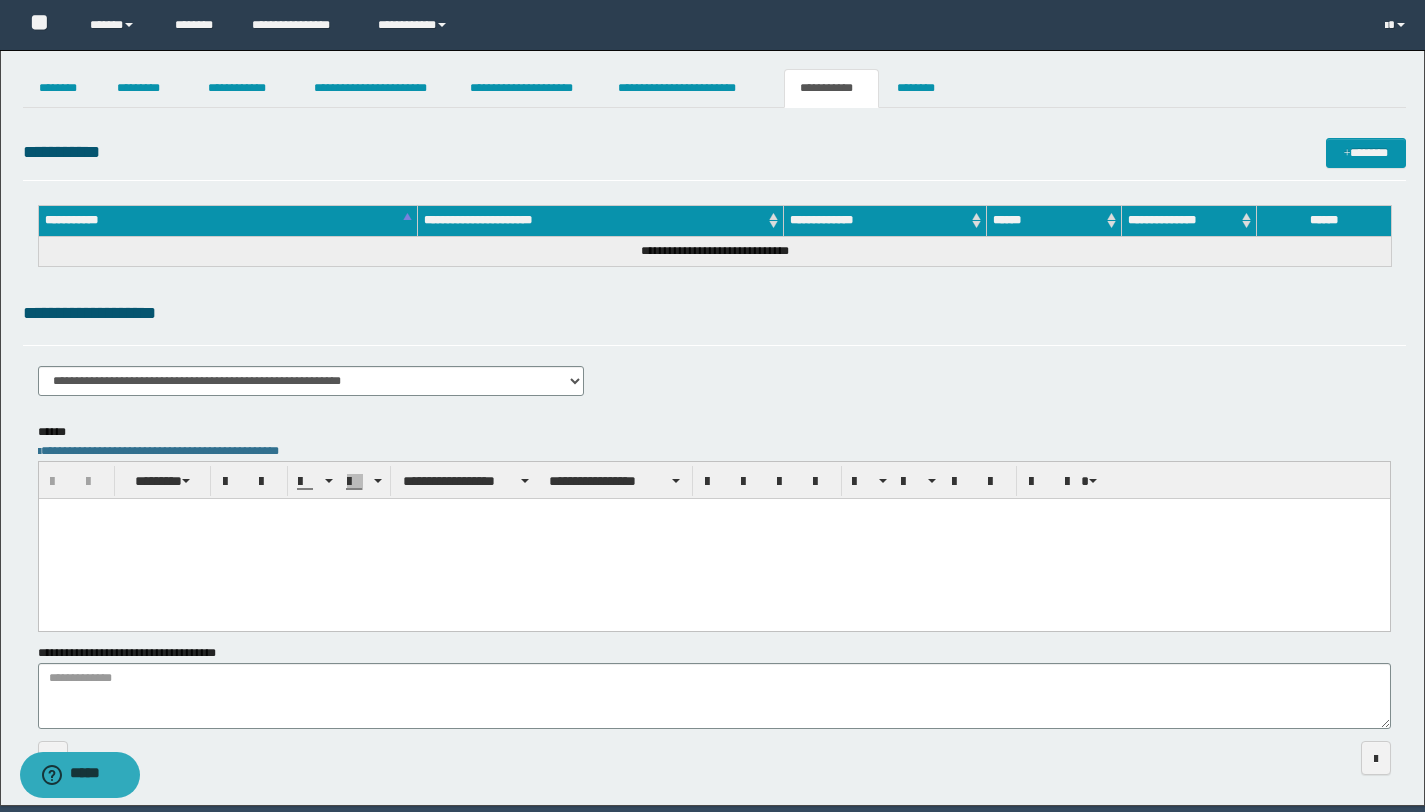 click at bounding box center (713, 538) 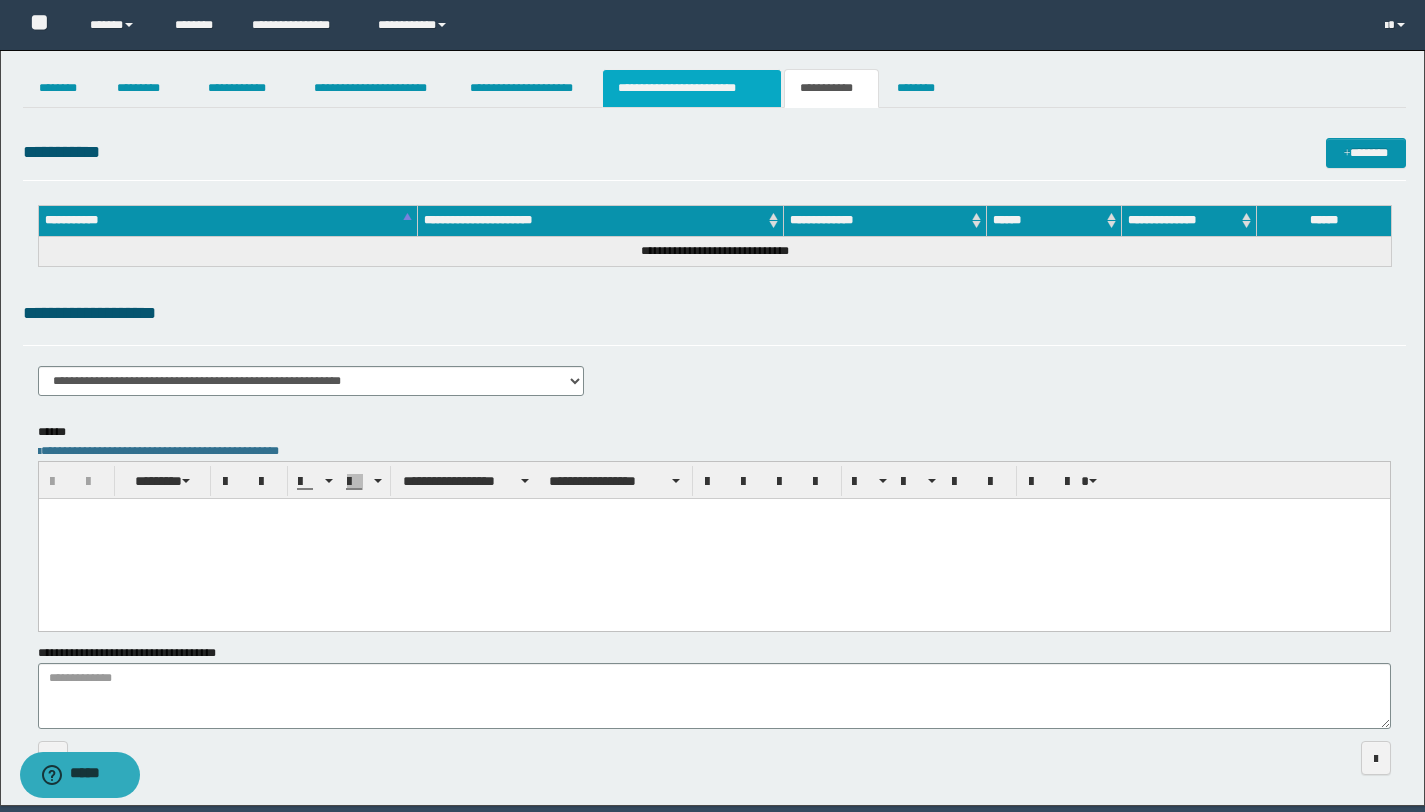 click on "**********" at bounding box center (692, 88) 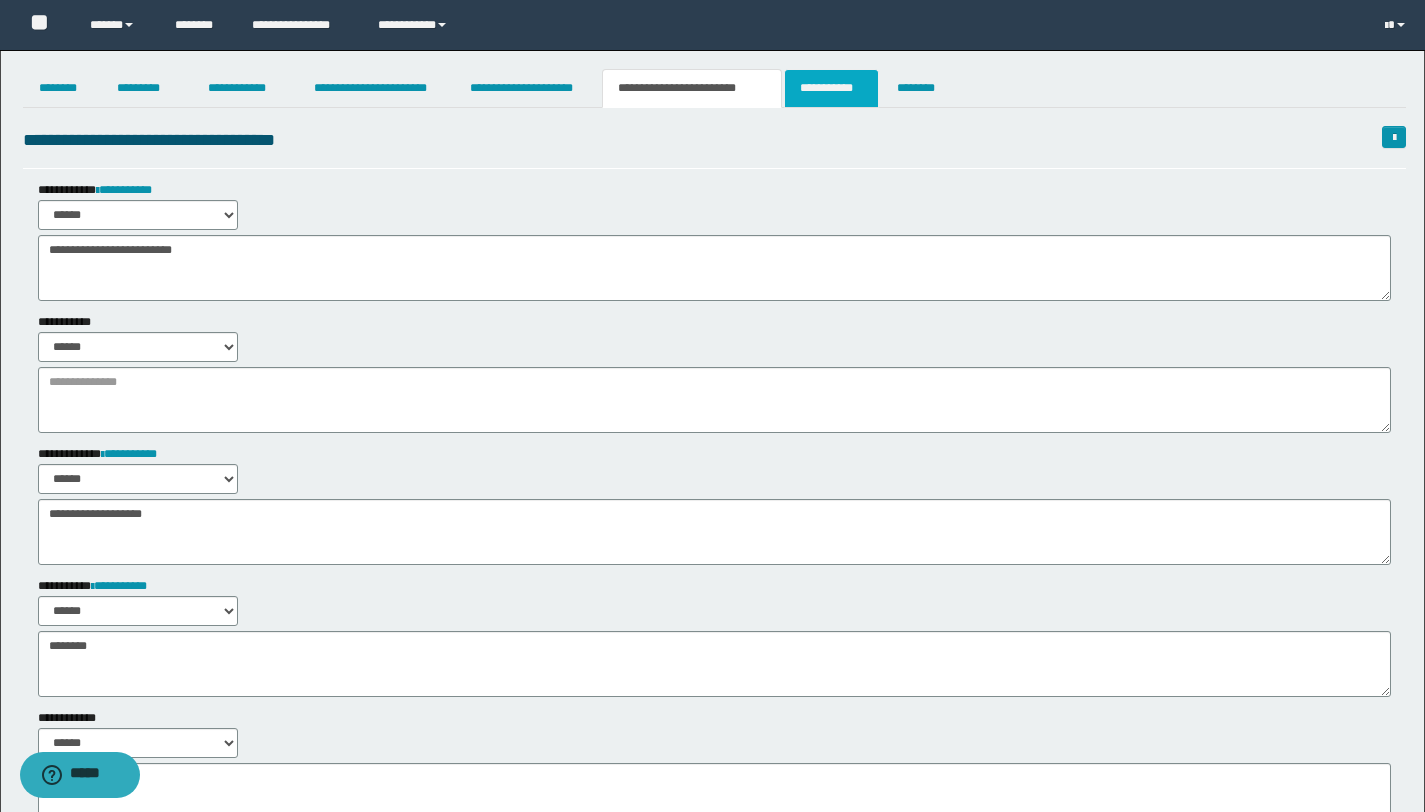 click on "**********" at bounding box center (831, 88) 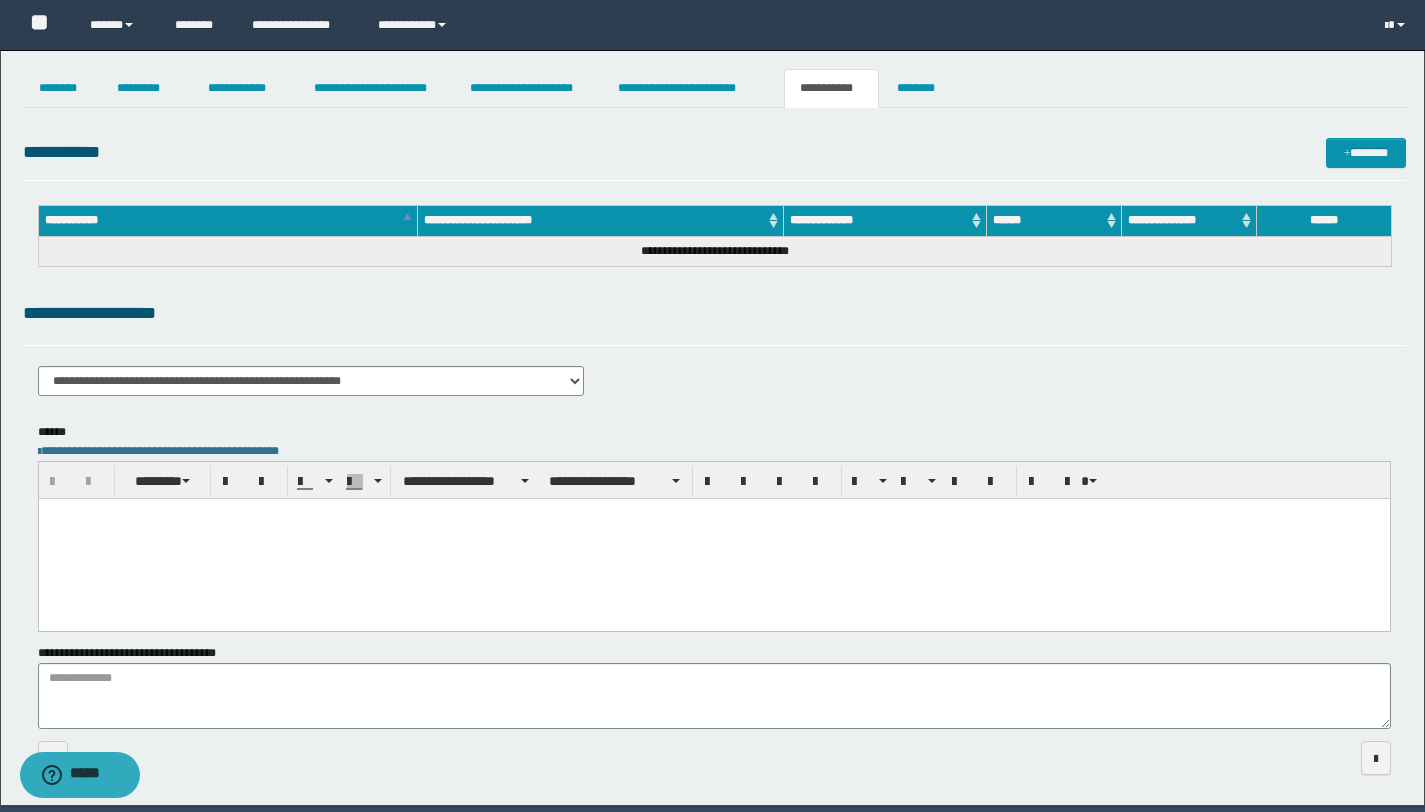 click at bounding box center [713, 513] 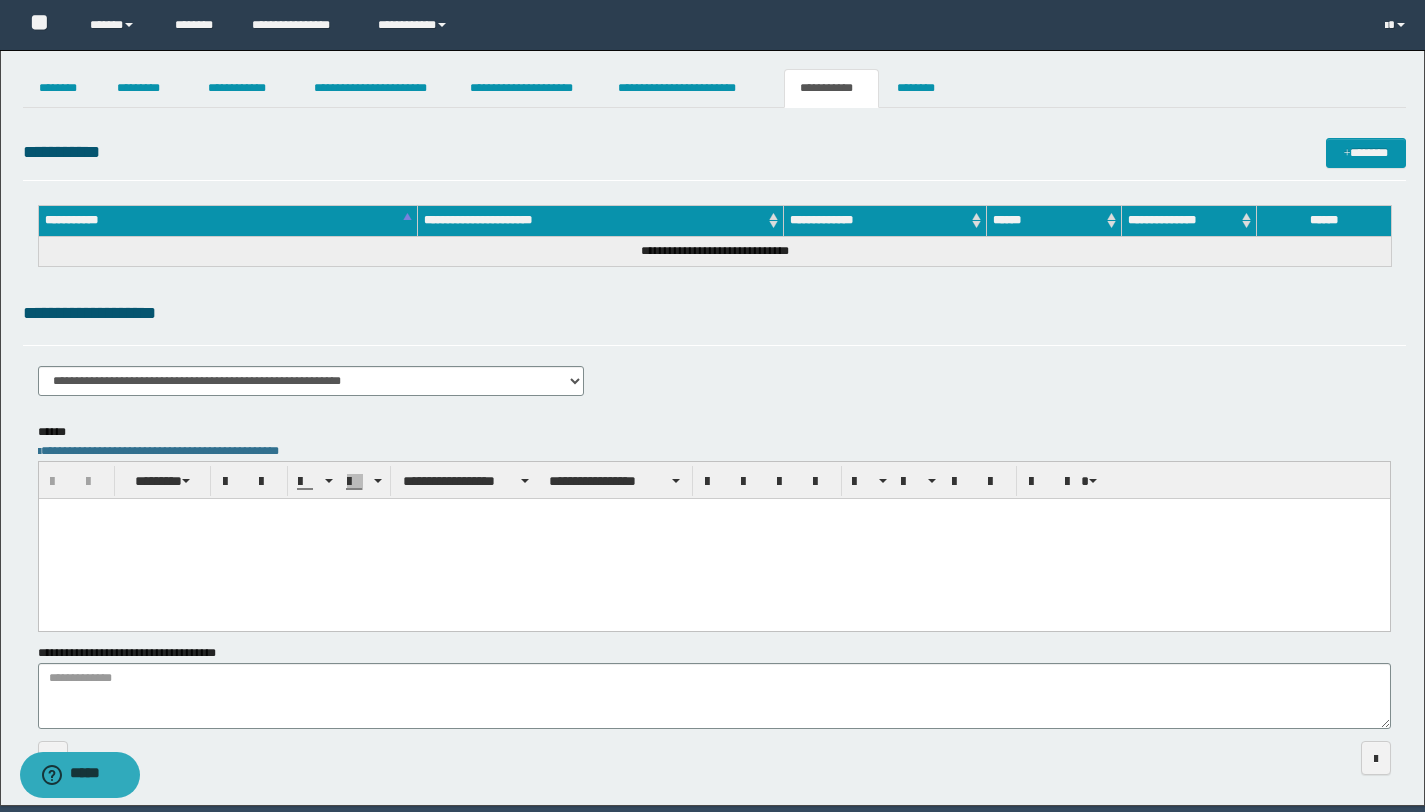 click at bounding box center [713, 538] 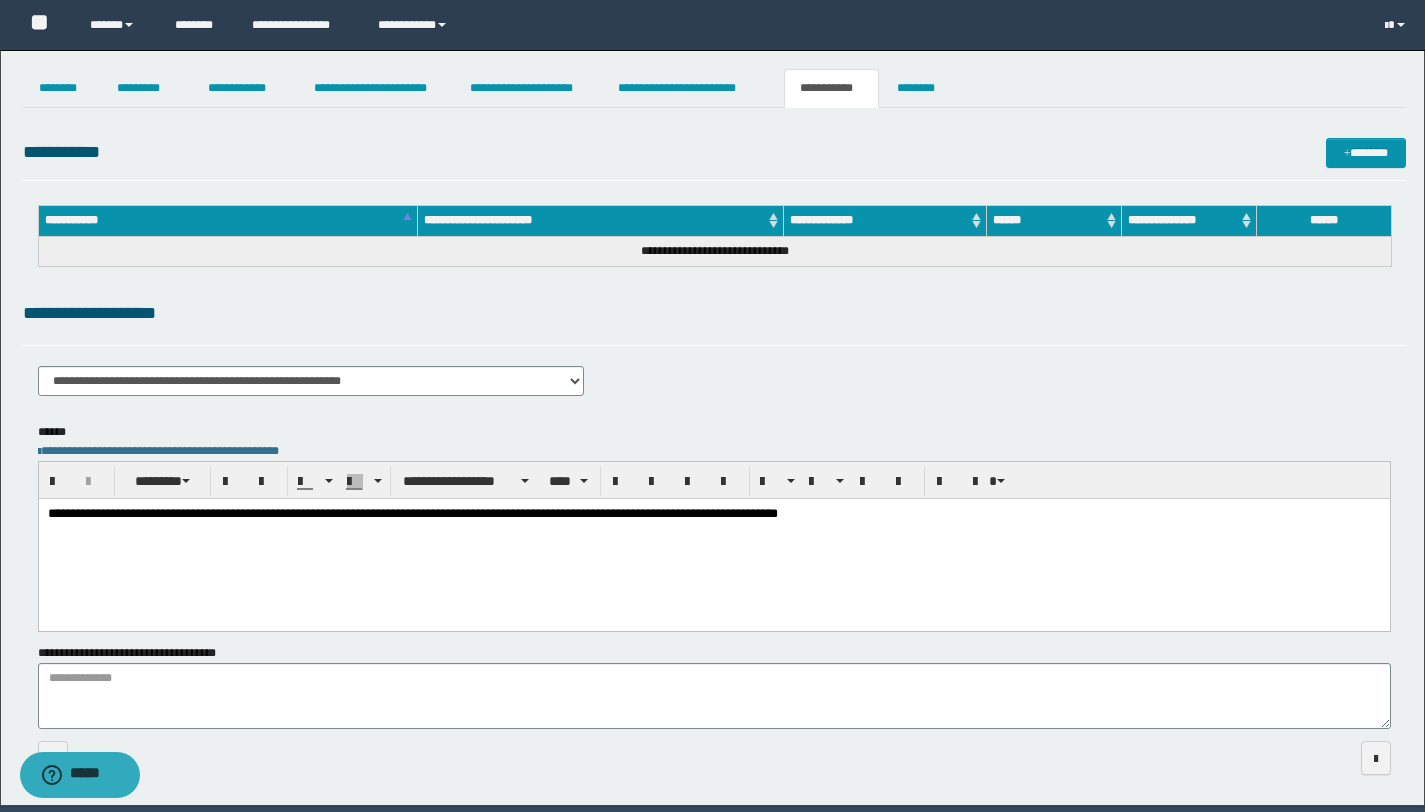 click on "**********" at bounding box center (412, 512) 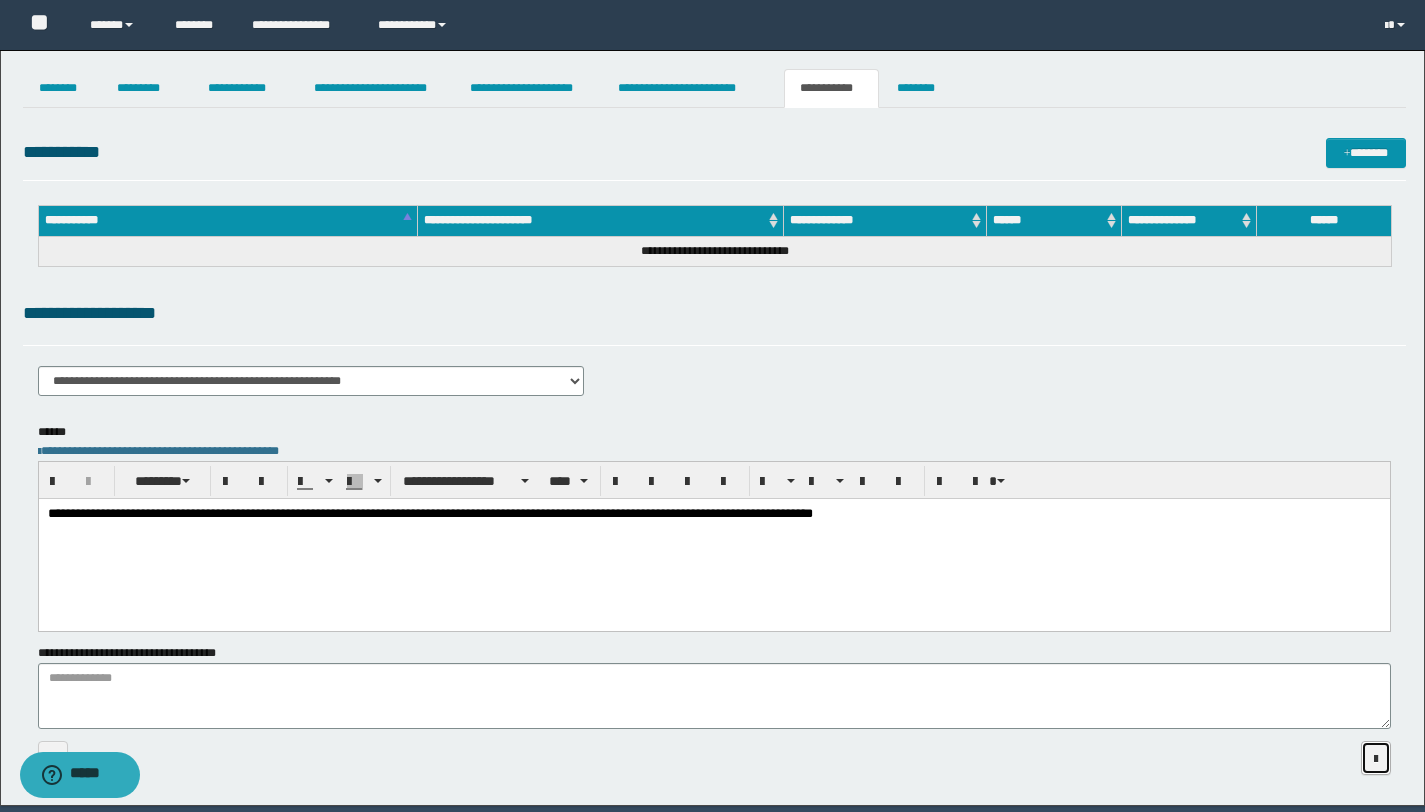 click at bounding box center (1376, 759) 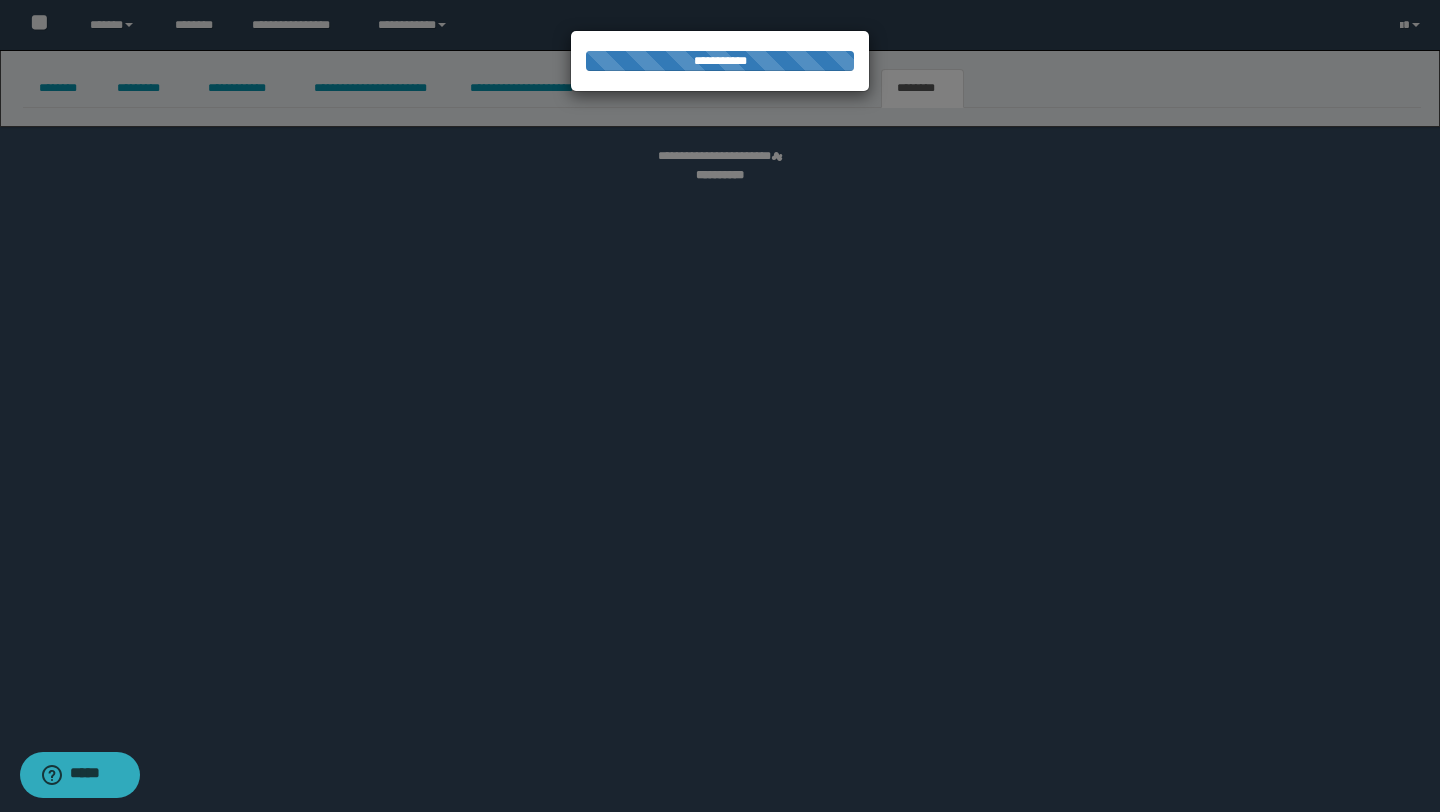 select 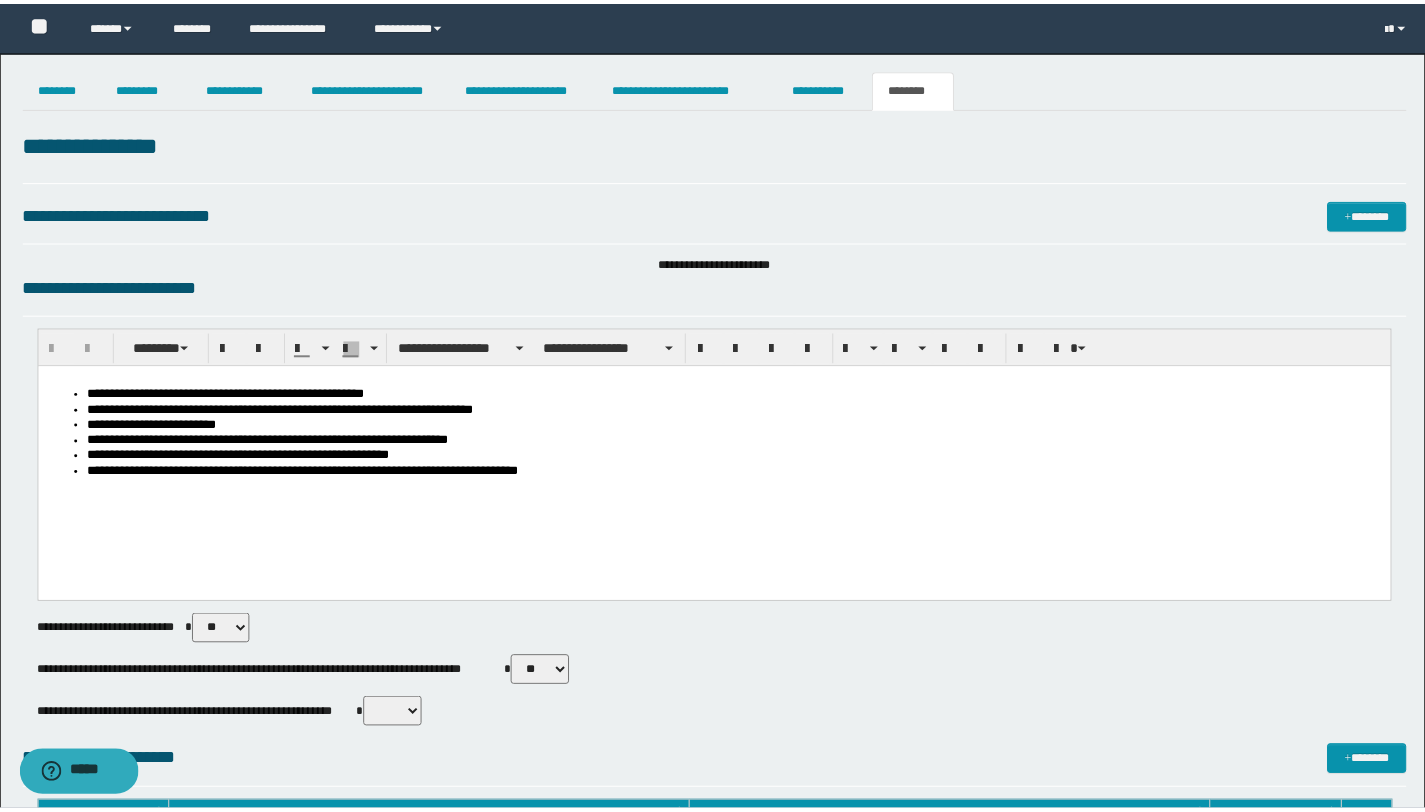 scroll, scrollTop: 0, scrollLeft: 0, axis: both 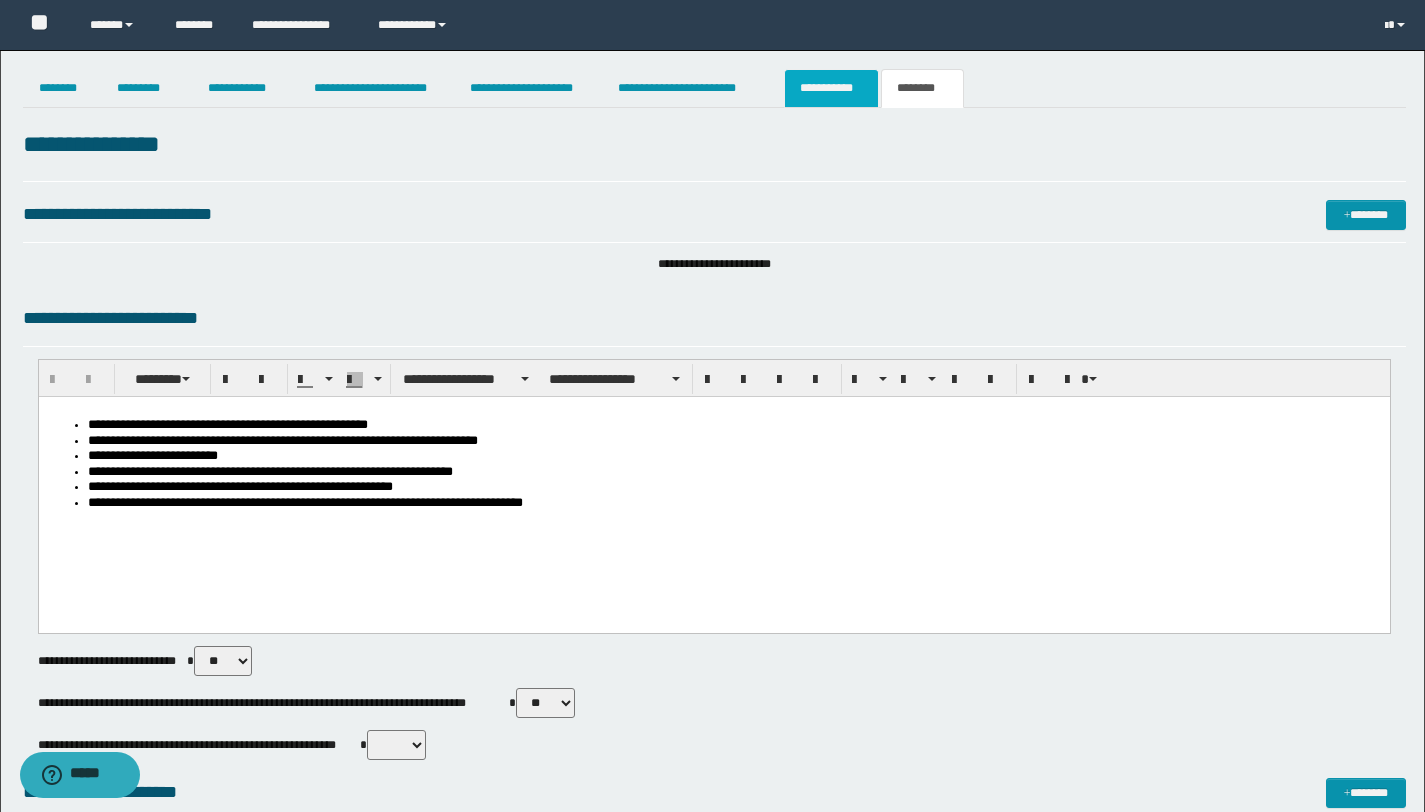 click on "**********" at bounding box center [831, 88] 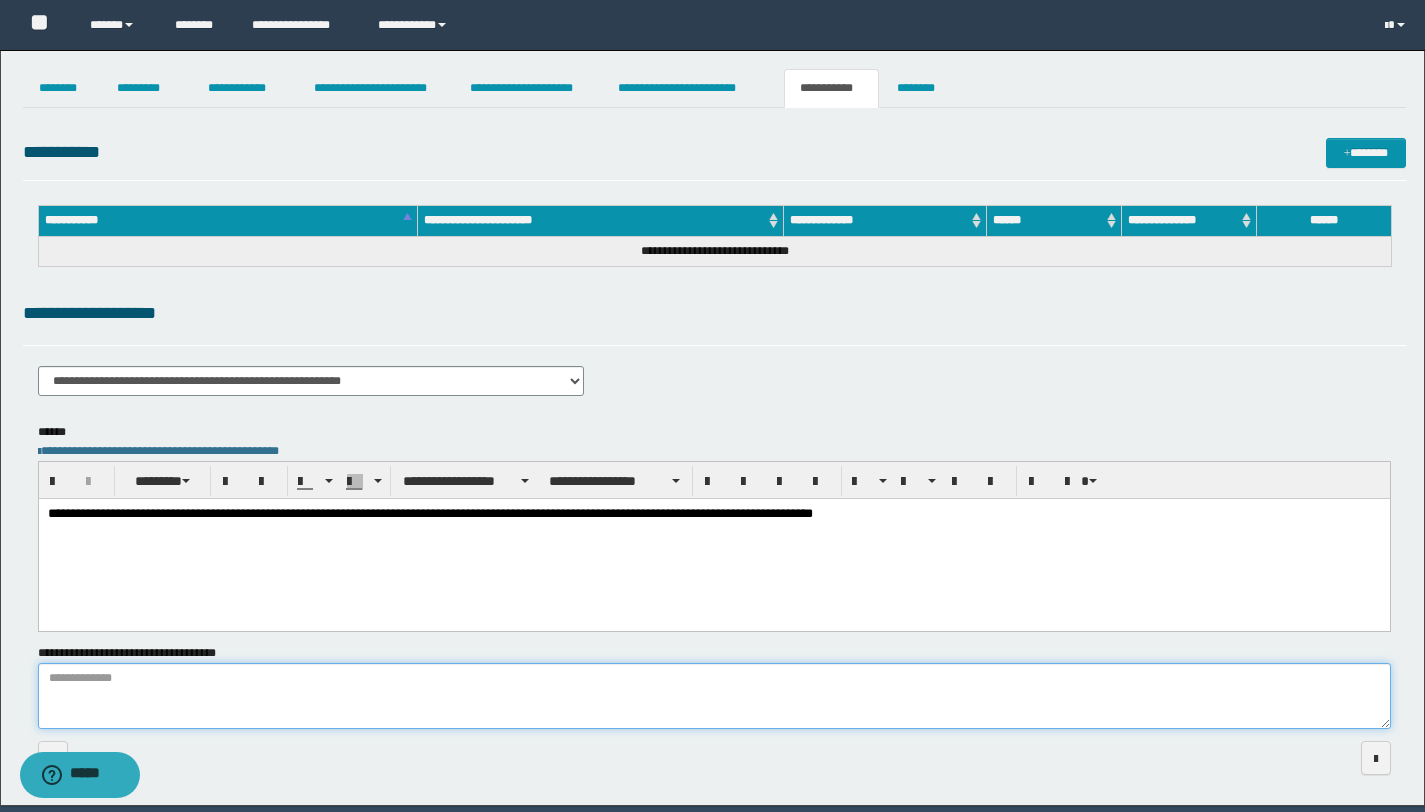 click on "**********" at bounding box center (714, 696) 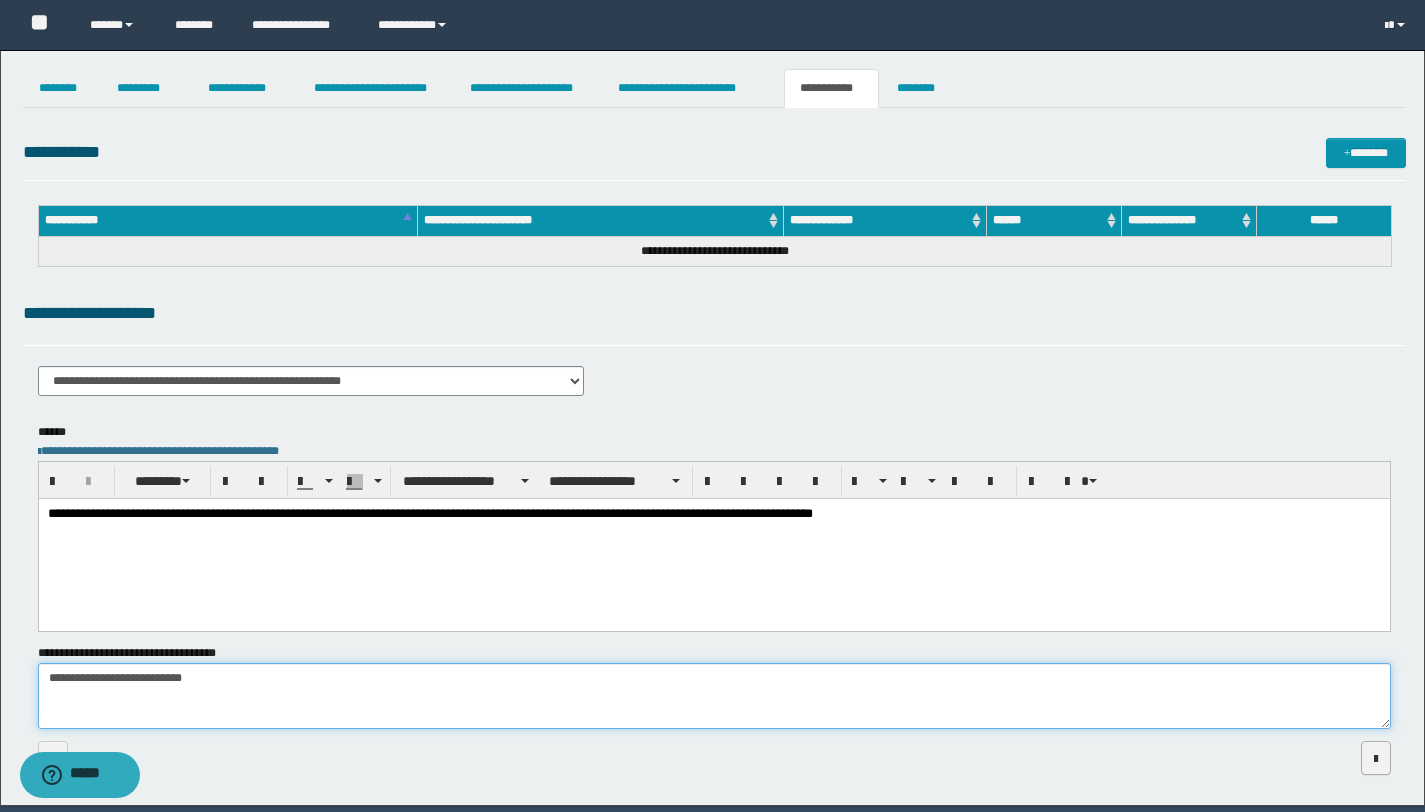 type on "**********" 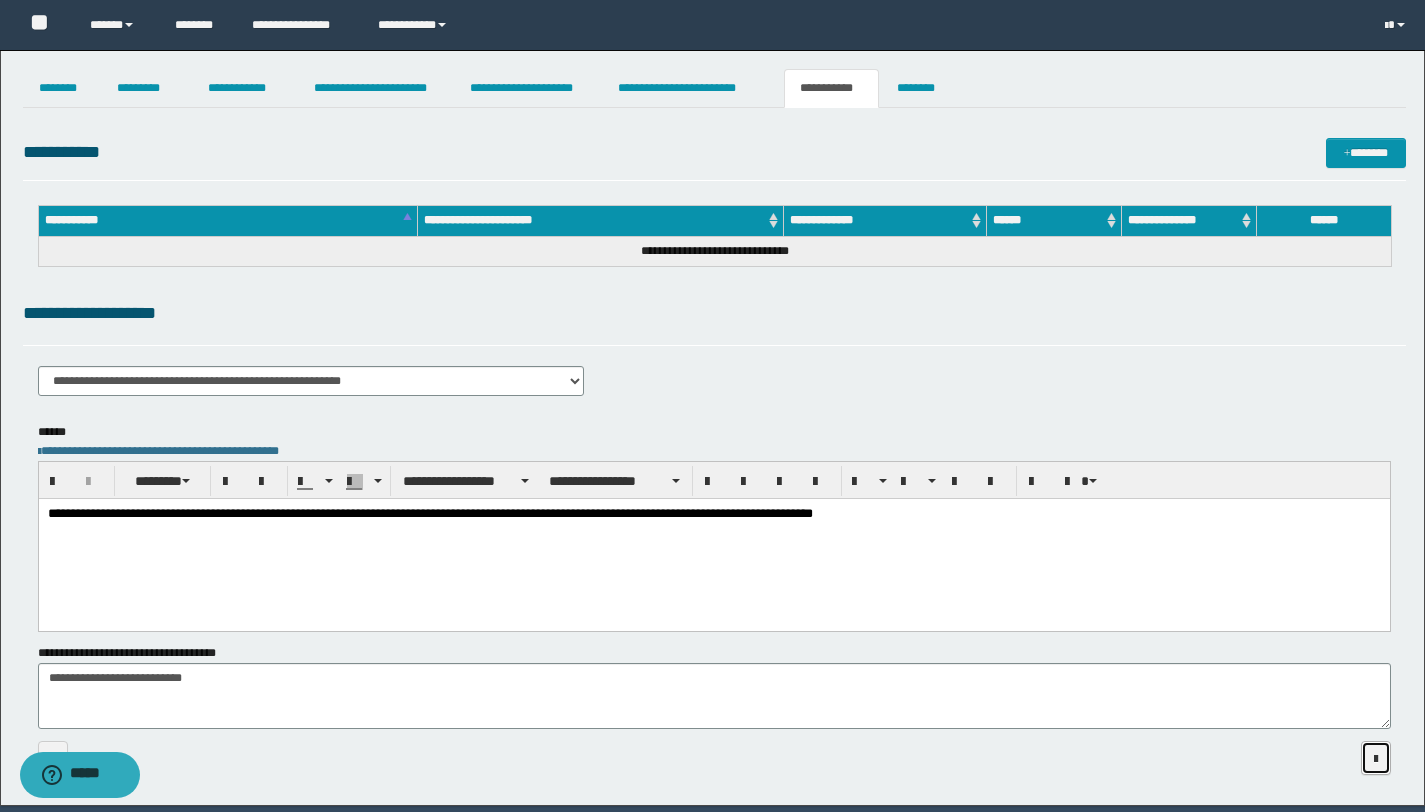 click at bounding box center (1376, 758) 